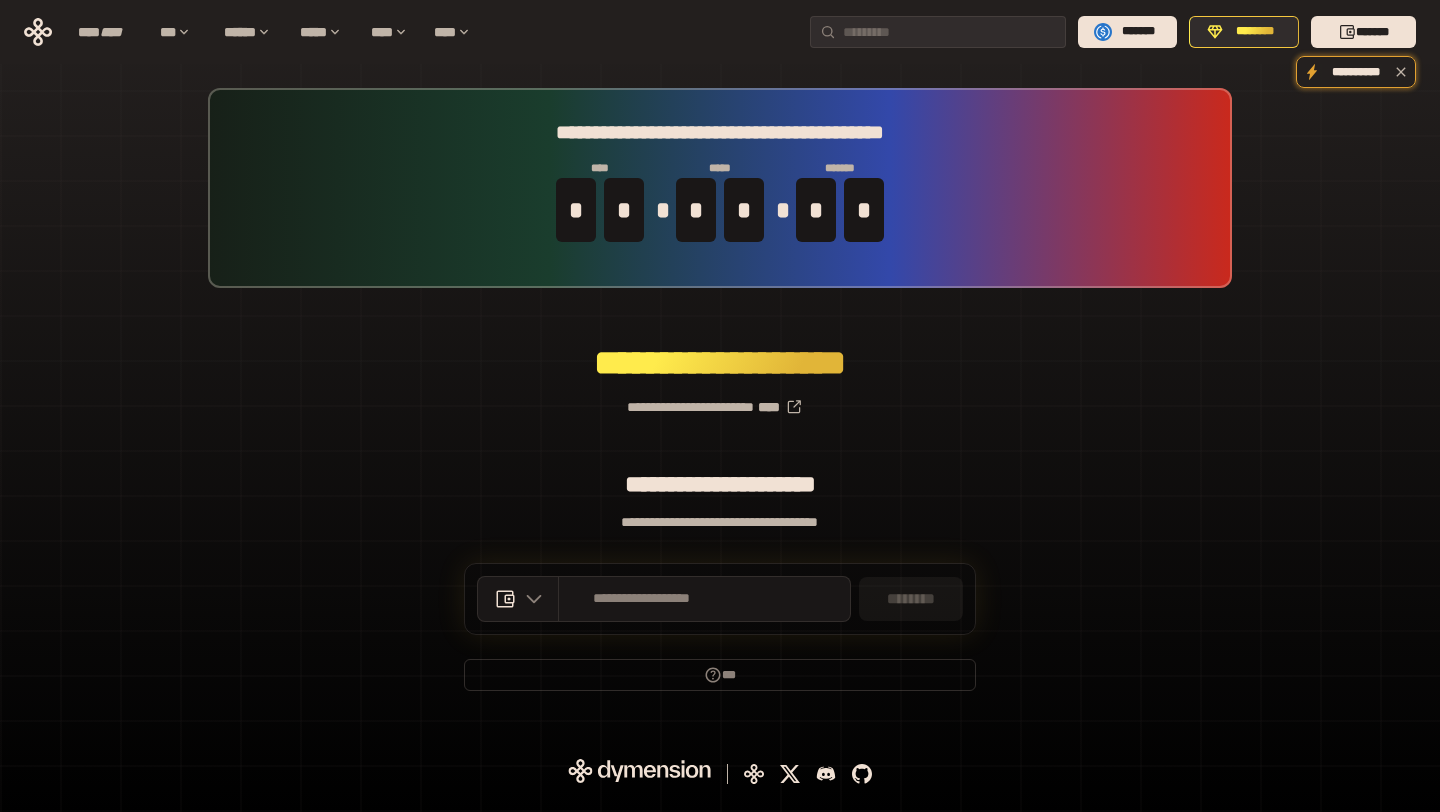 scroll, scrollTop: 0, scrollLeft: 0, axis: both 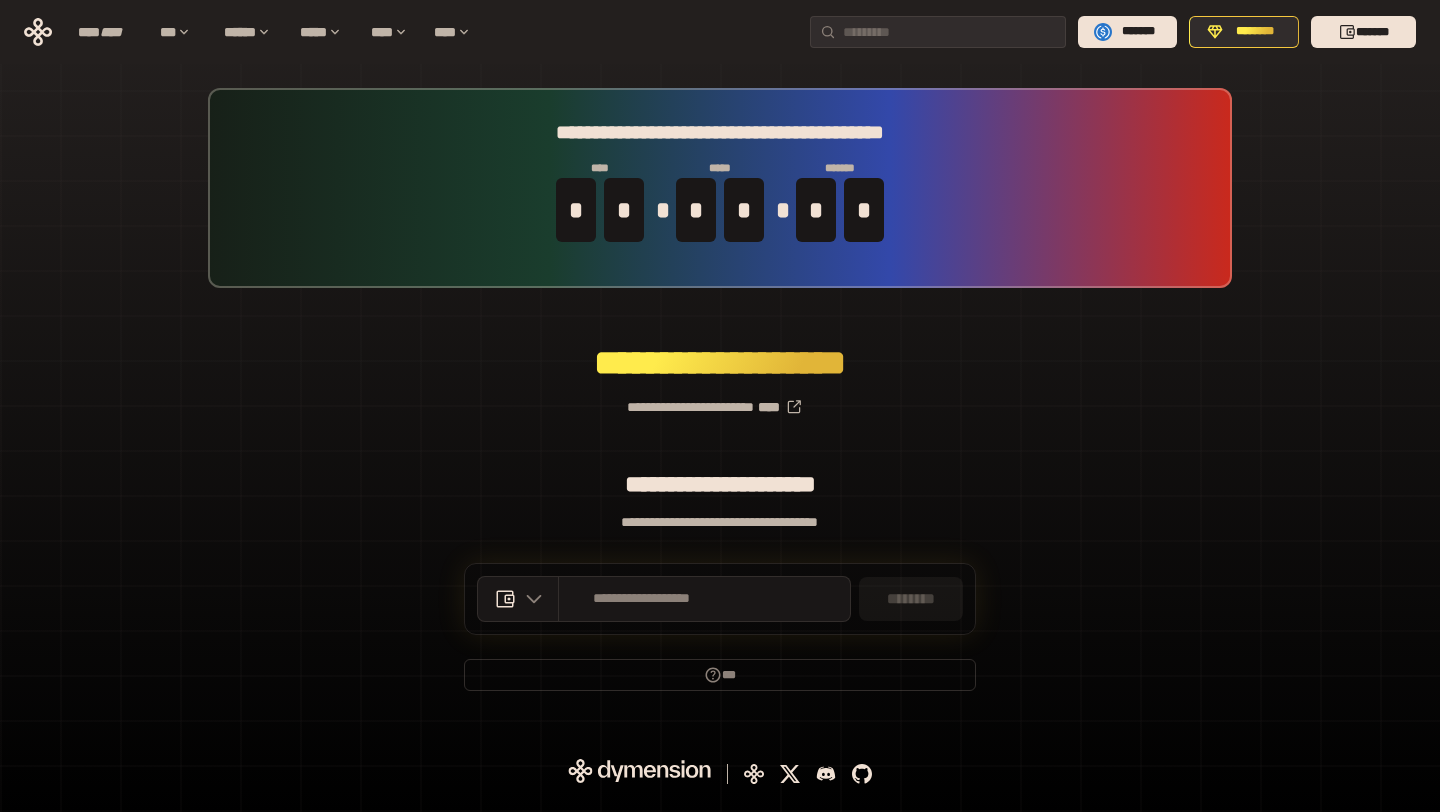 click on "**********" at bounding box center [720, 399] 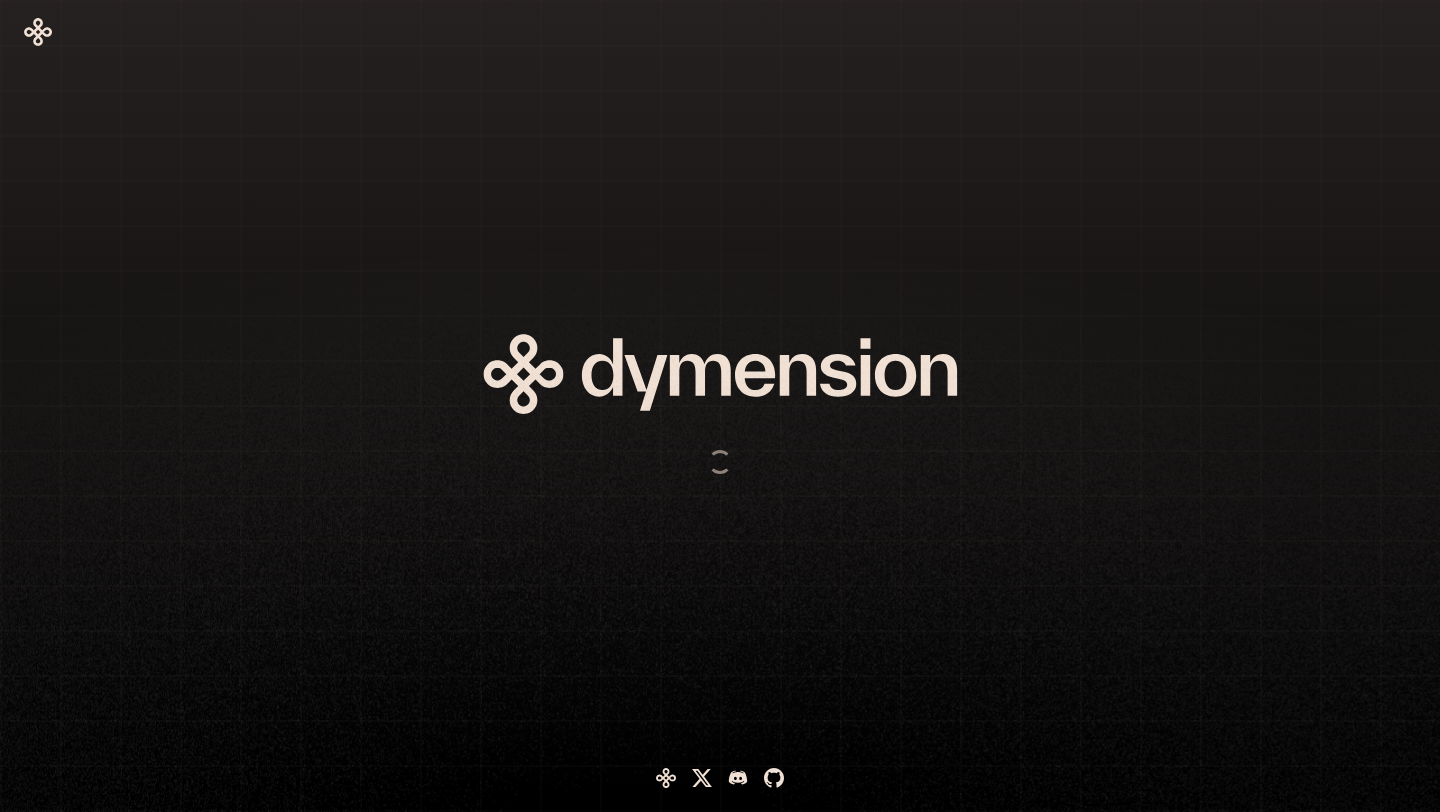 scroll, scrollTop: 0, scrollLeft: 0, axis: both 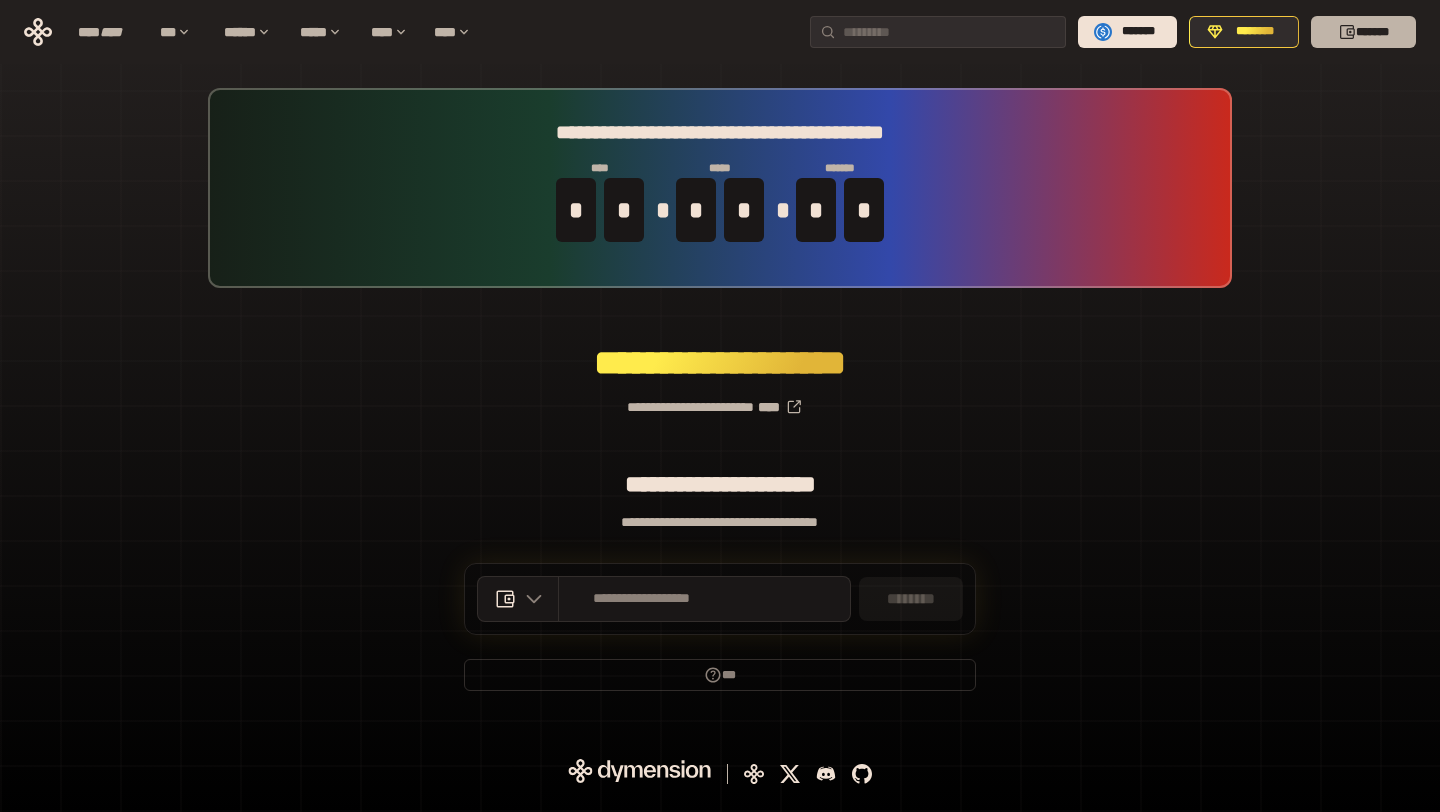 click on "*******" at bounding box center [1363, 32] 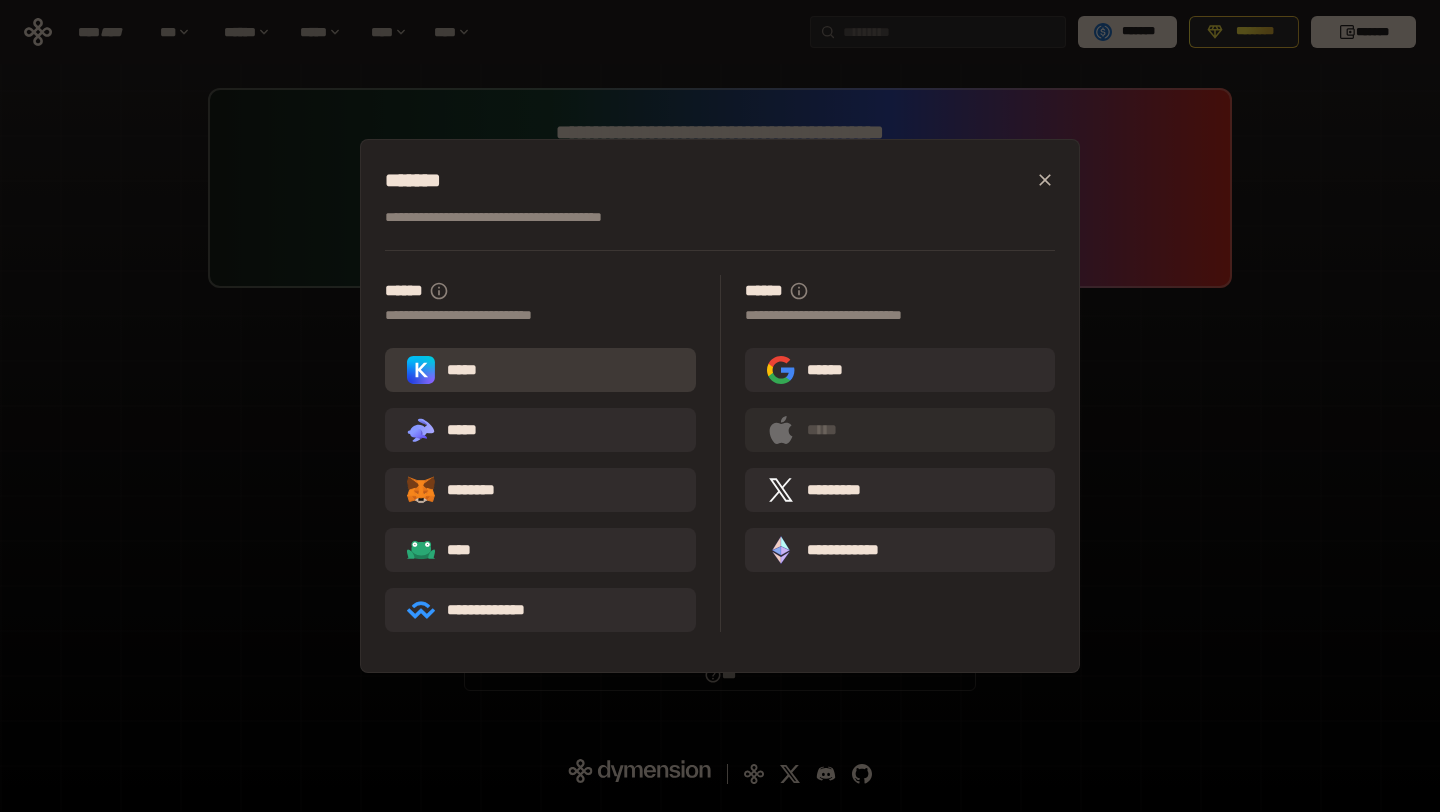 click 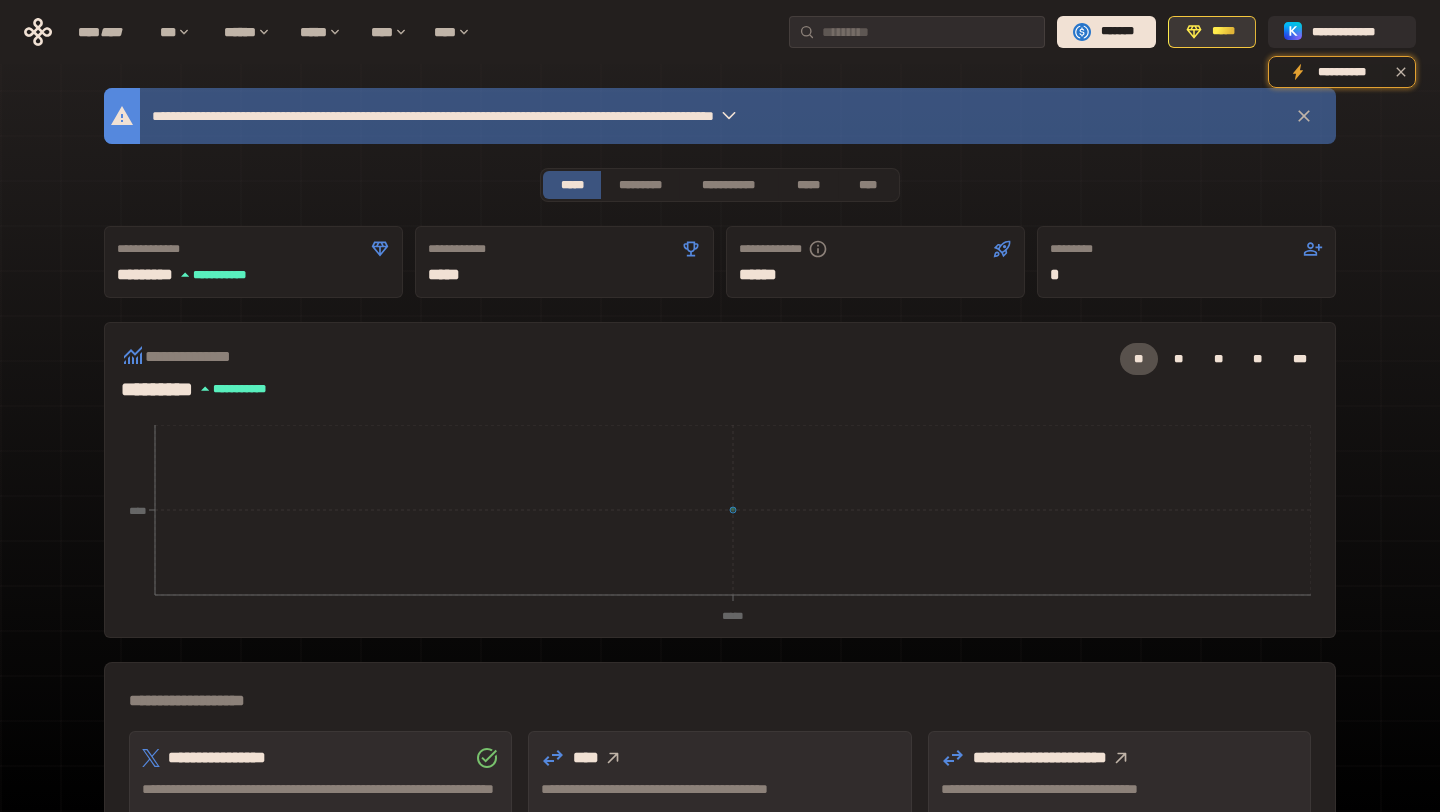 click on "*****" at bounding box center [1212, 32] 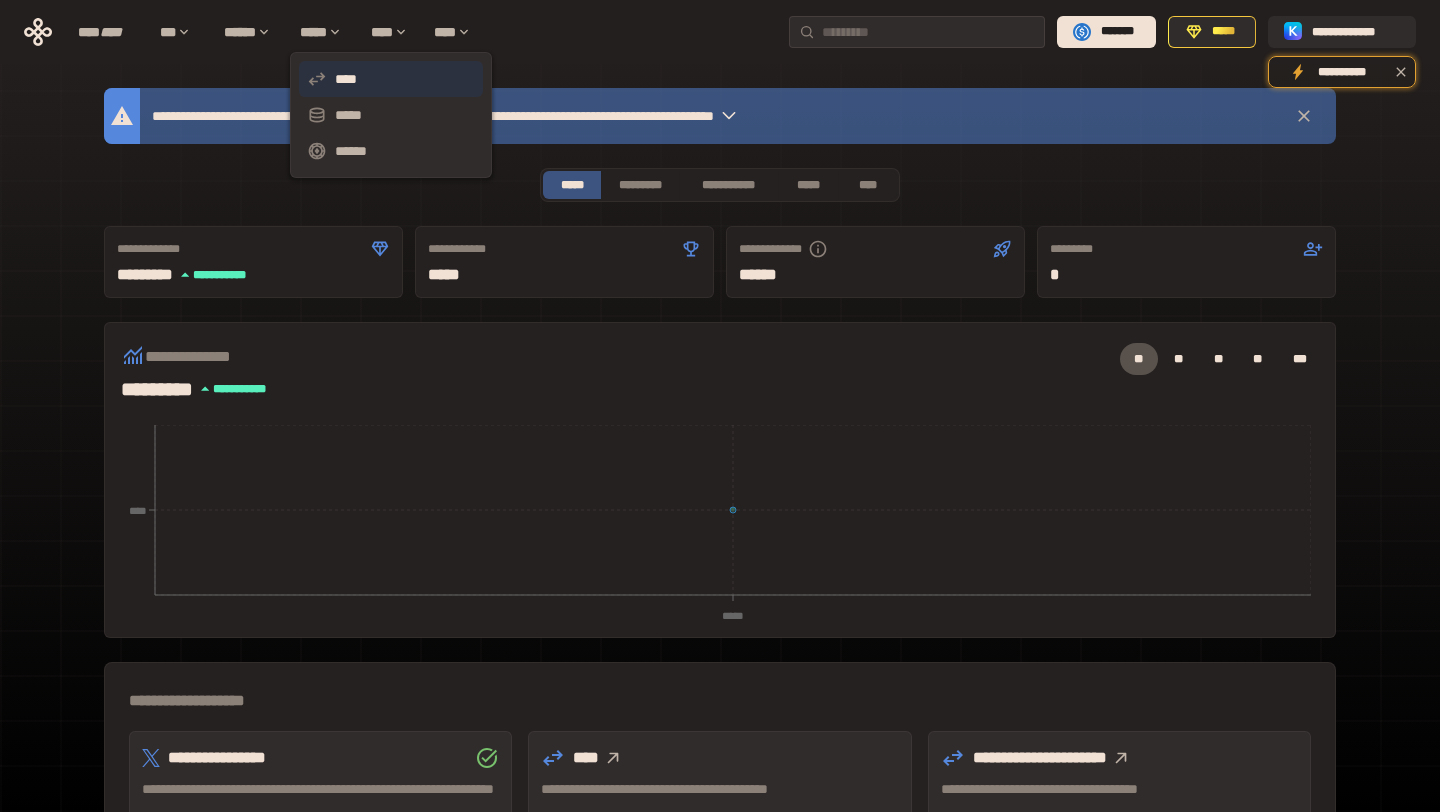 click 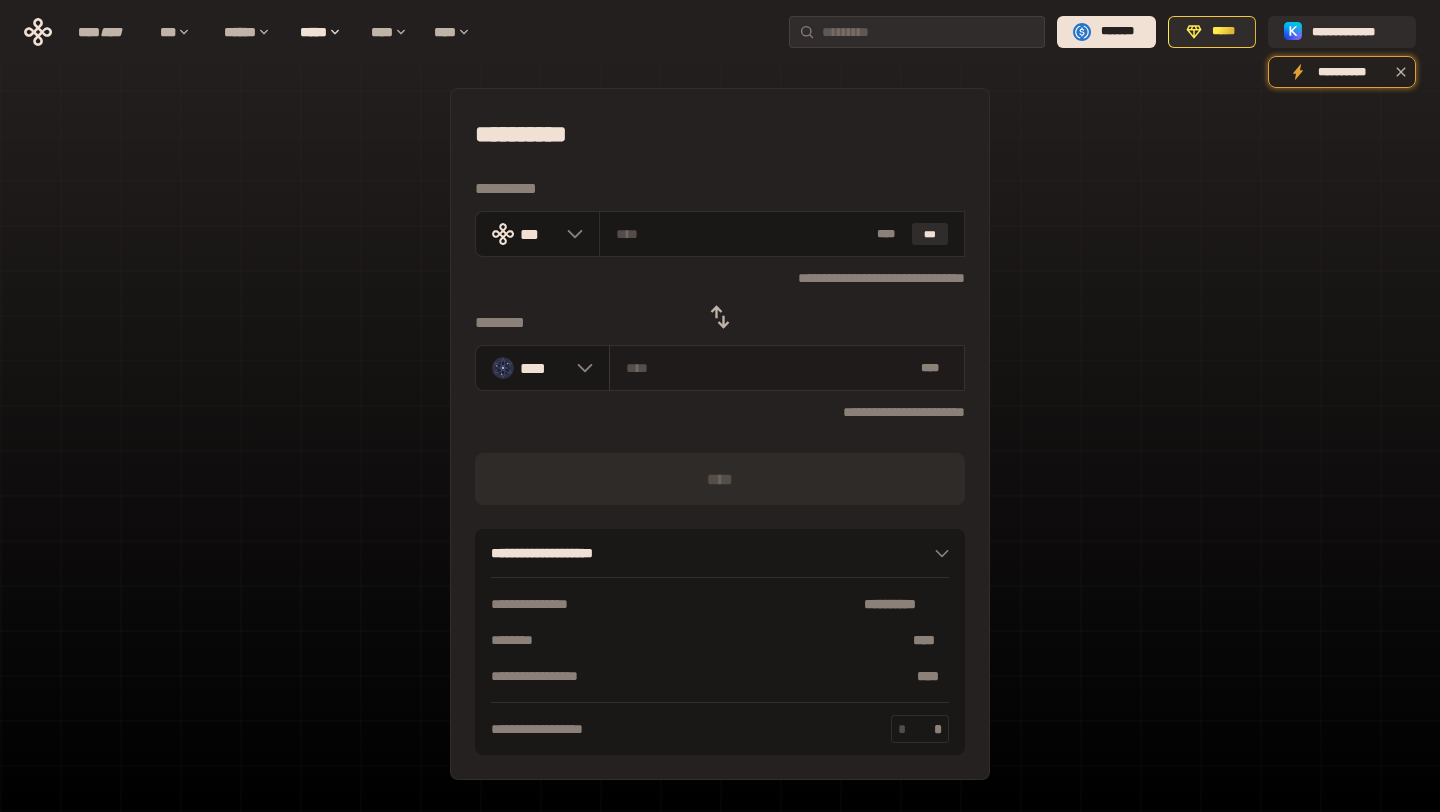 click at bounding box center [769, 368] 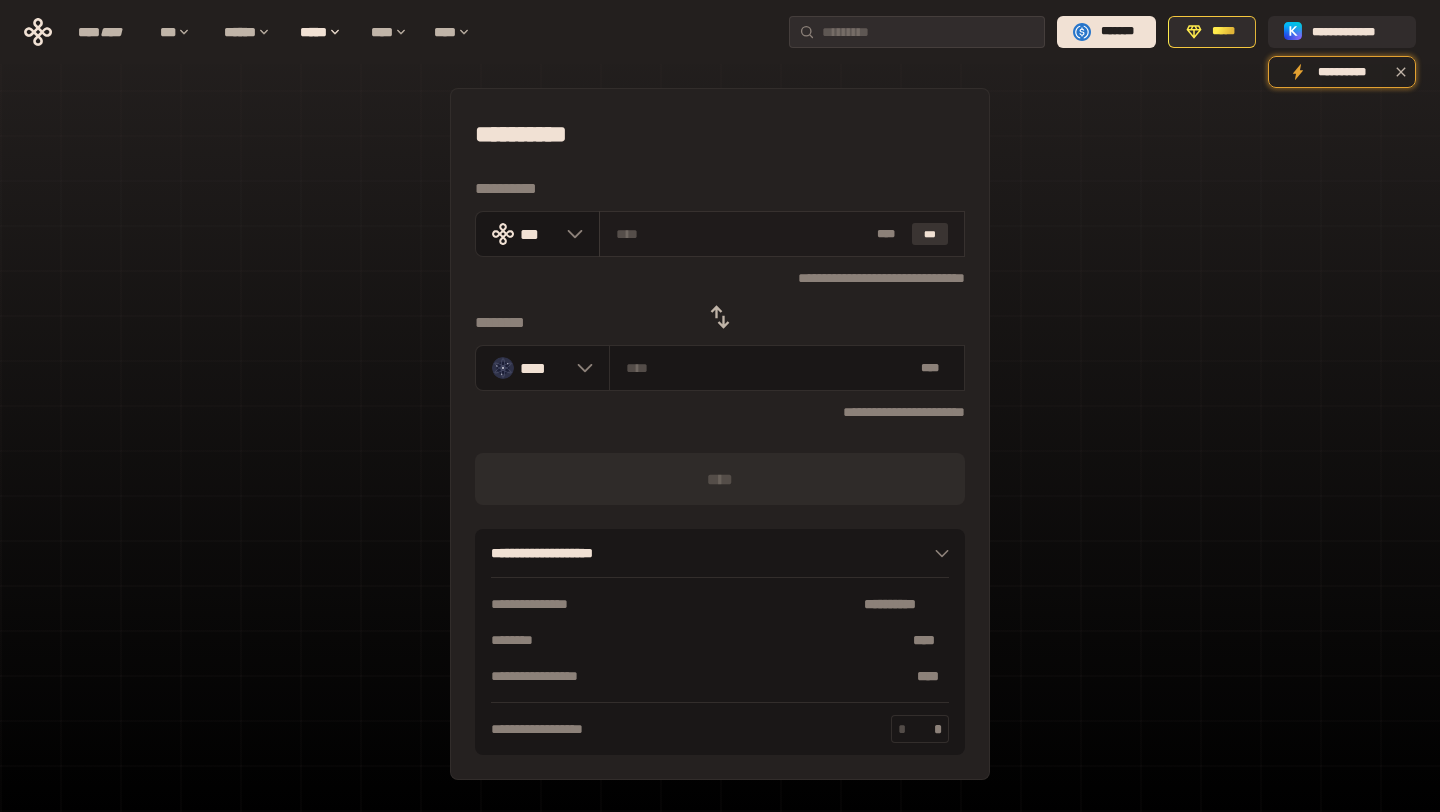 click on "***" at bounding box center (930, 234) 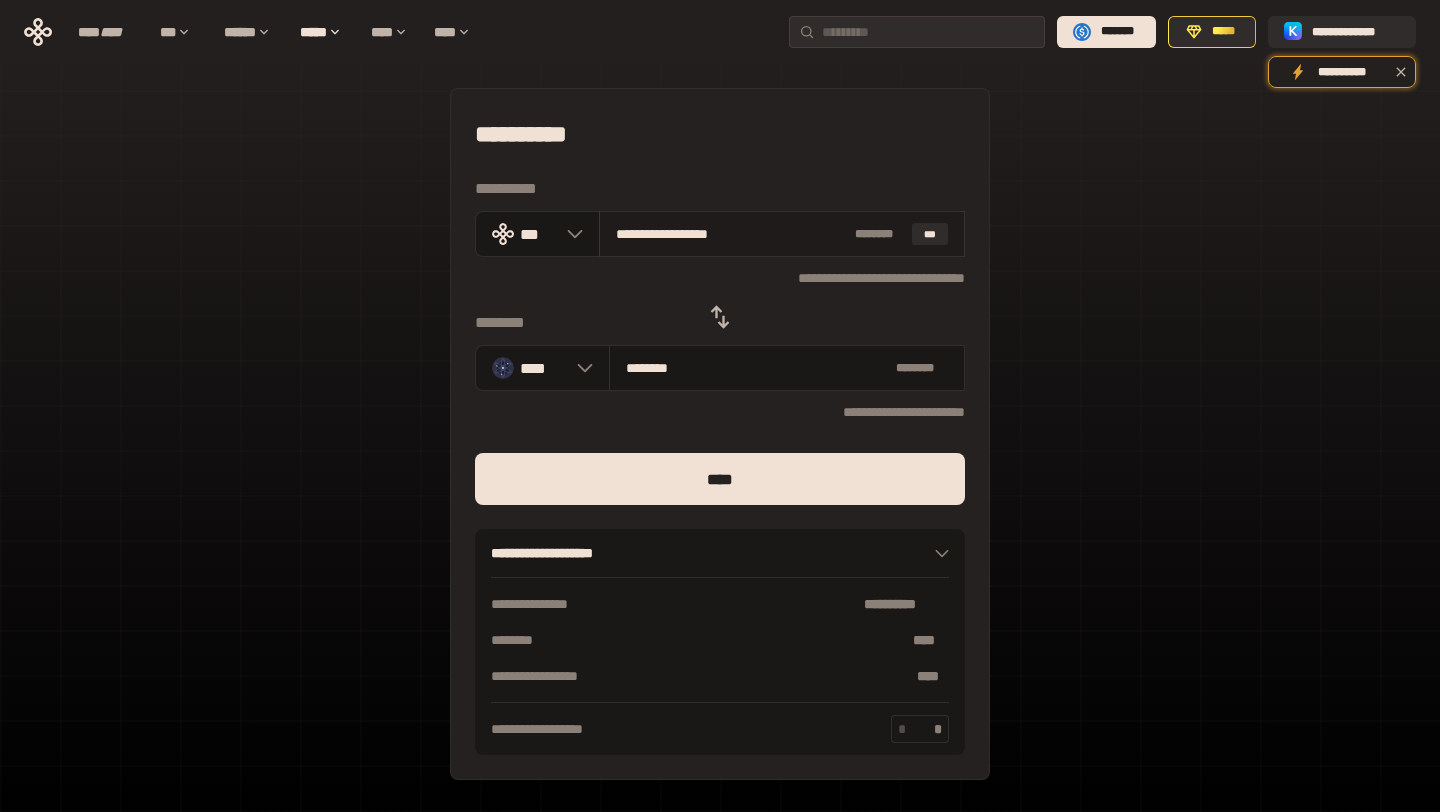 click on "**********" at bounding box center [731, 234] 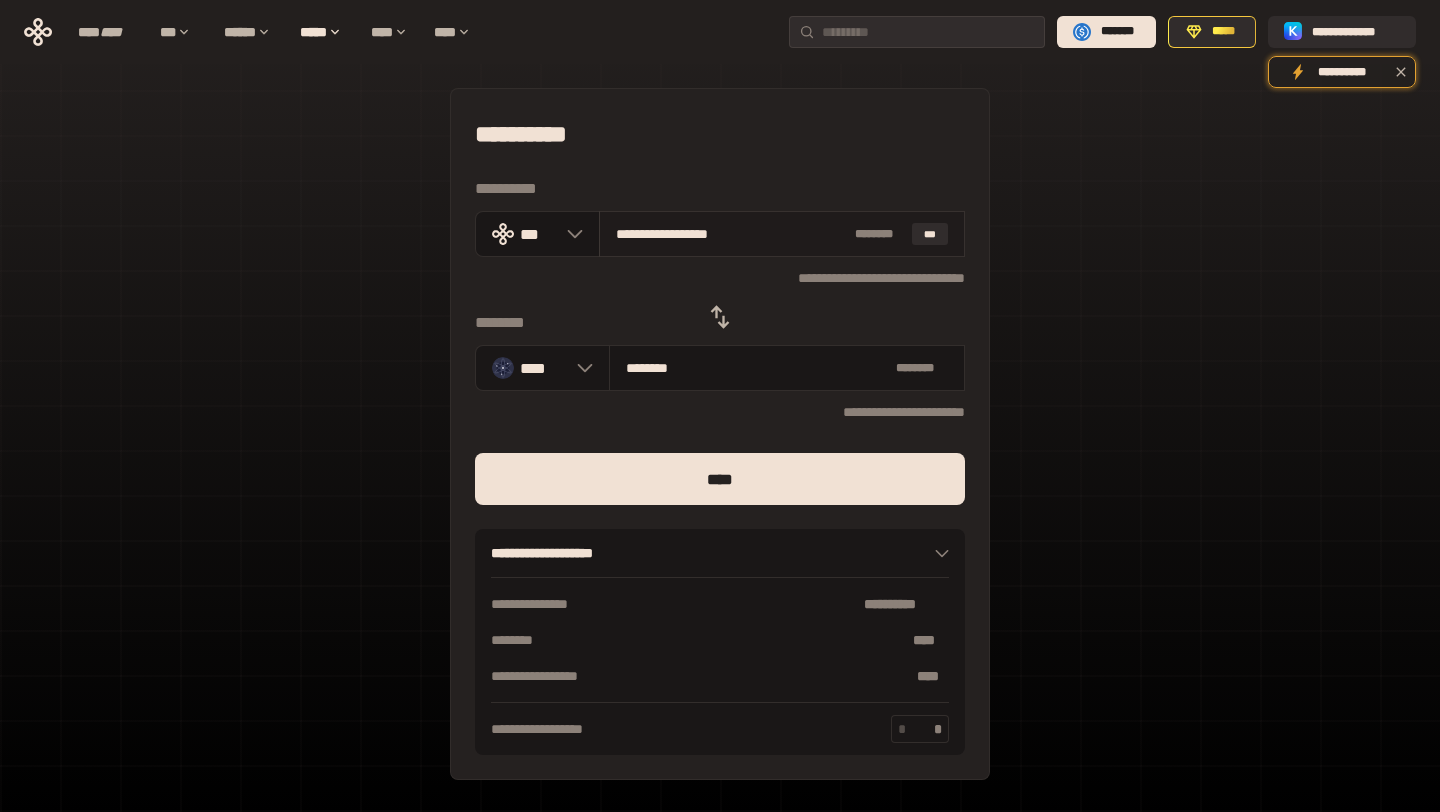 type on "*" 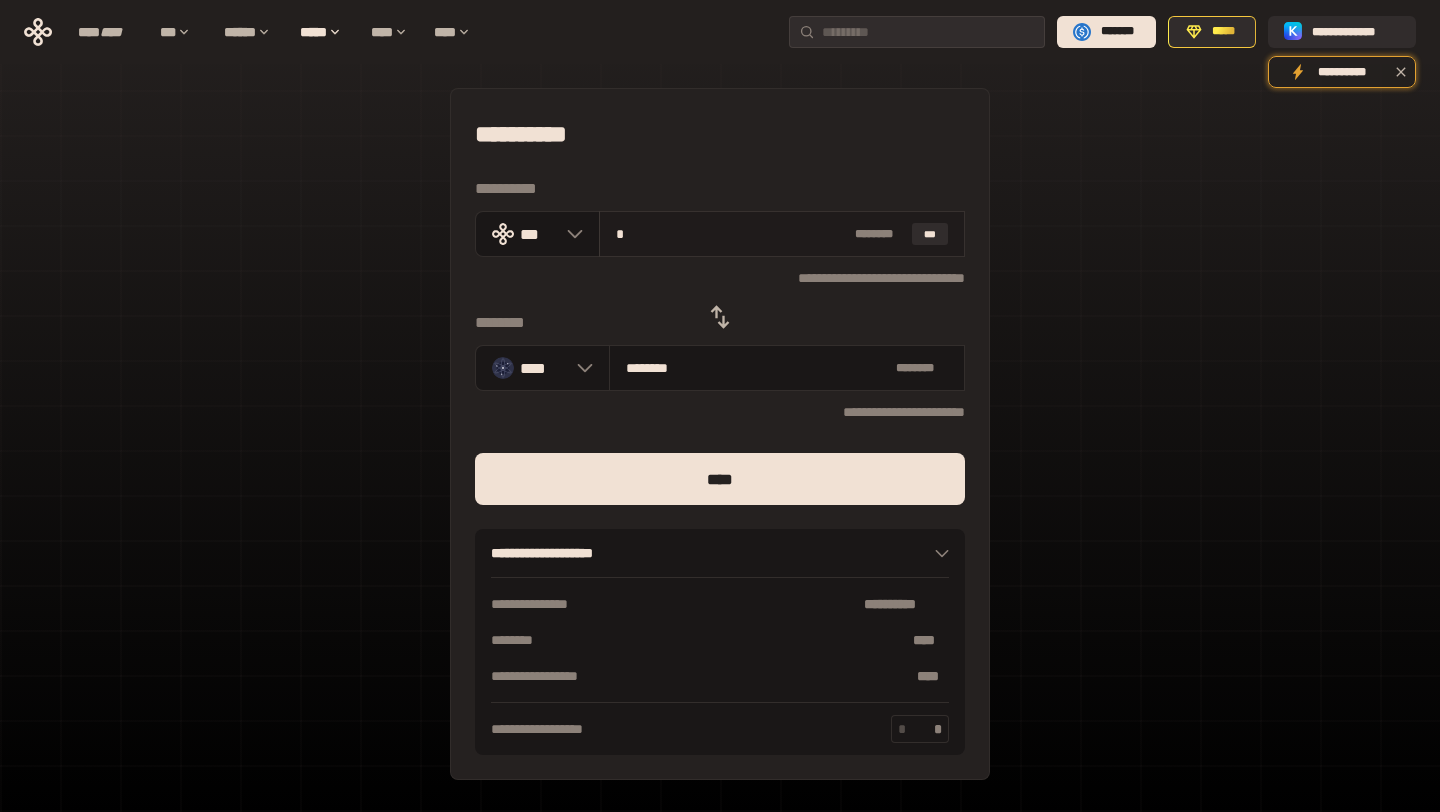 type on "********" 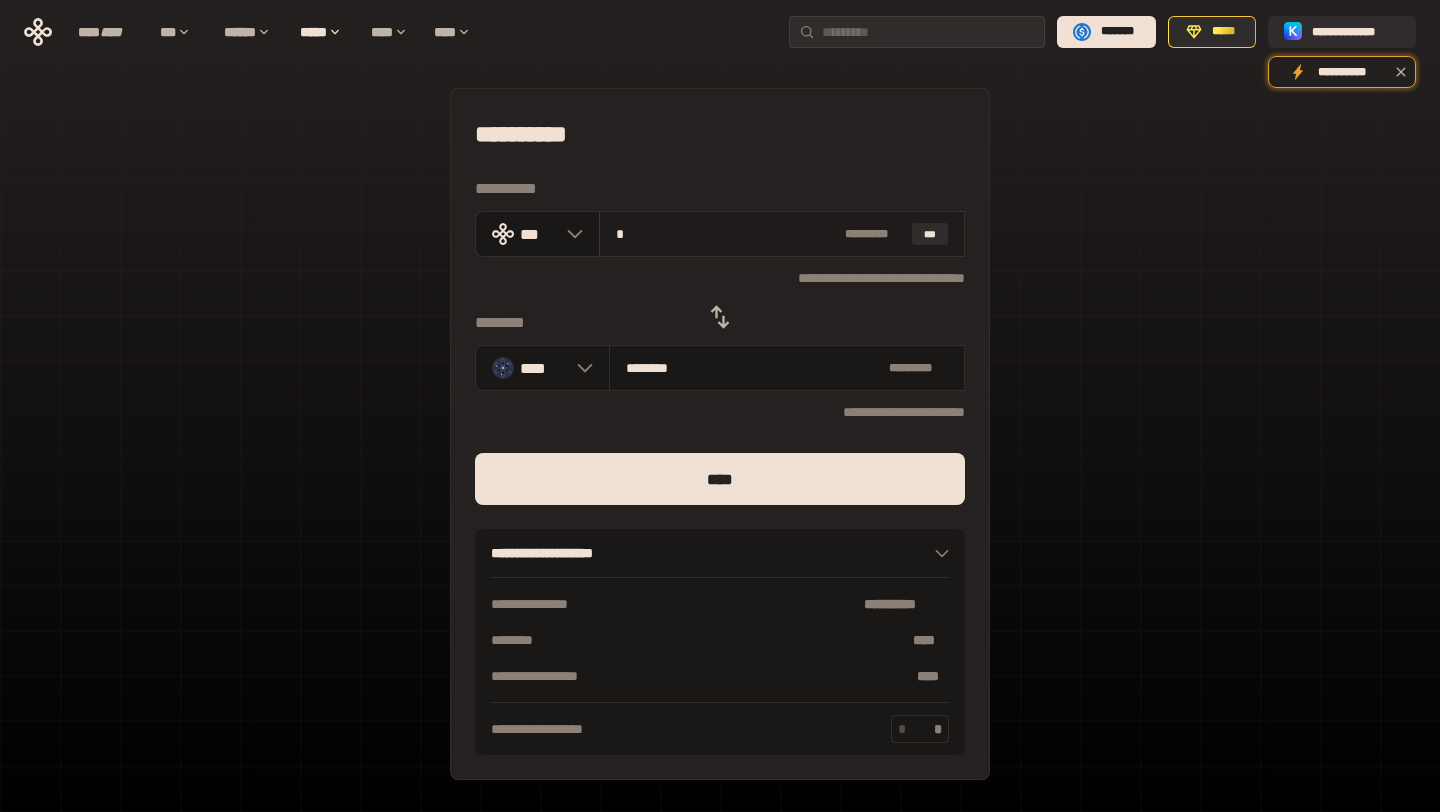 type on "**" 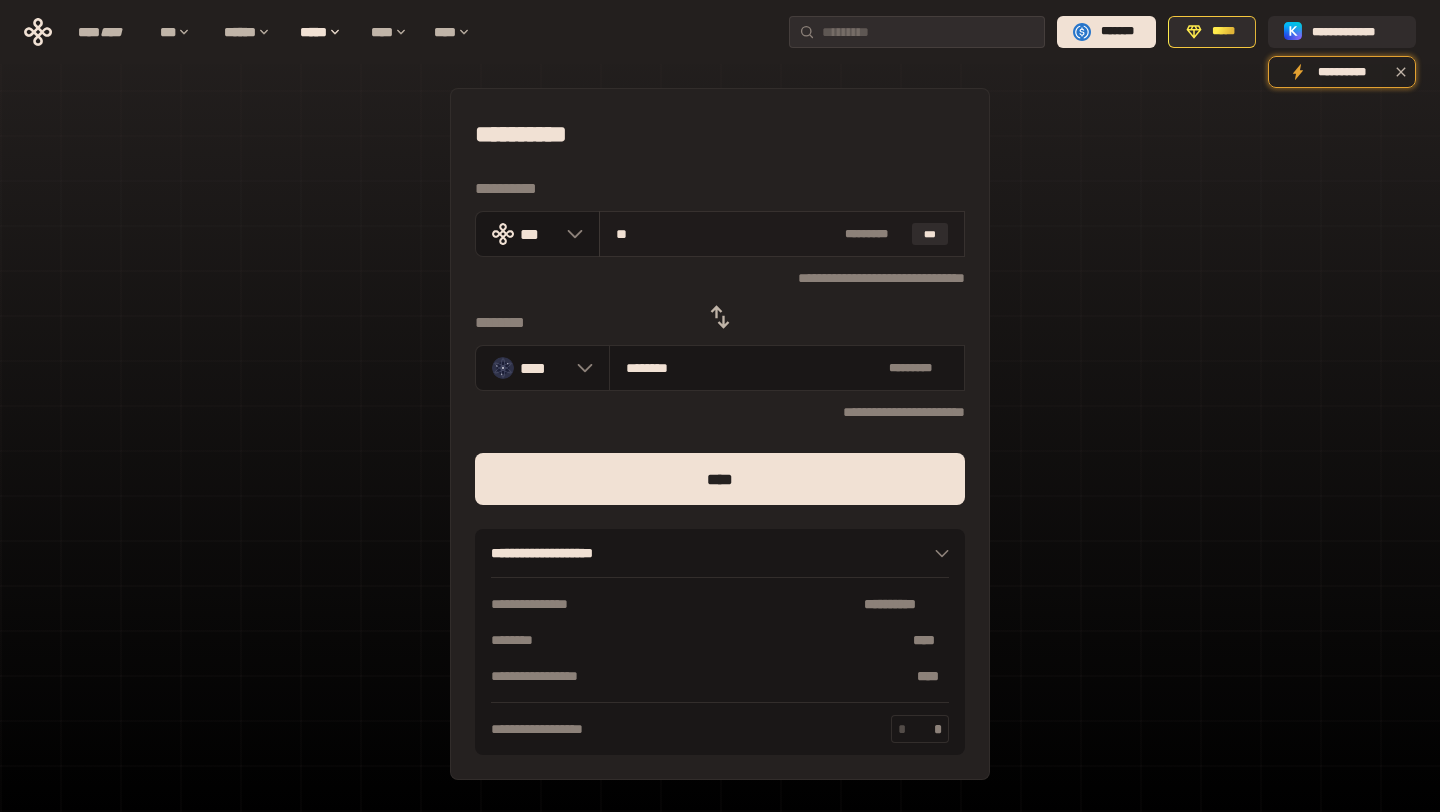 type on "********" 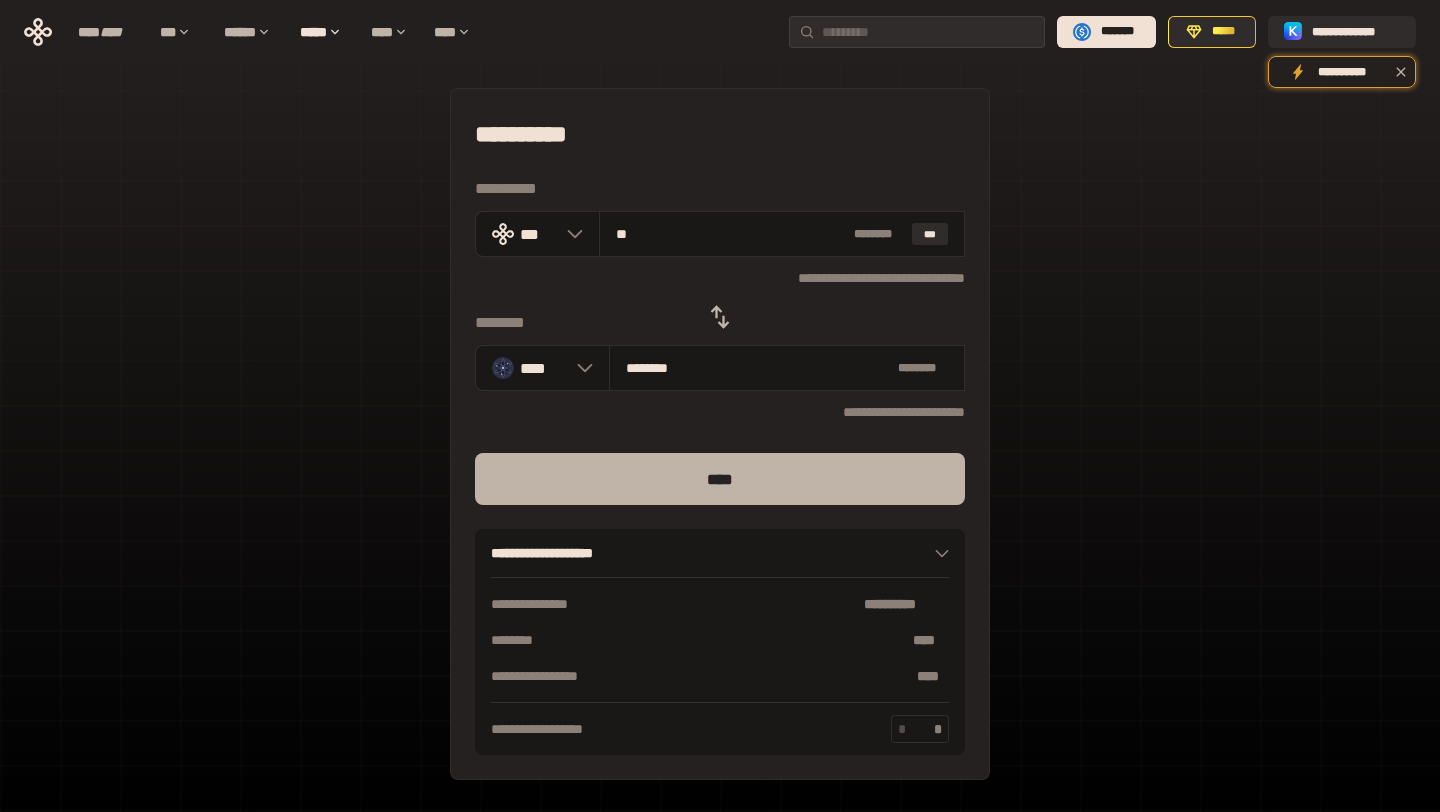 type on "**" 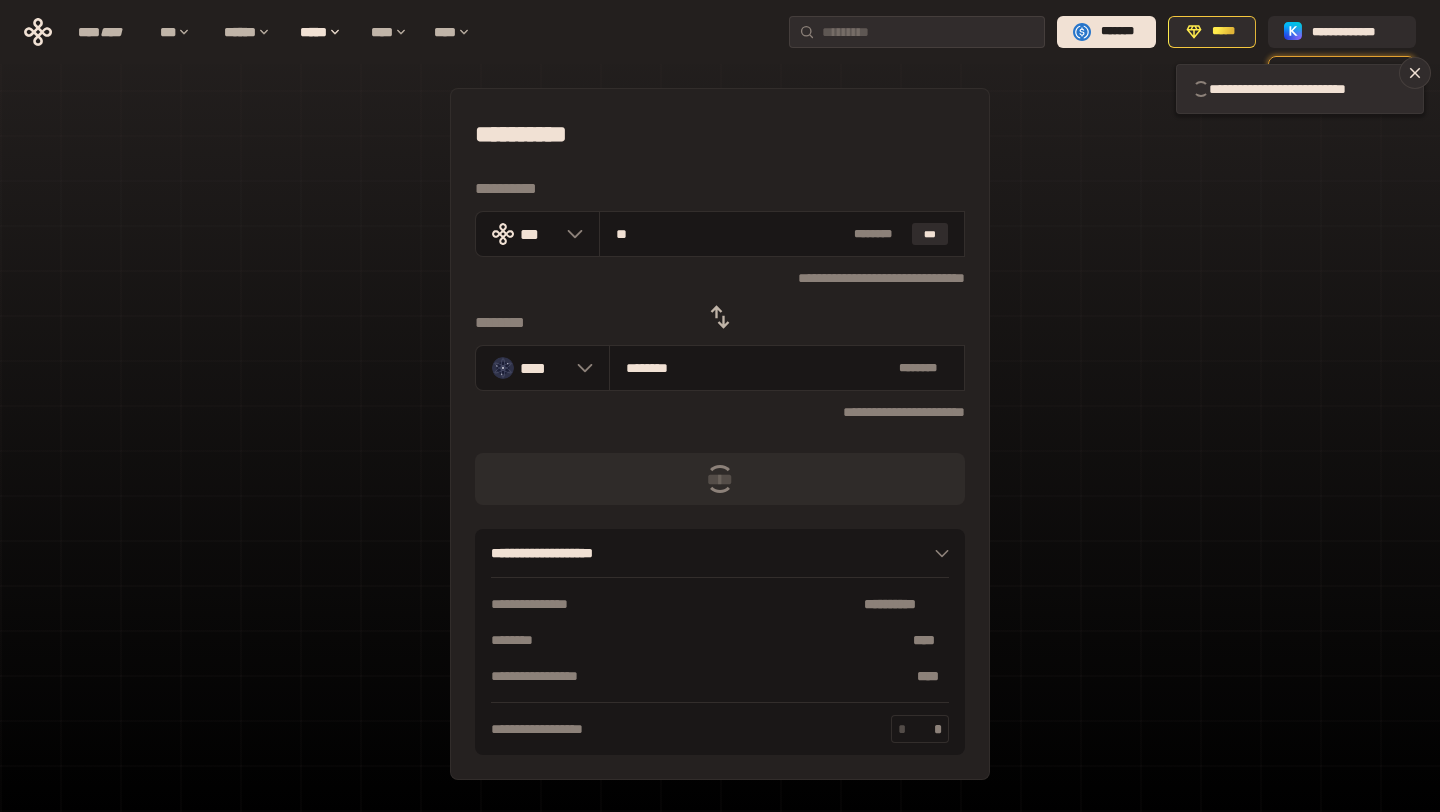 type 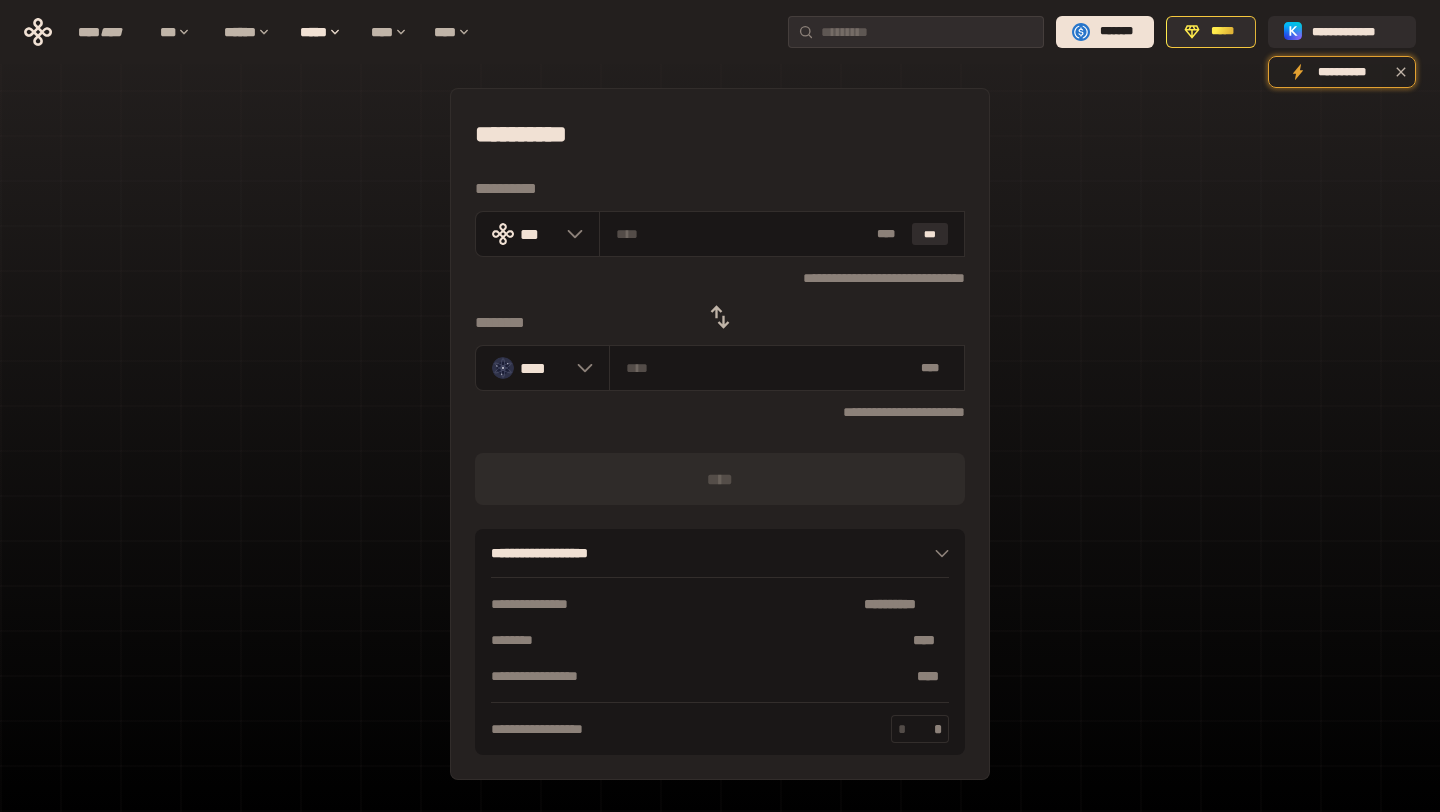 click 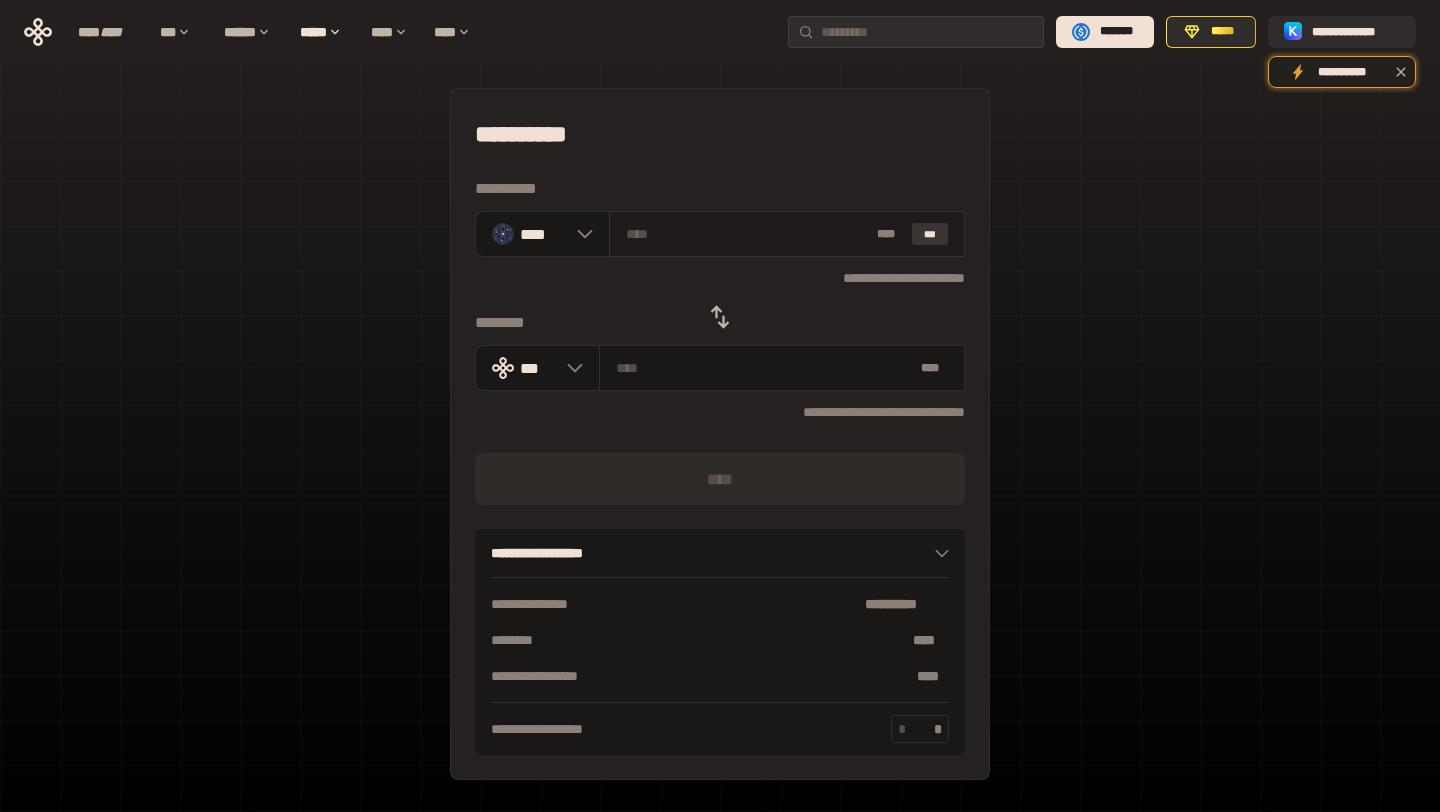 click on "***" at bounding box center [930, 234] 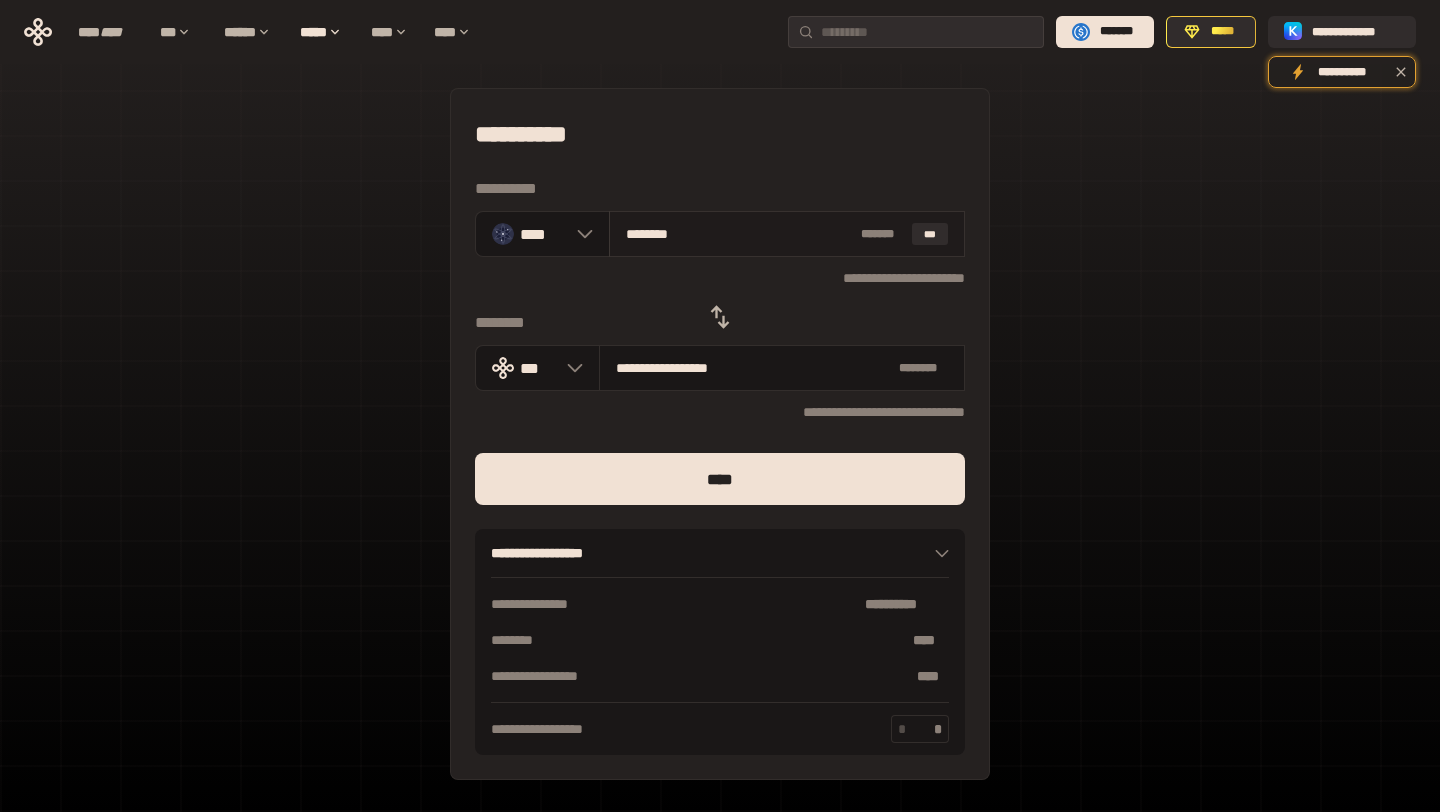 click on "********" at bounding box center (739, 234) 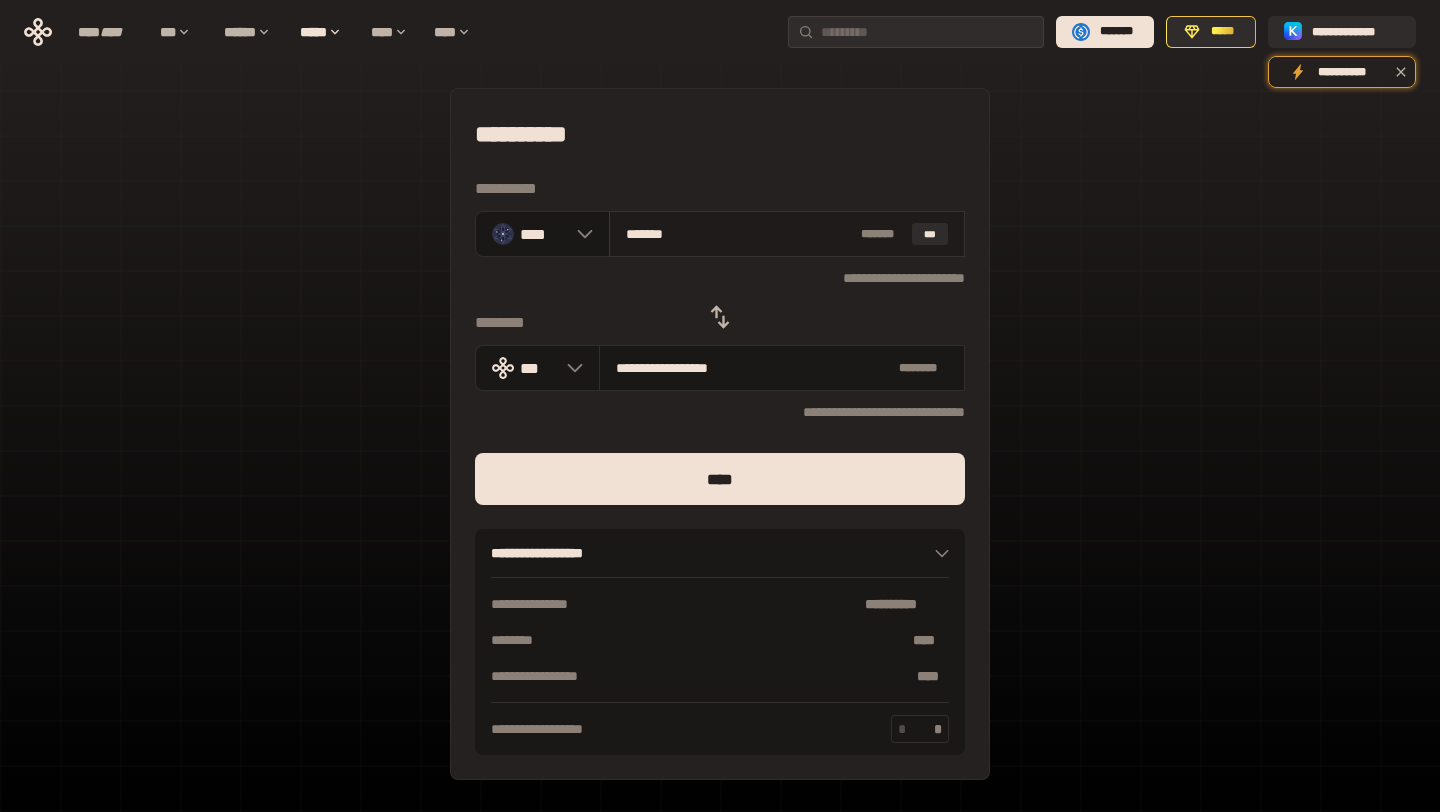 type on "******" 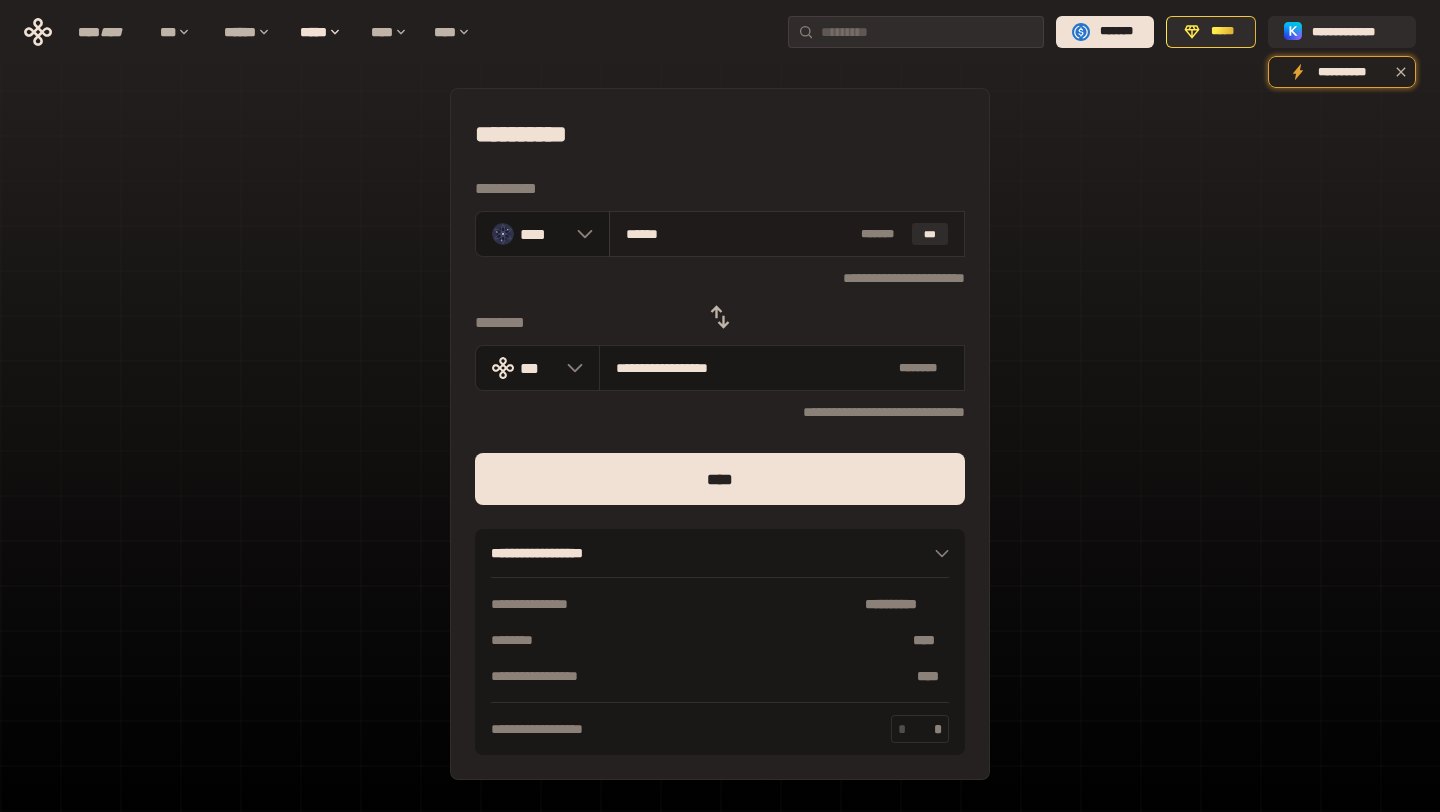type on "**********" 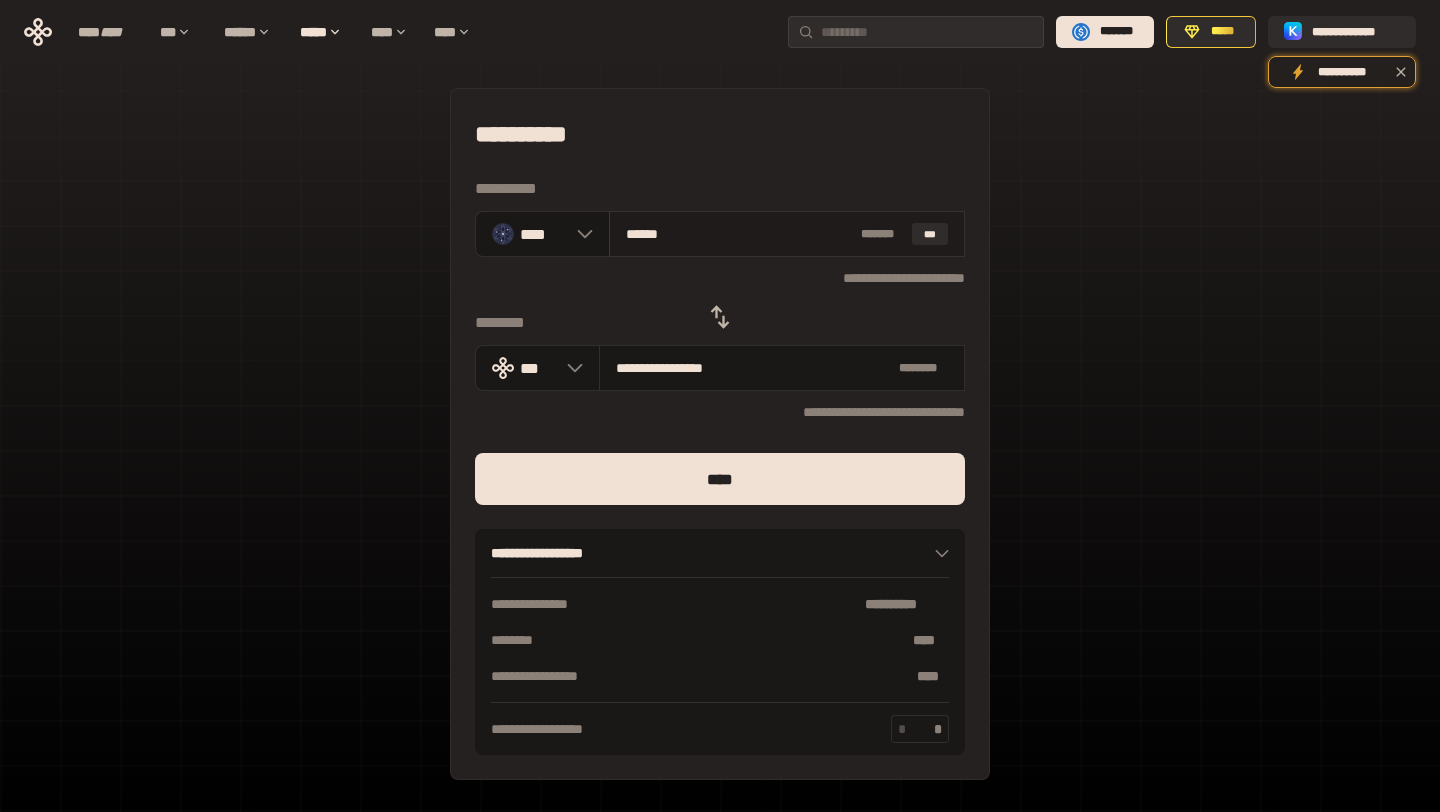 type on "*****" 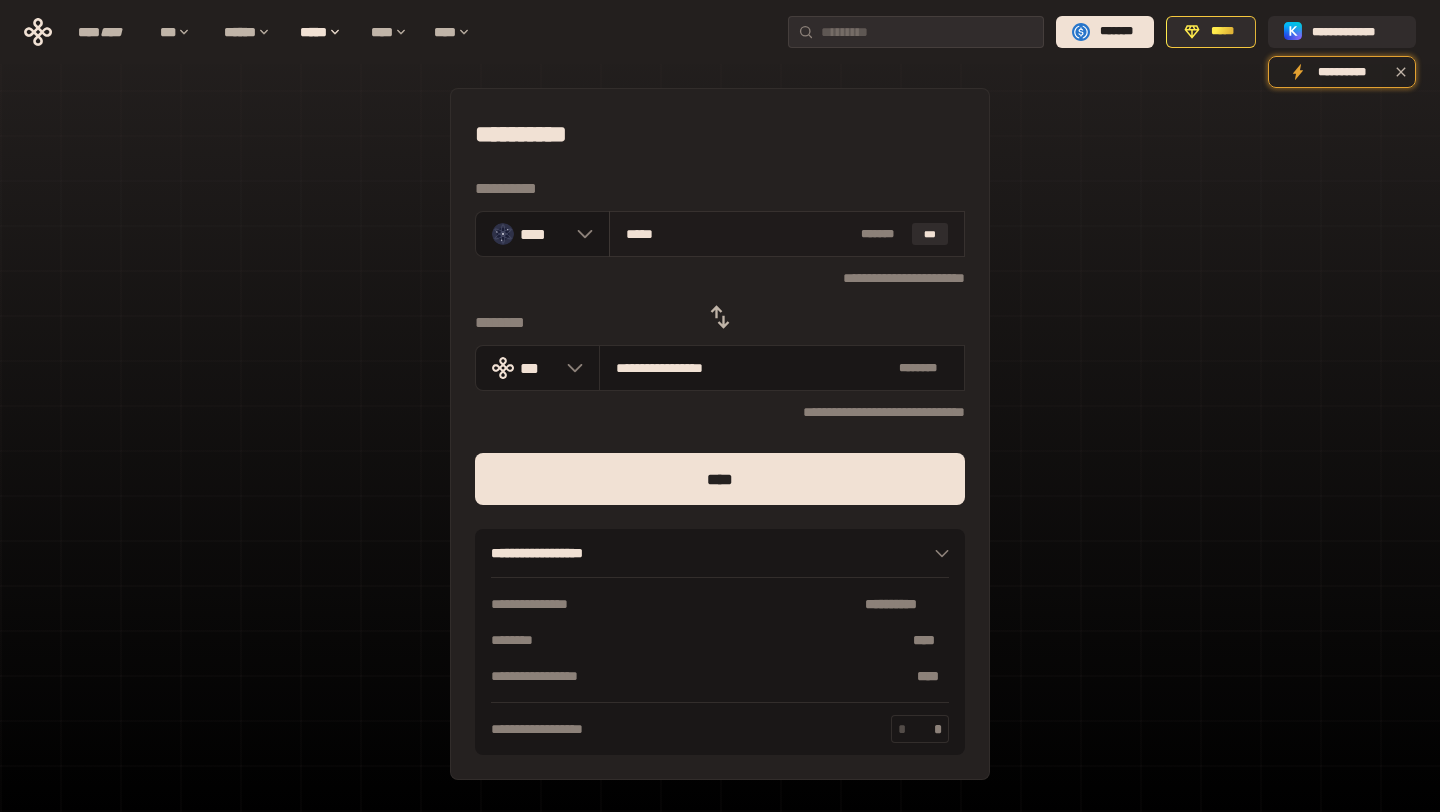 type on "**********" 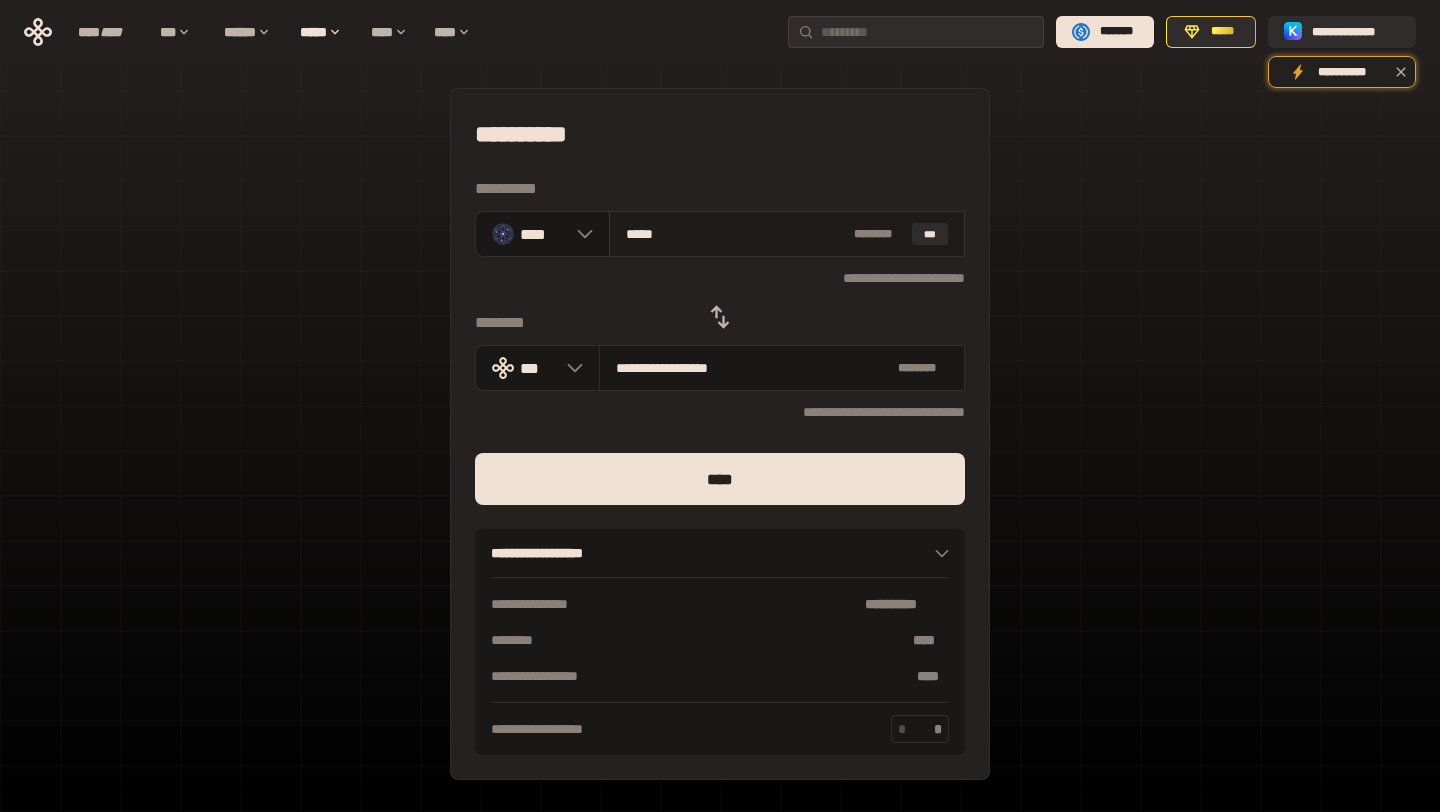 type on "****" 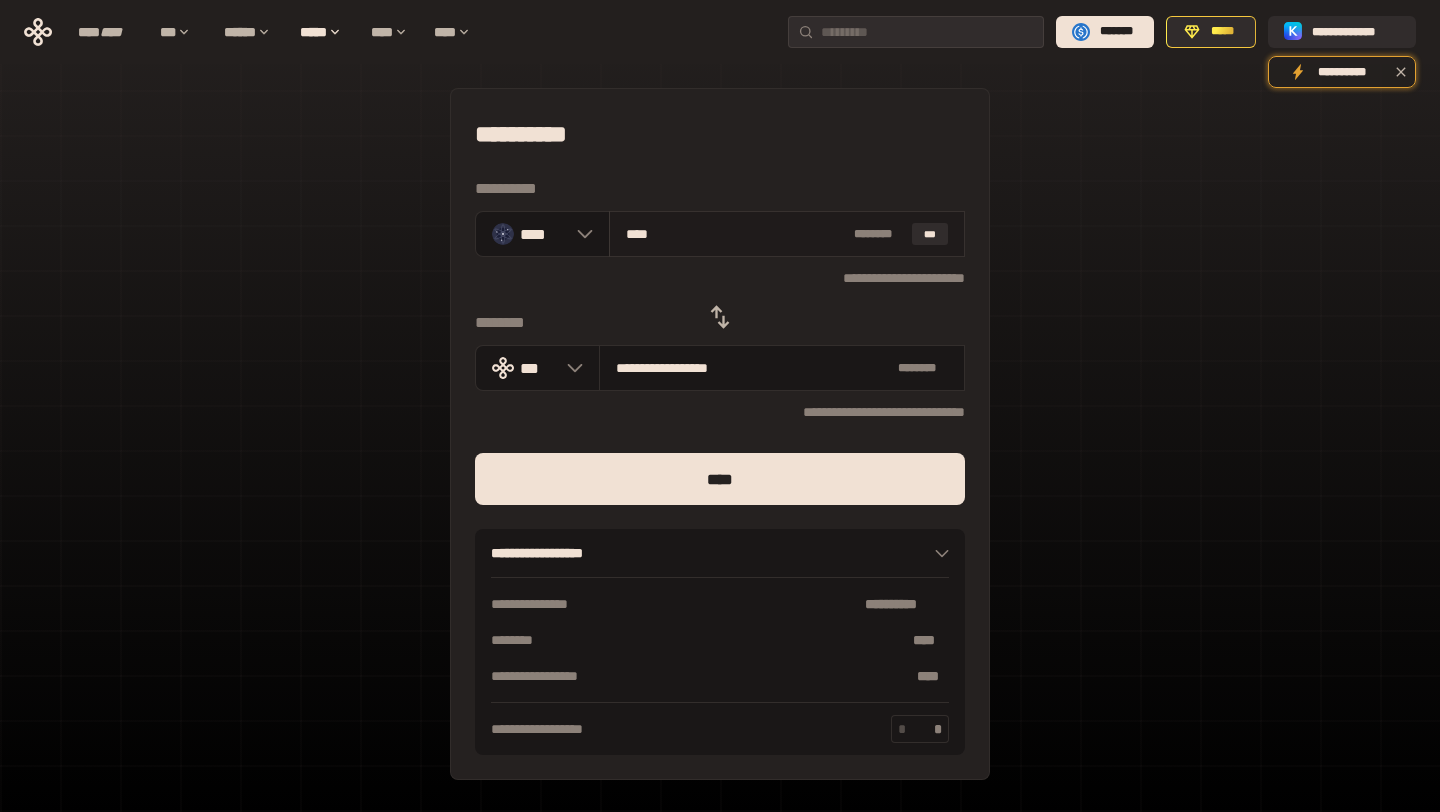 type on "**********" 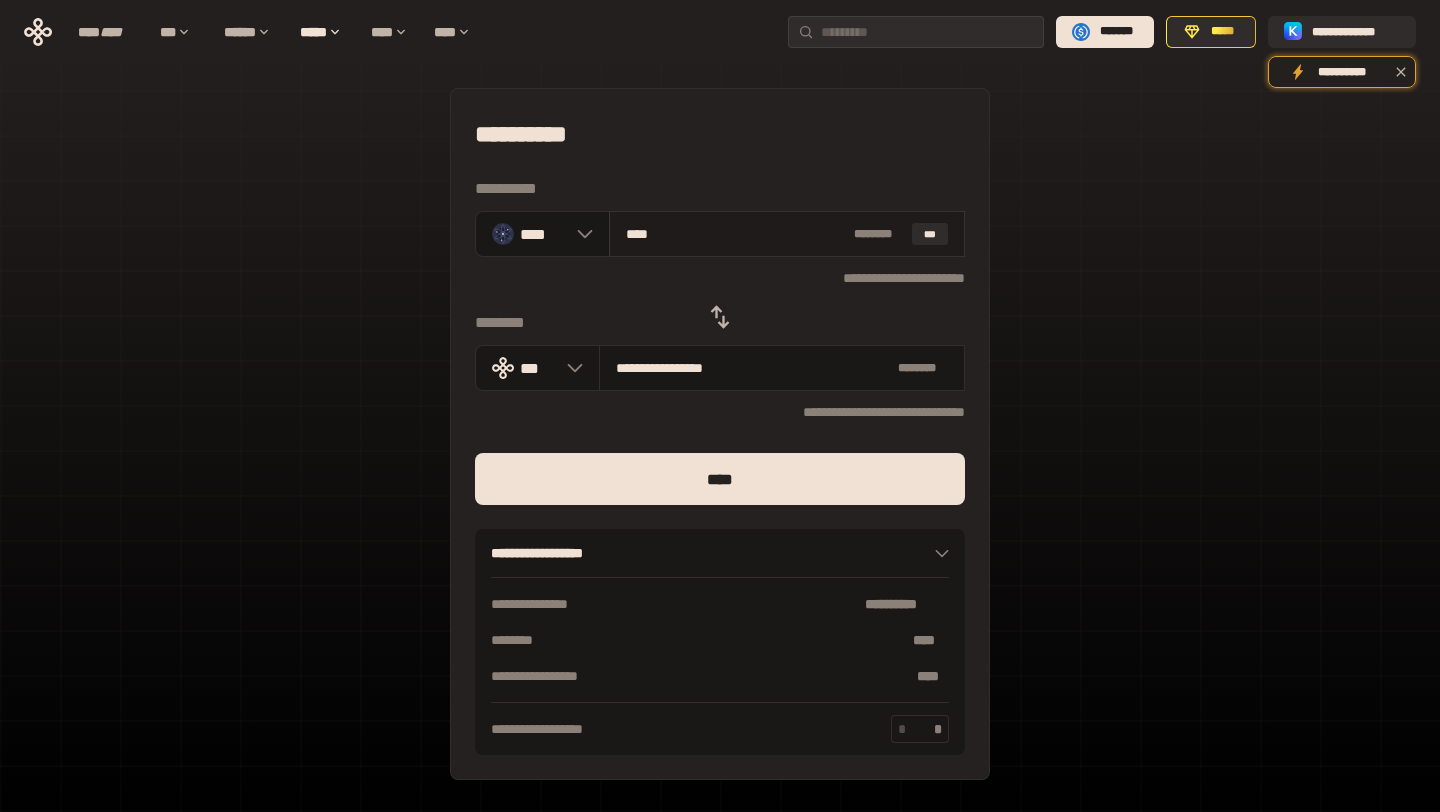 type on "***" 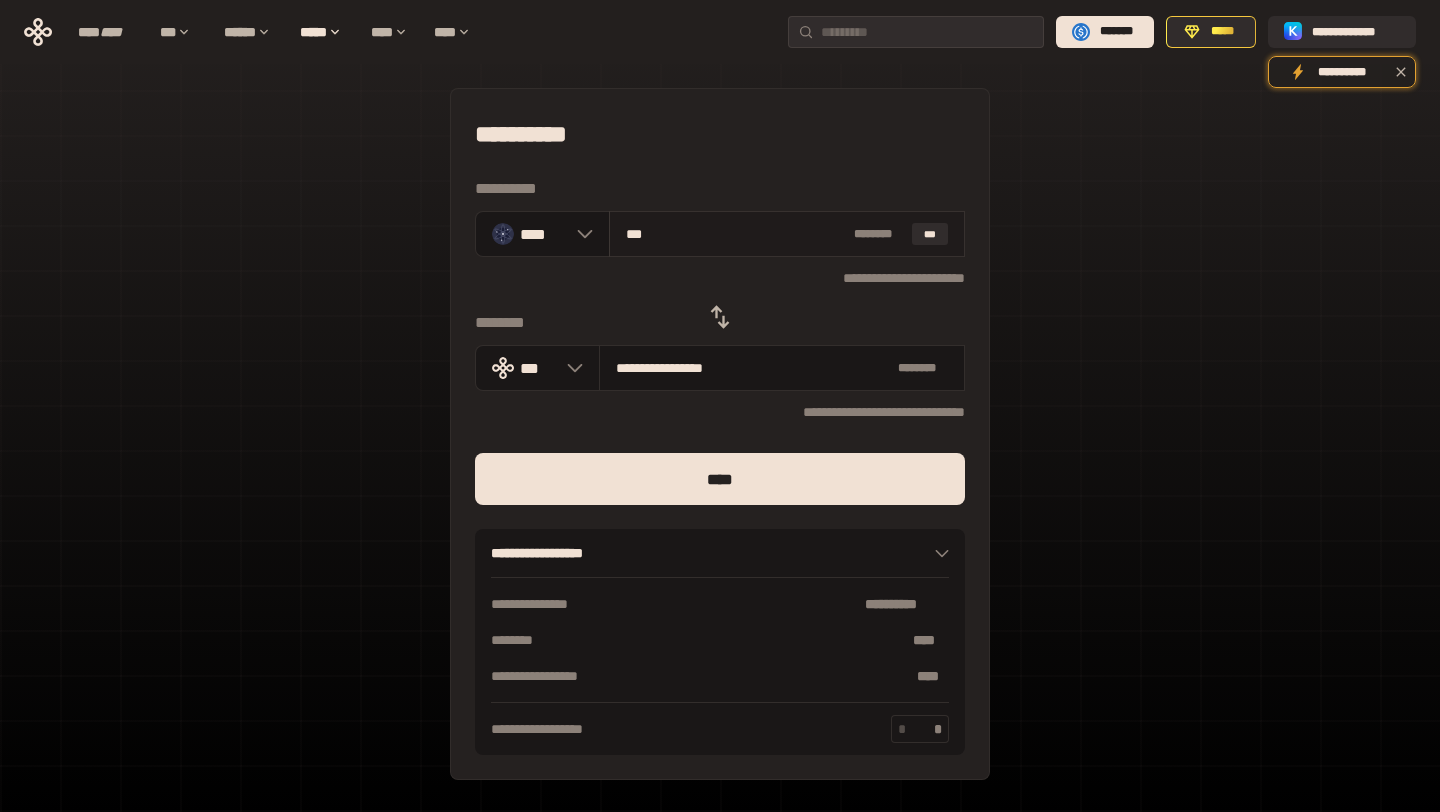type on "**********" 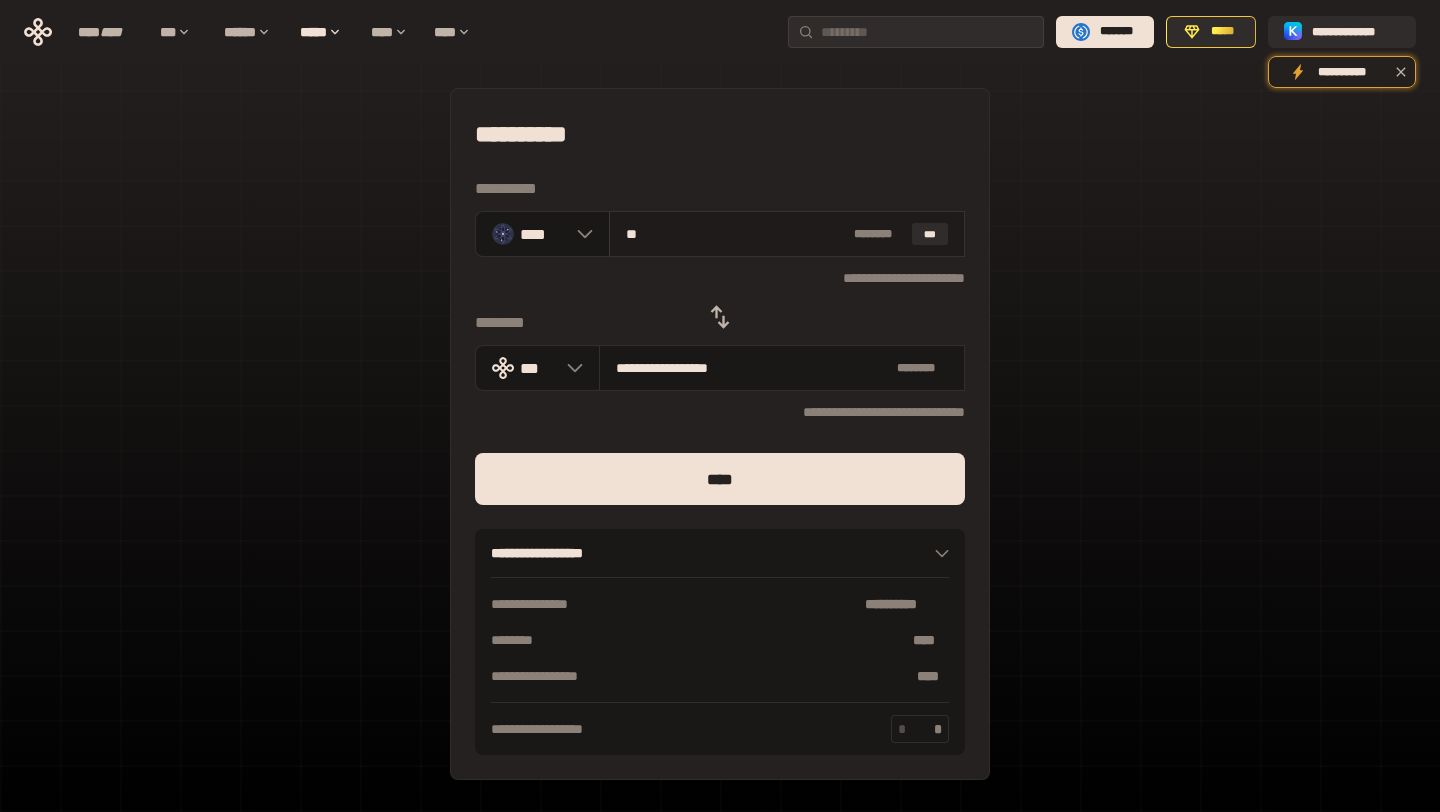 type on "*" 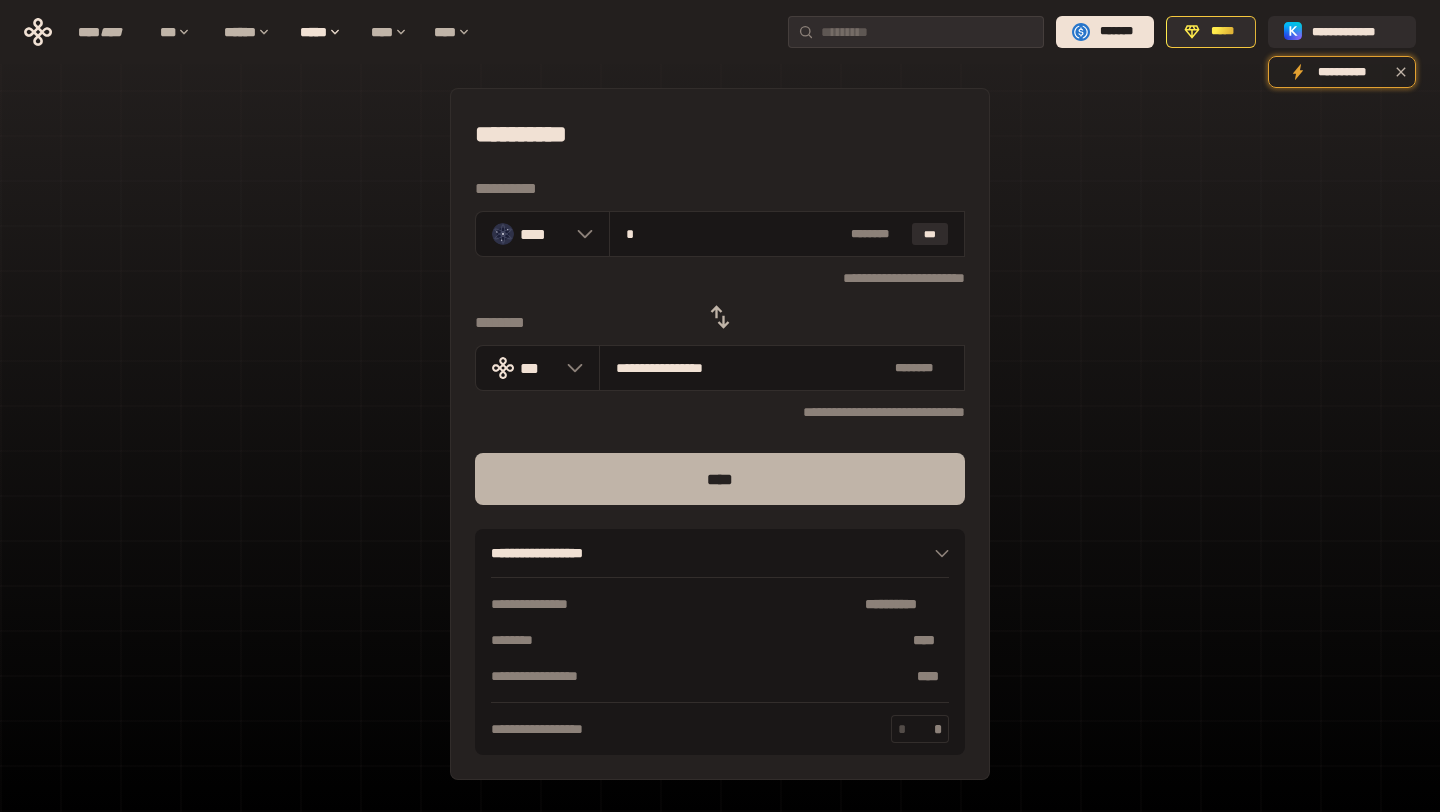 type on "*" 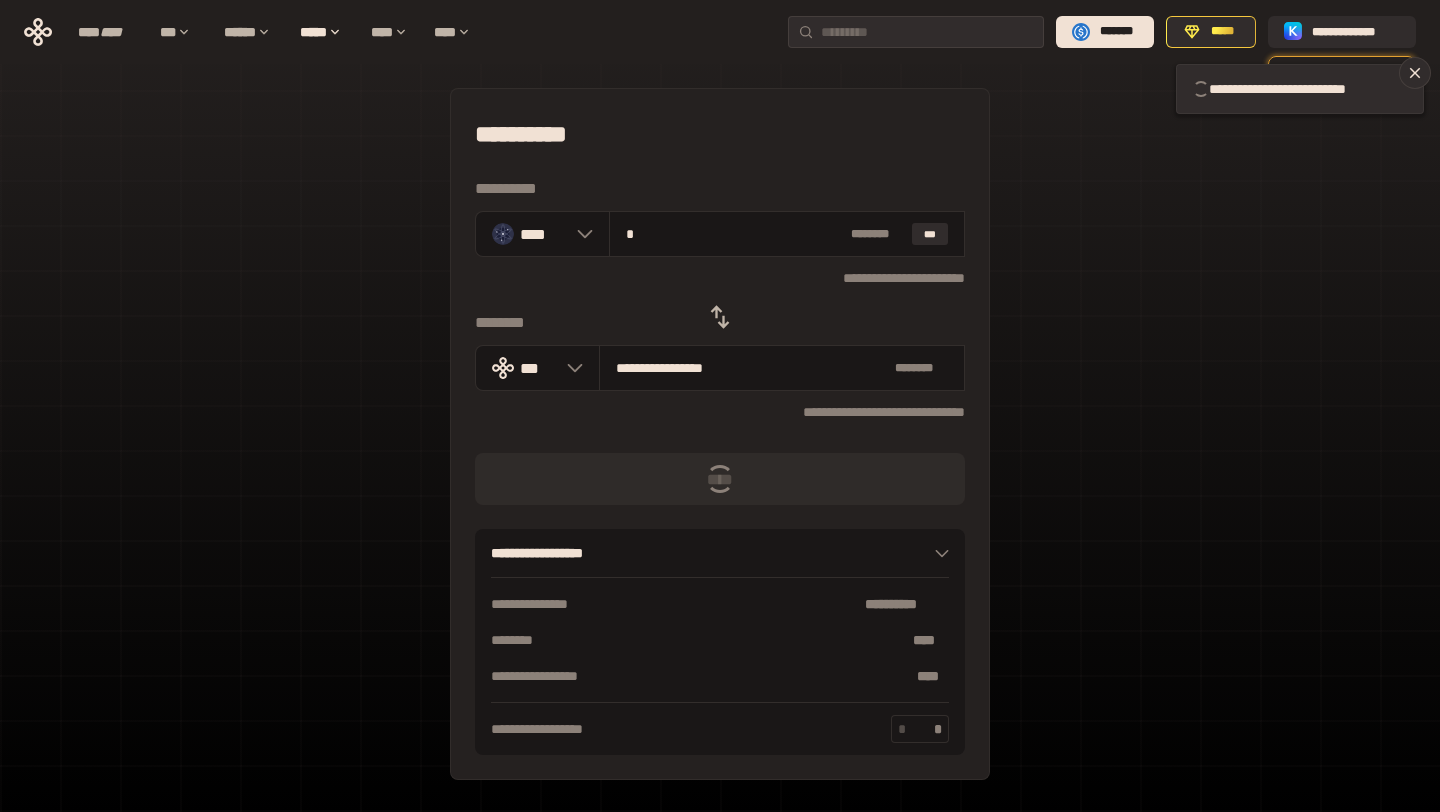 type 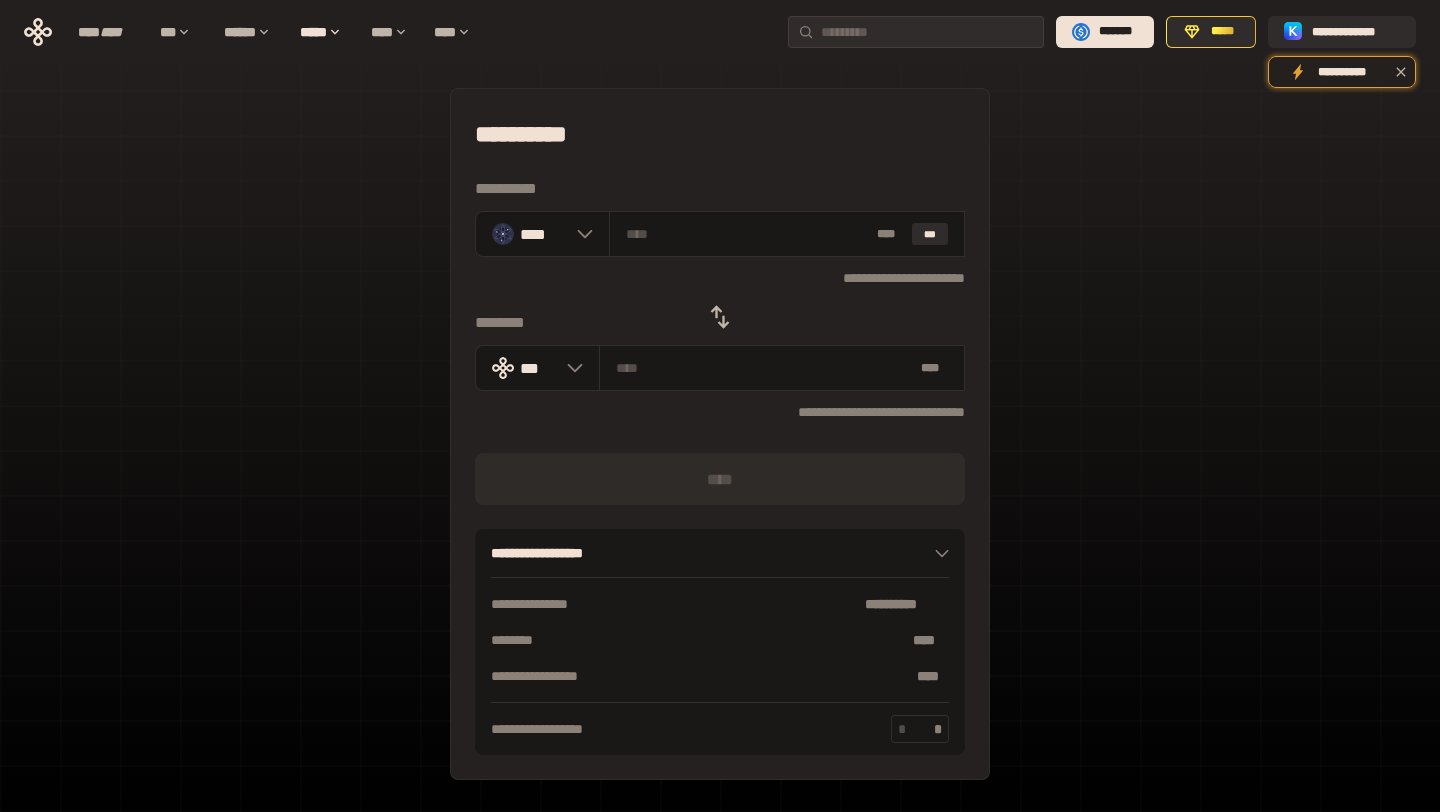 click 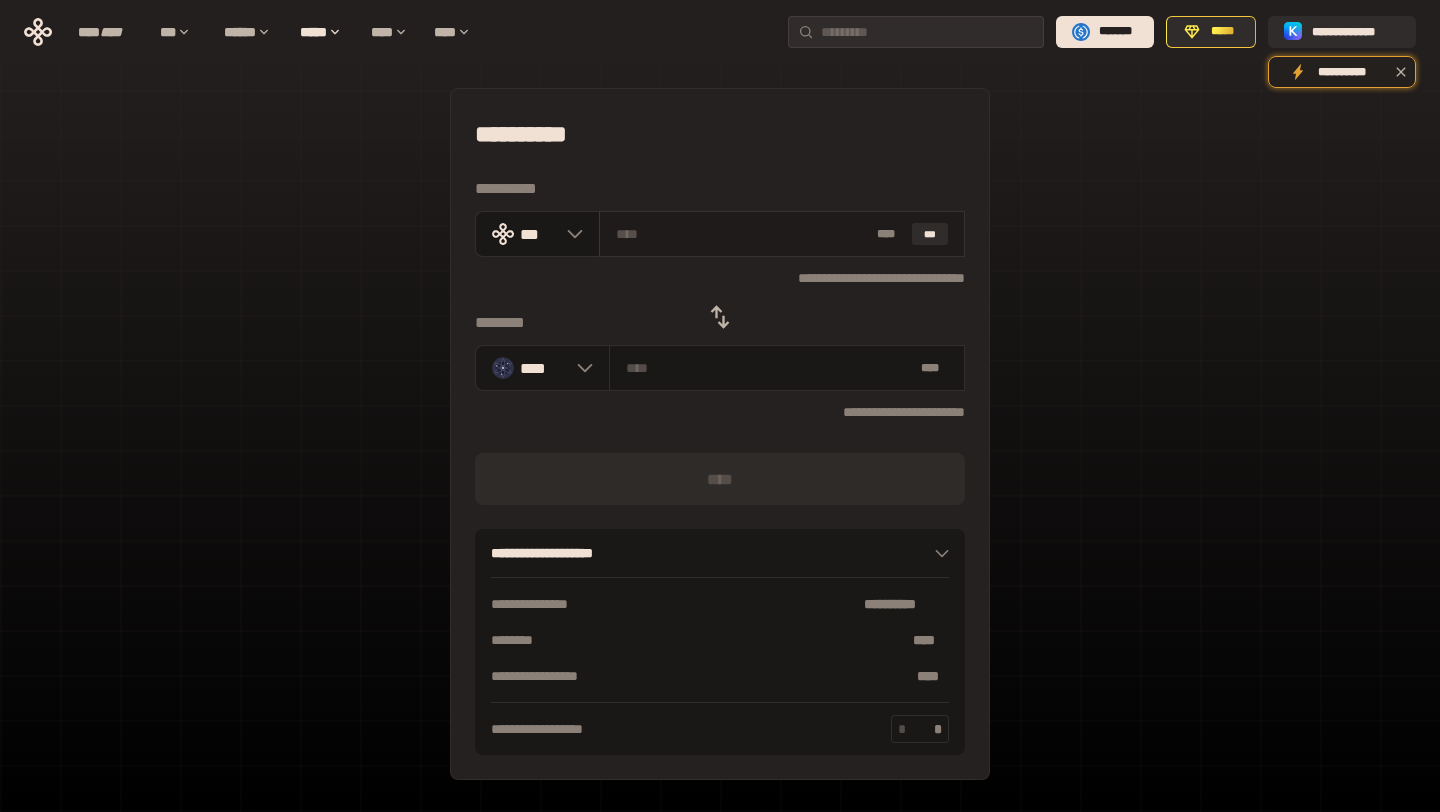 click at bounding box center [743, 234] 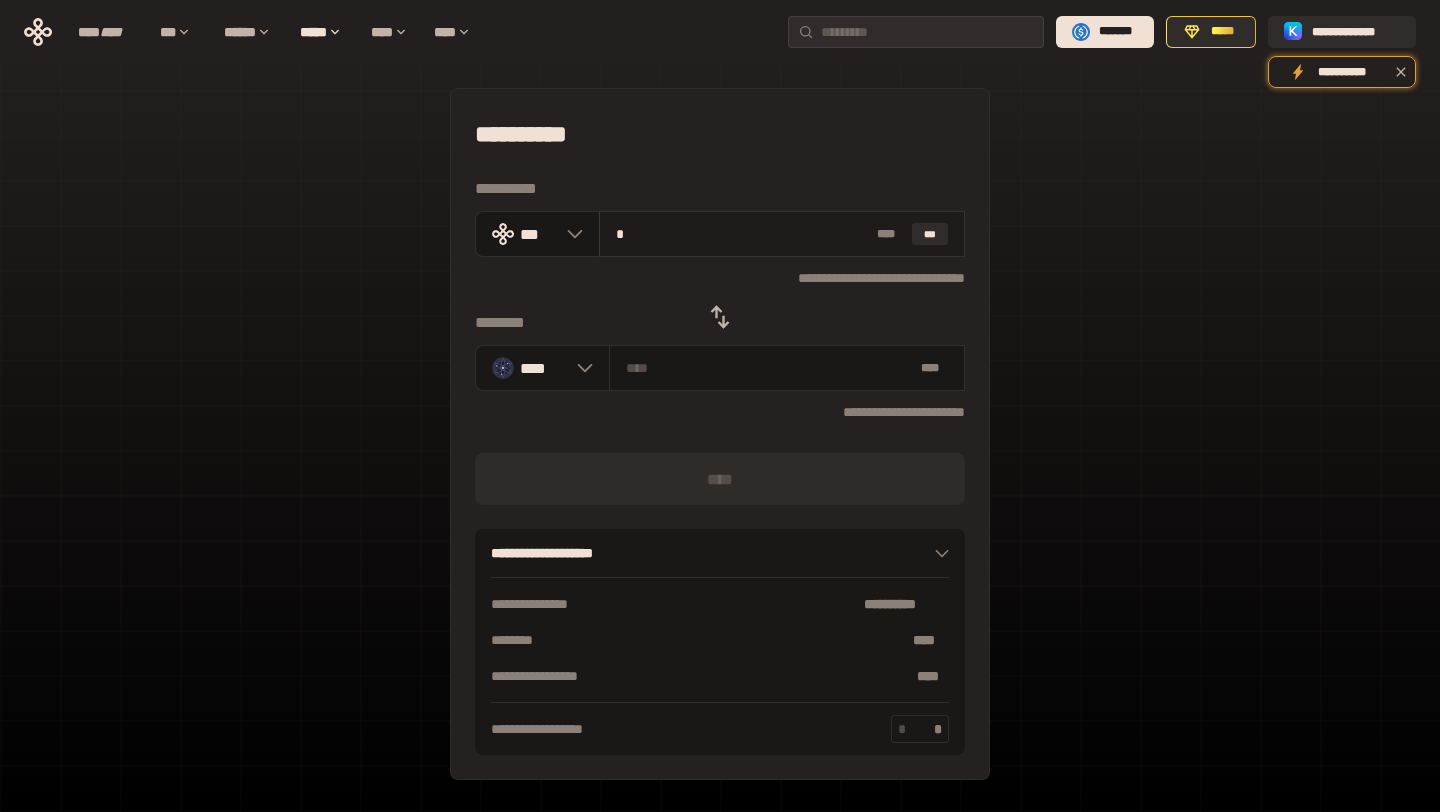 type on "********" 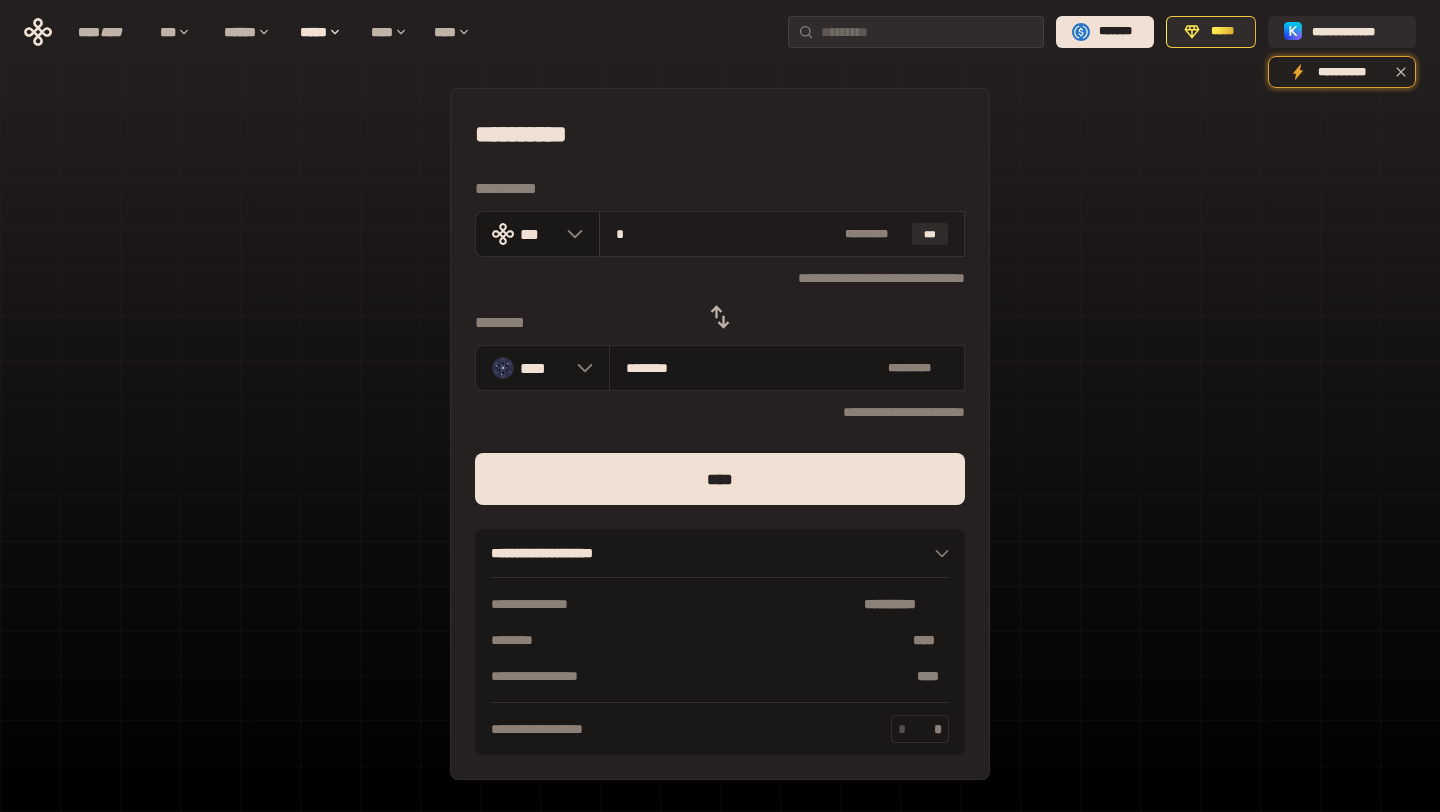 type on "**" 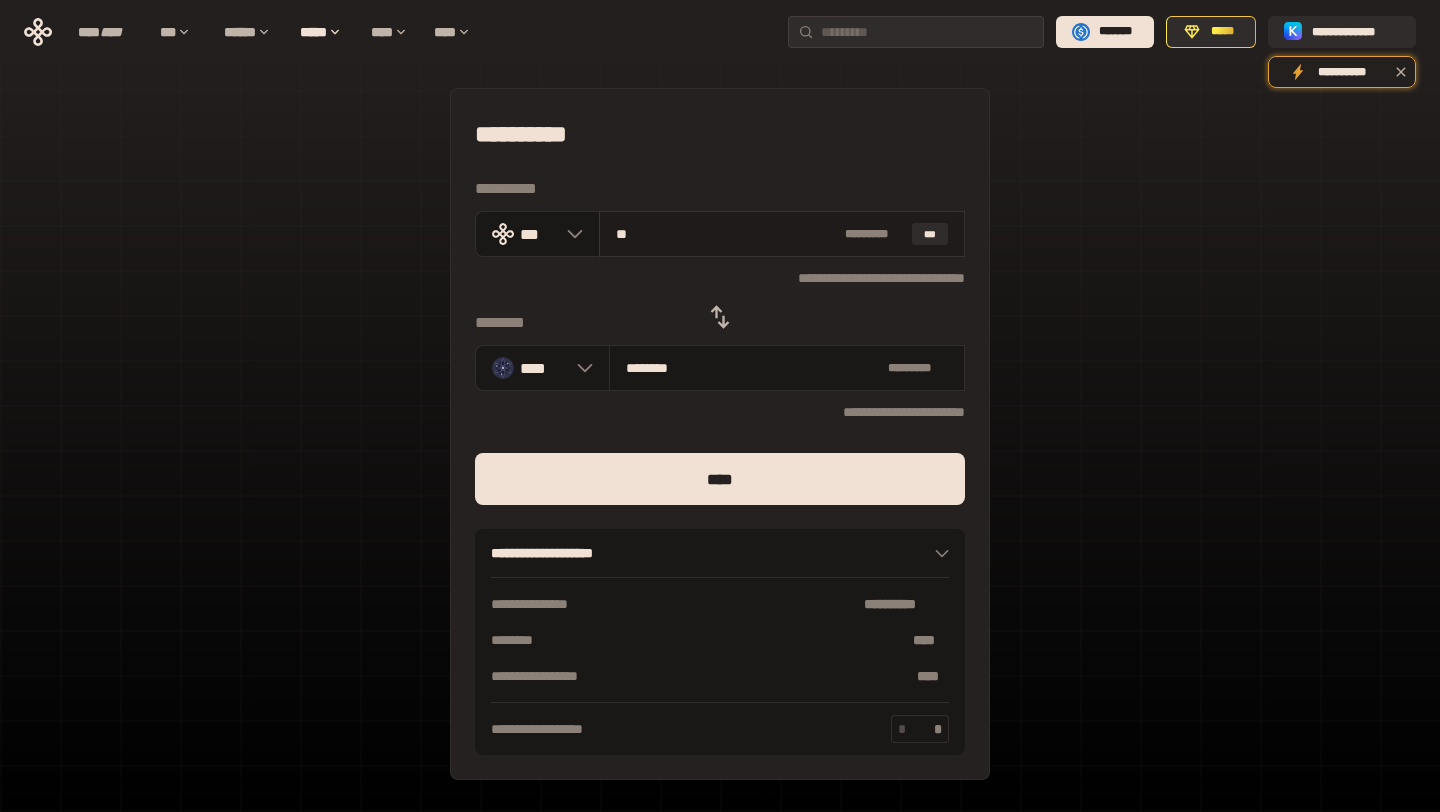 type on "********" 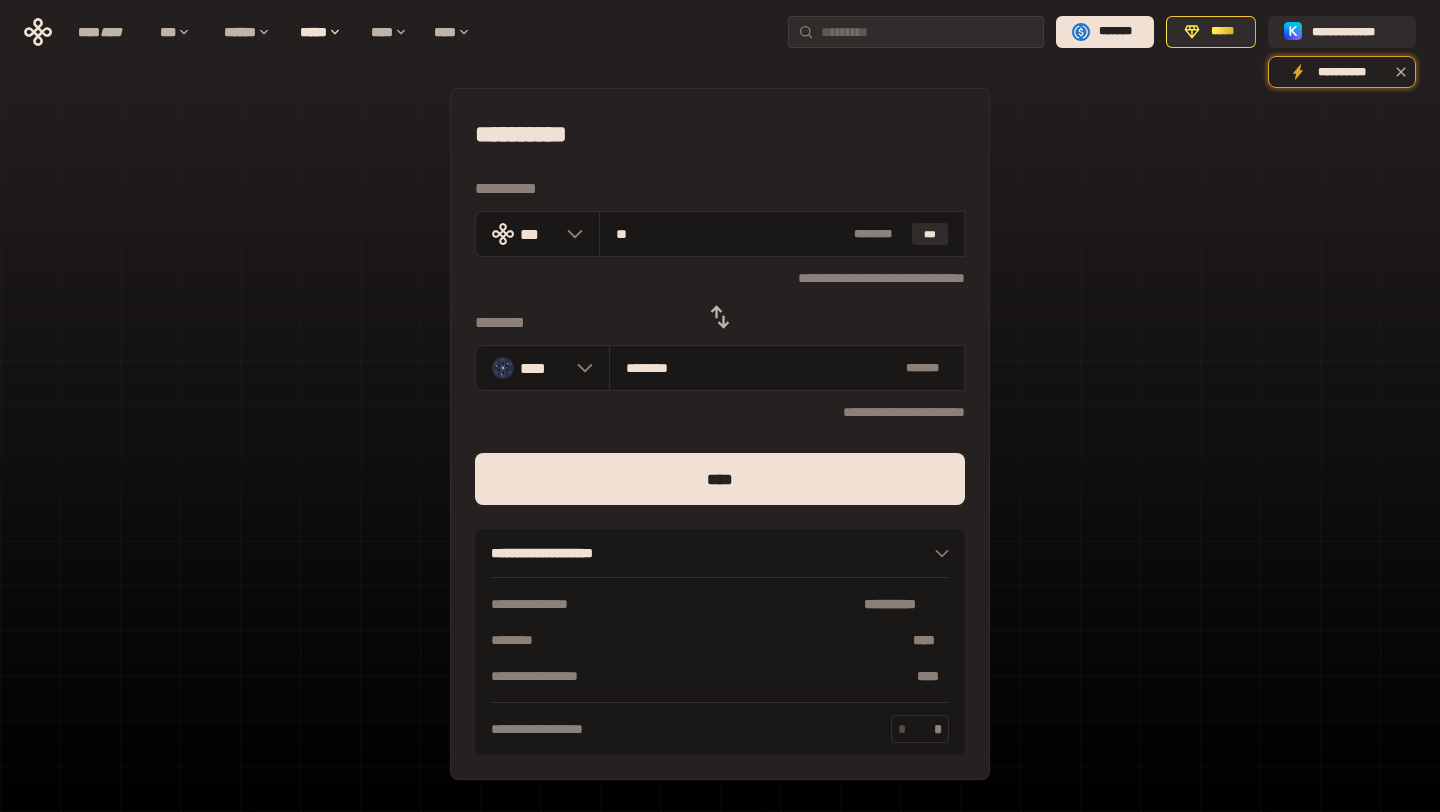 type on "**" 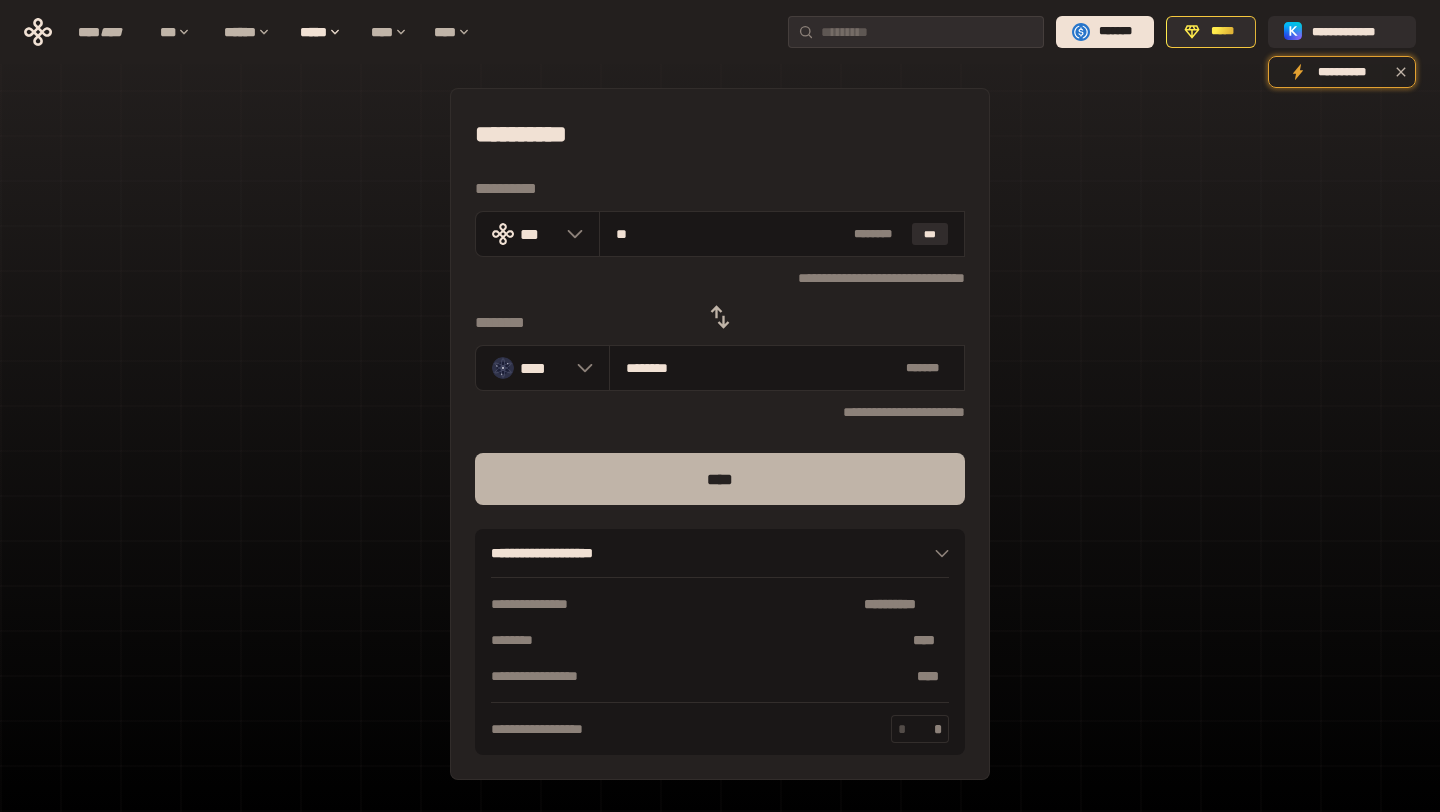 click on "****" at bounding box center [720, 479] 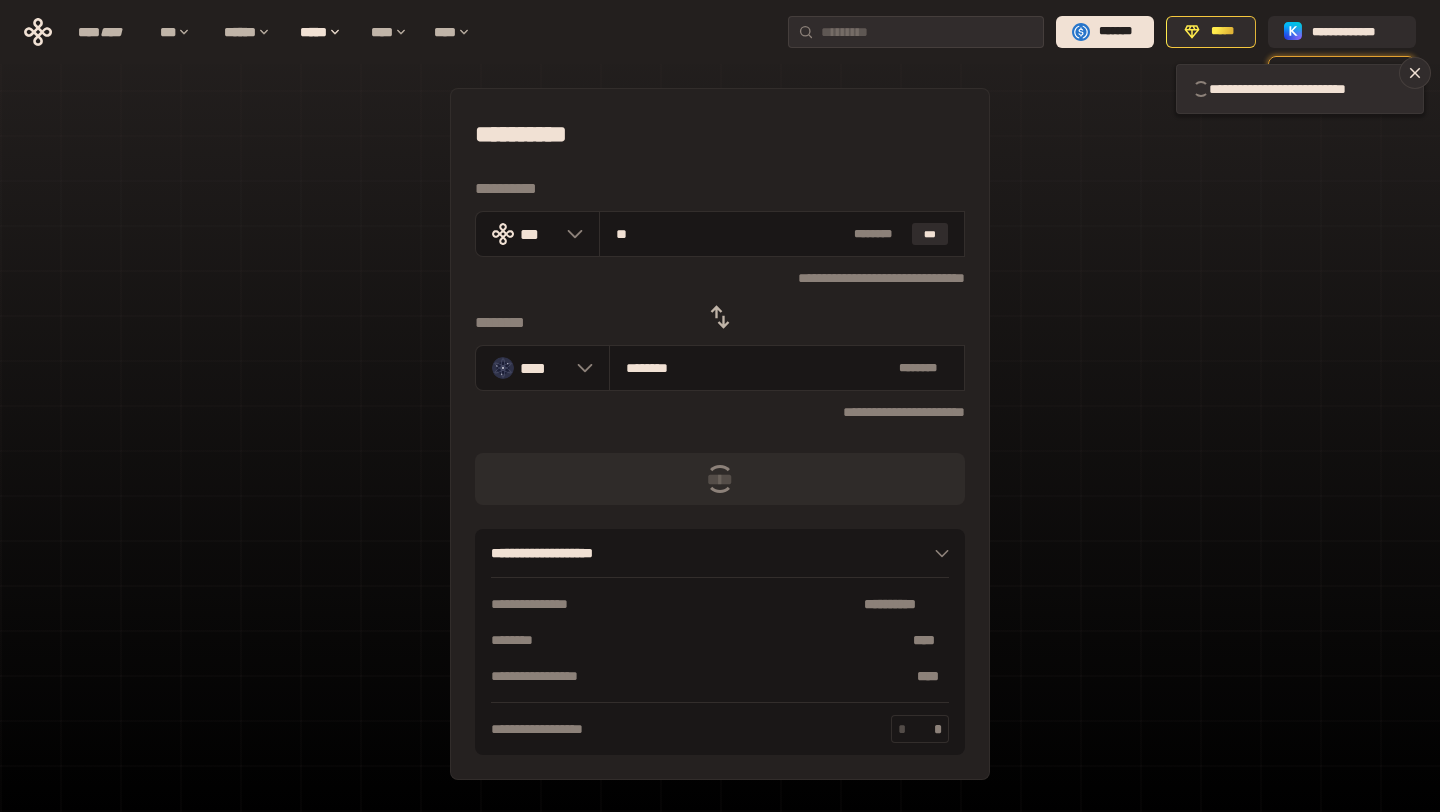 type 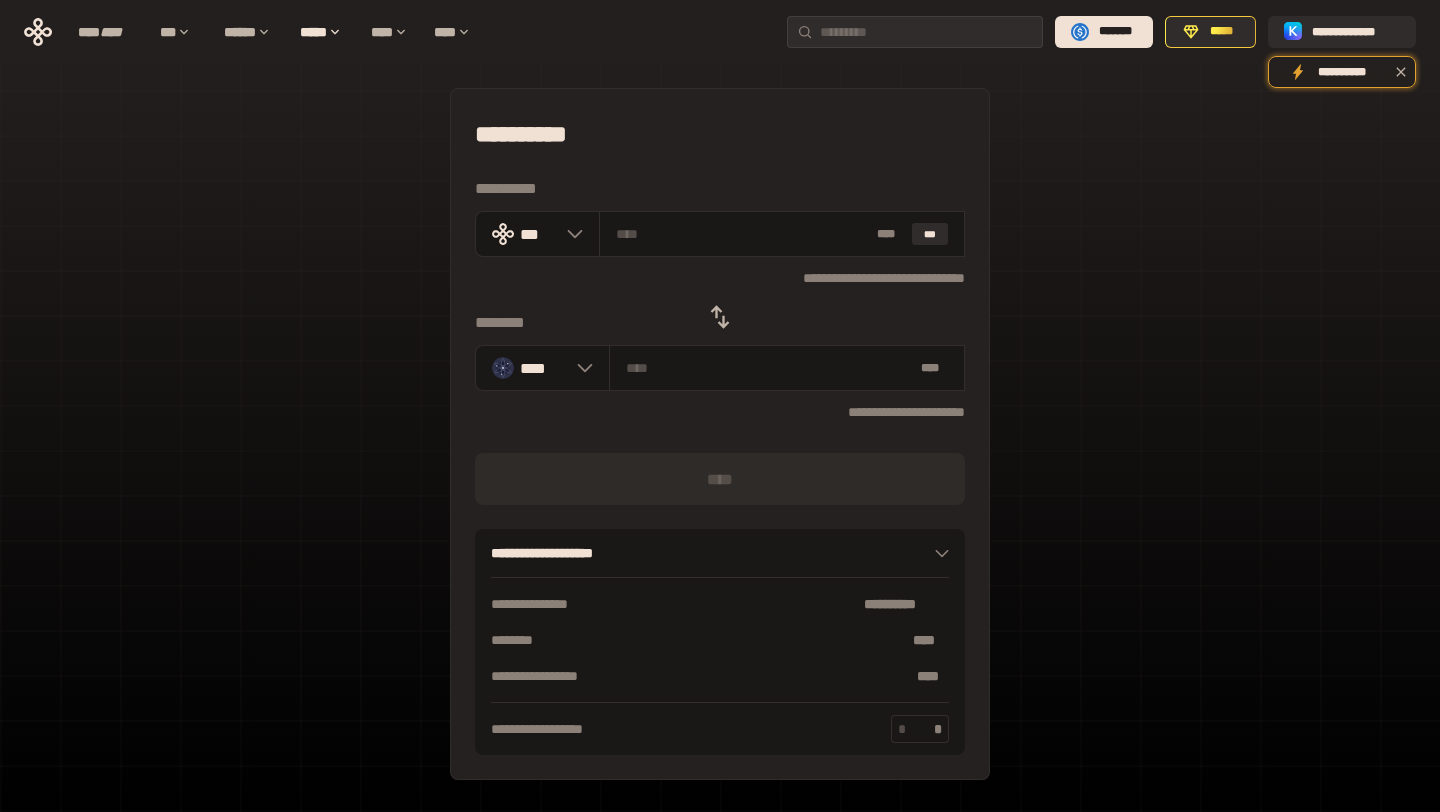 click 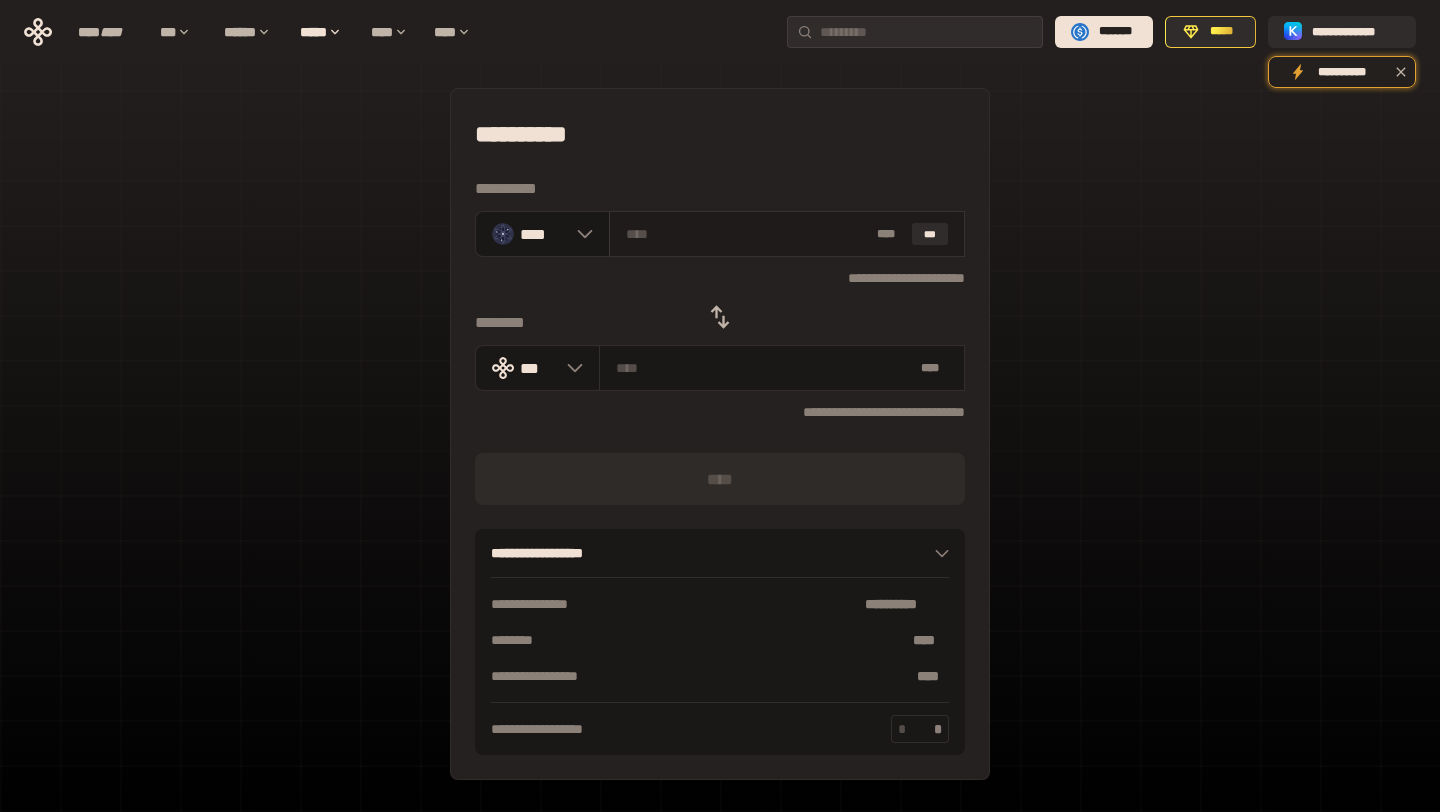 click at bounding box center [748, 234] 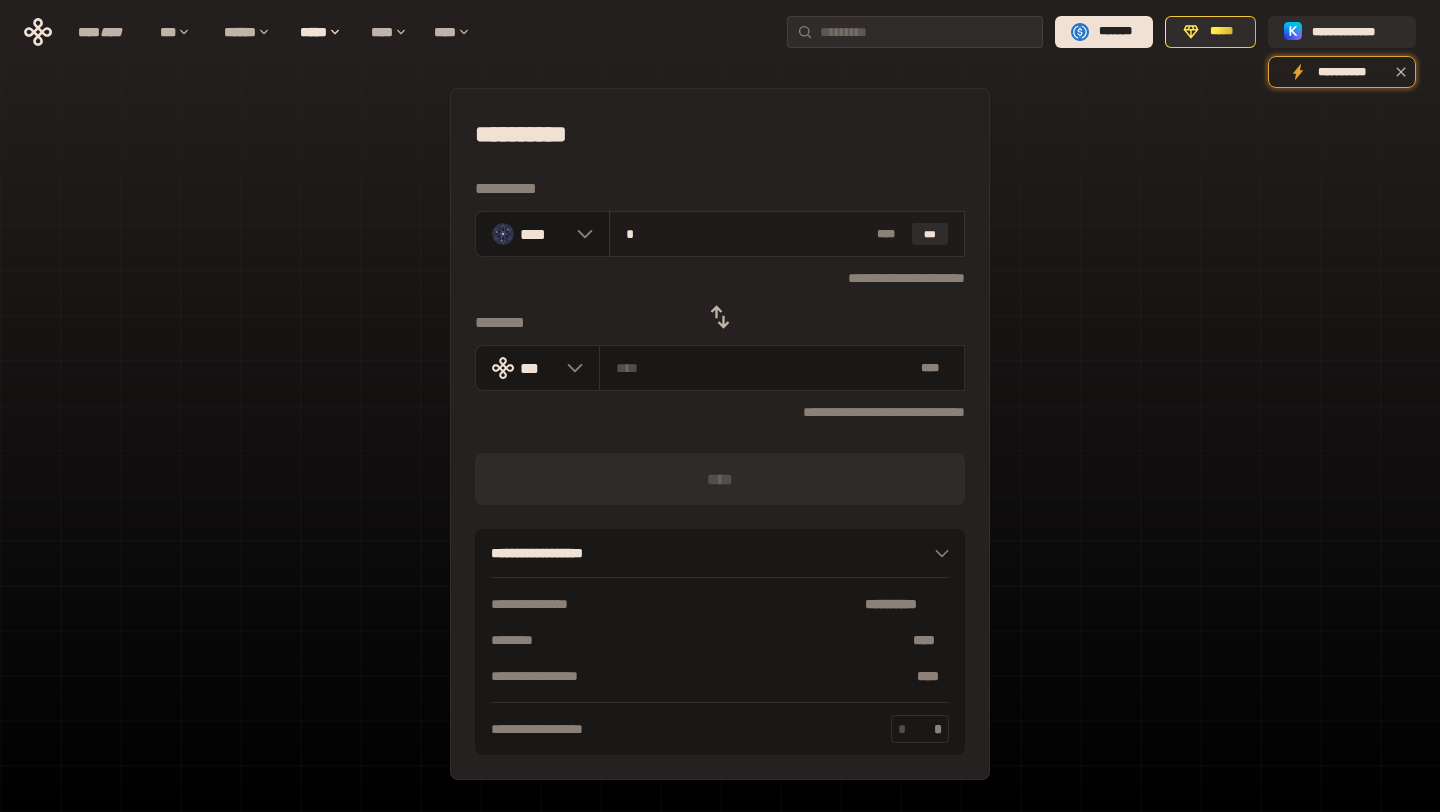 type on "**********" 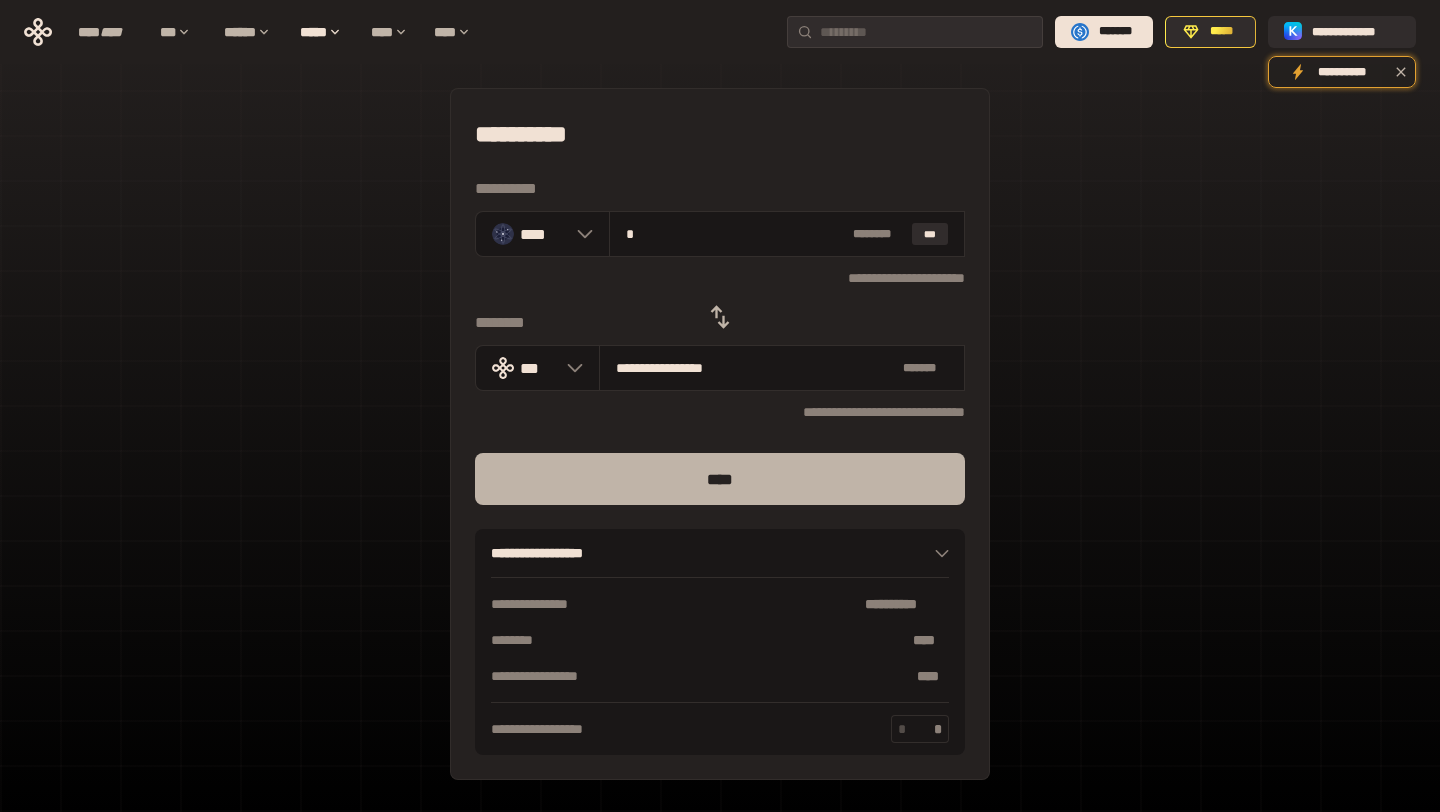 type on "*" 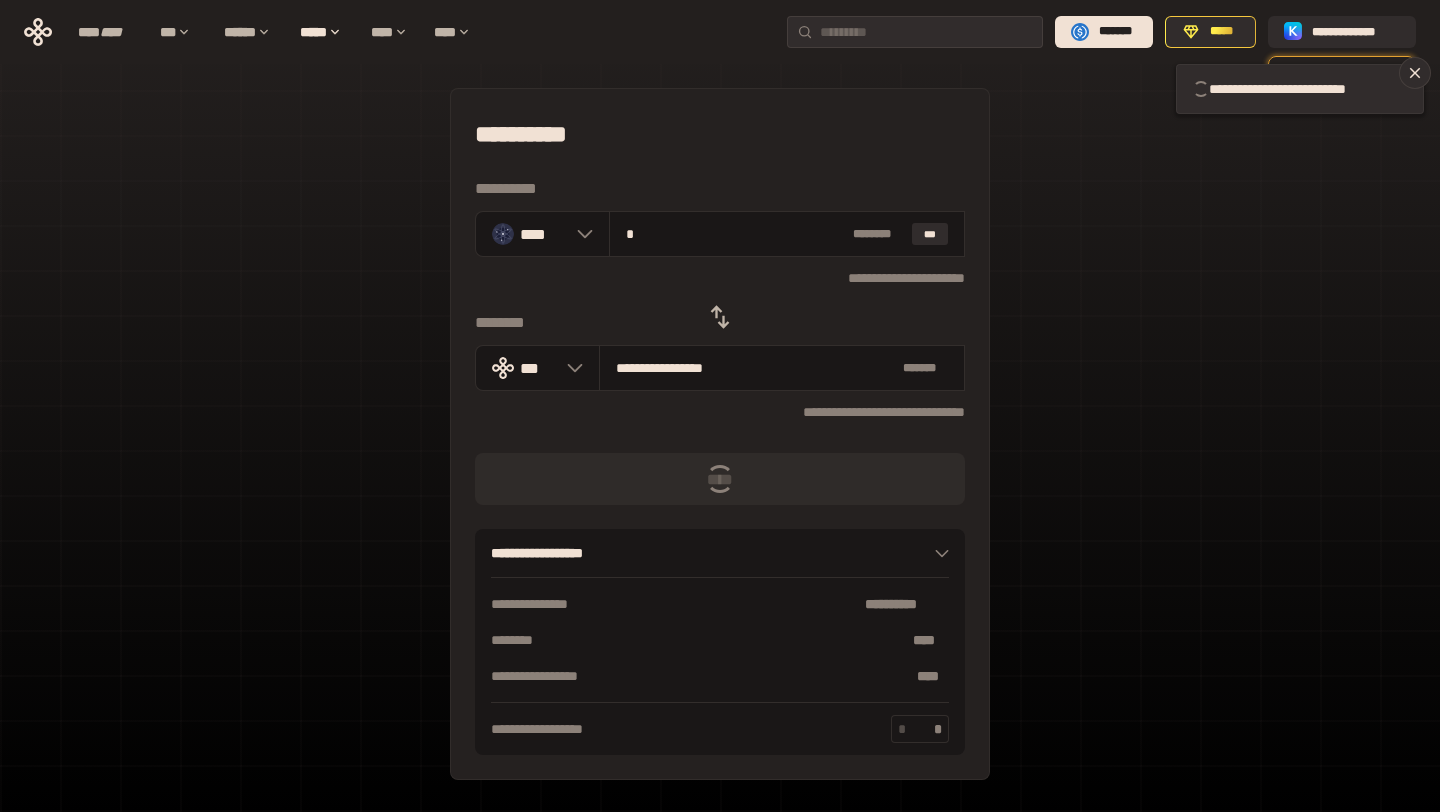 type 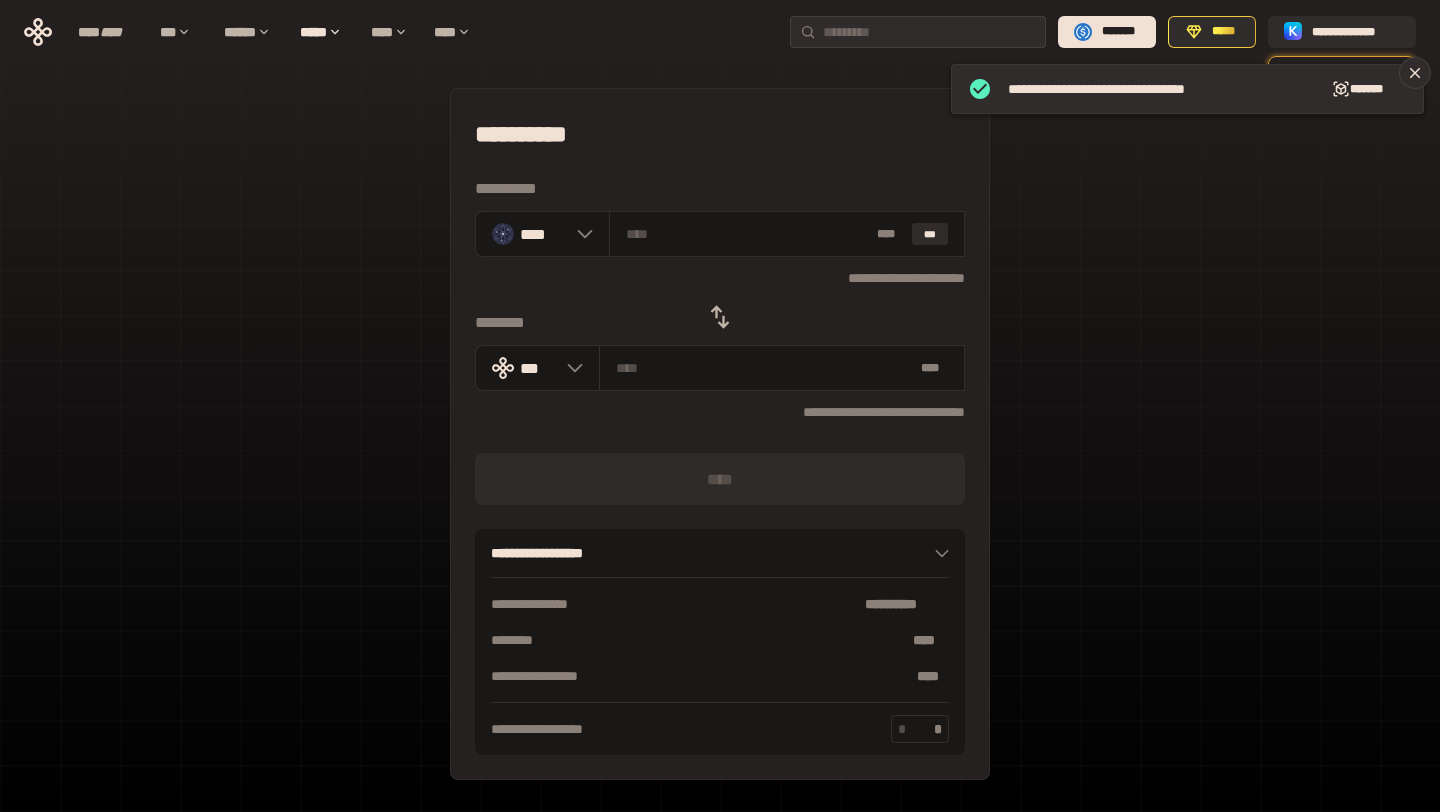 click 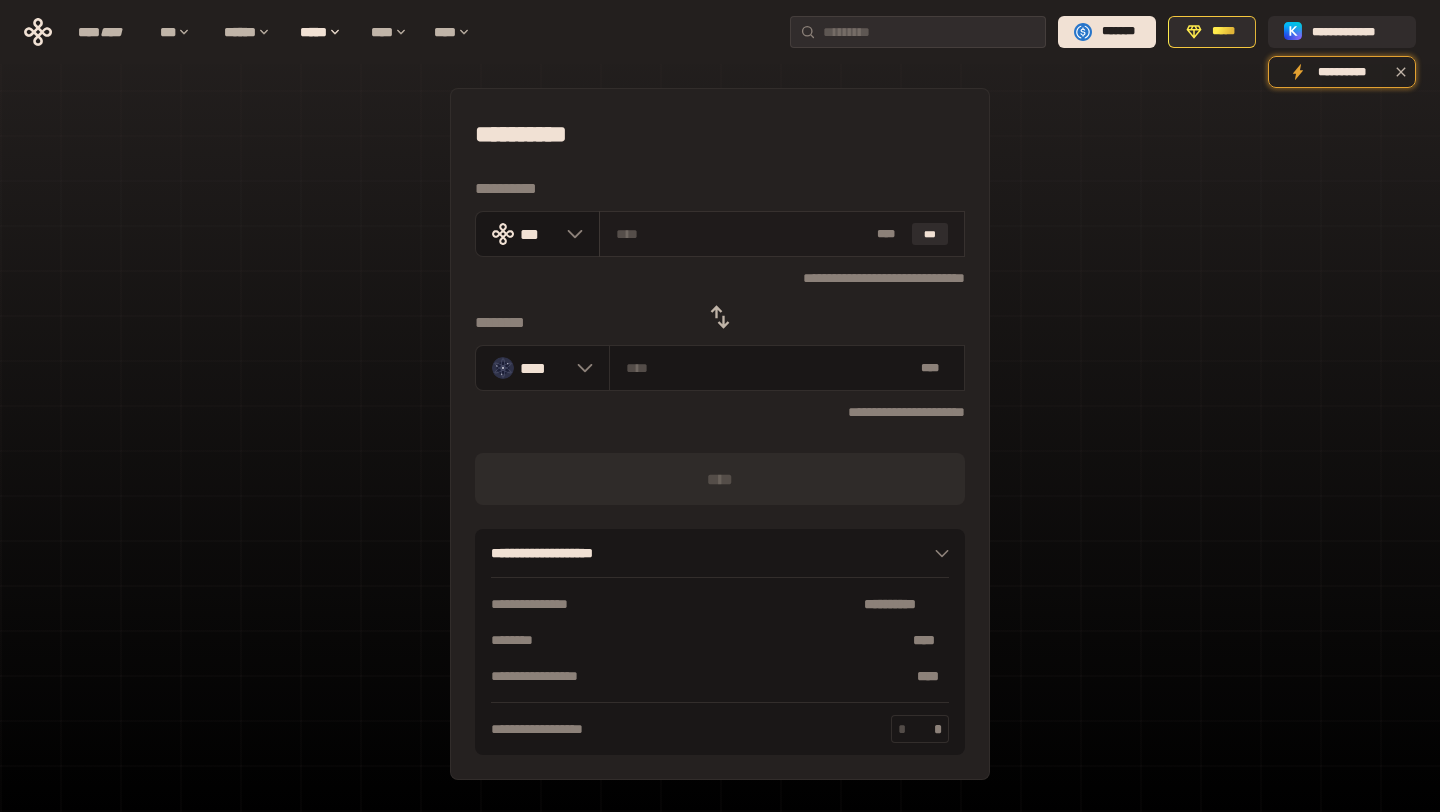 click at bounding box center (743, 234) 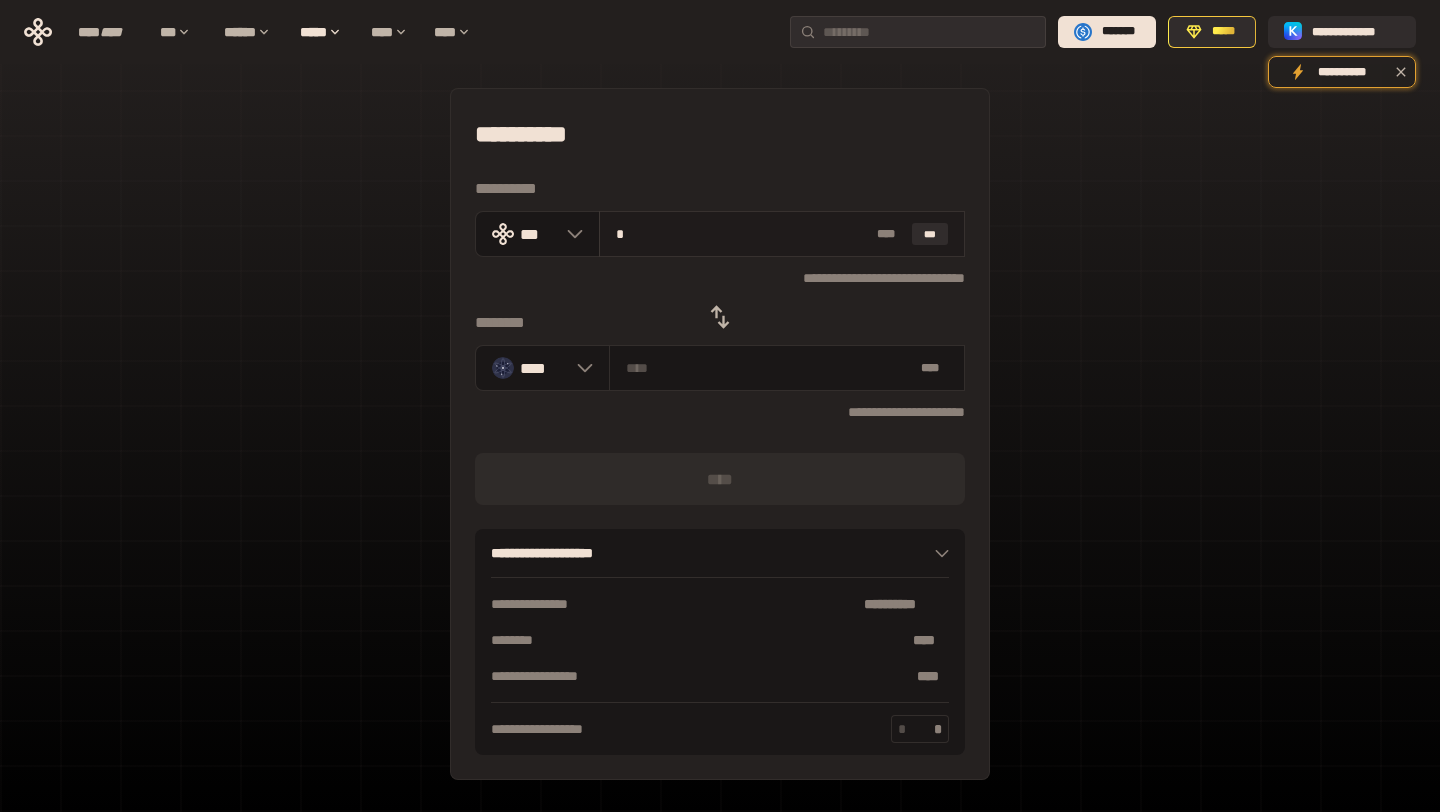 type on "********" 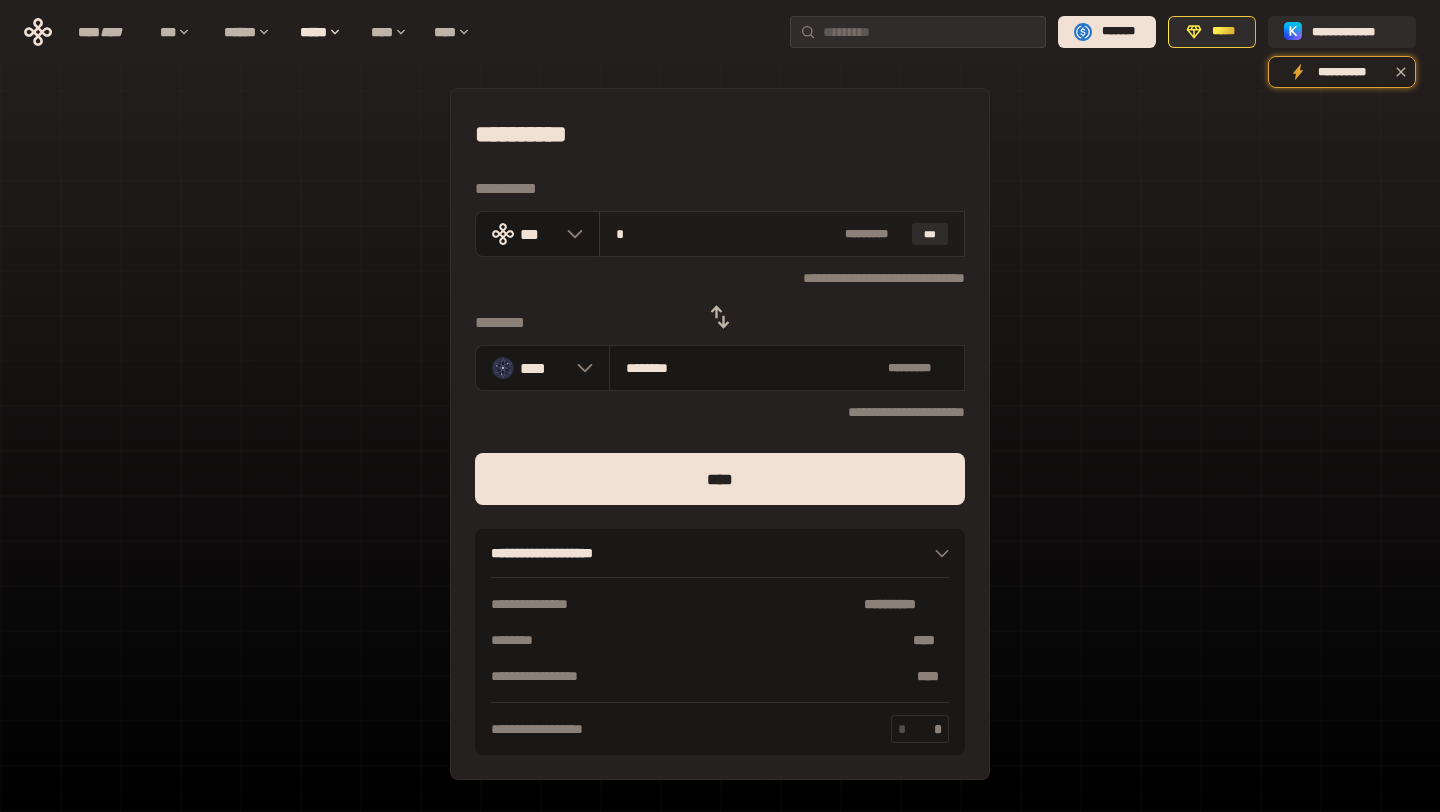 type on "**" 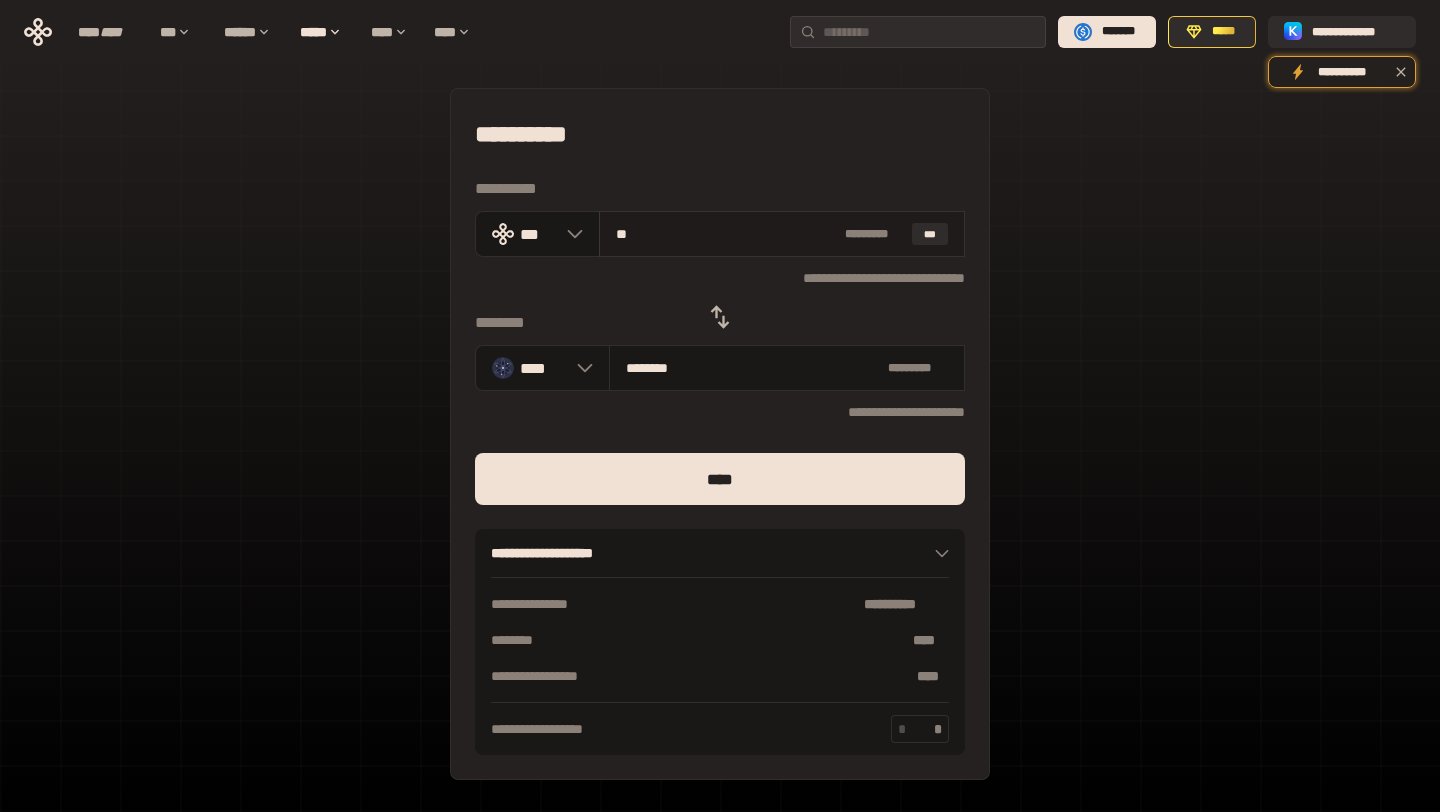 type on "*******" 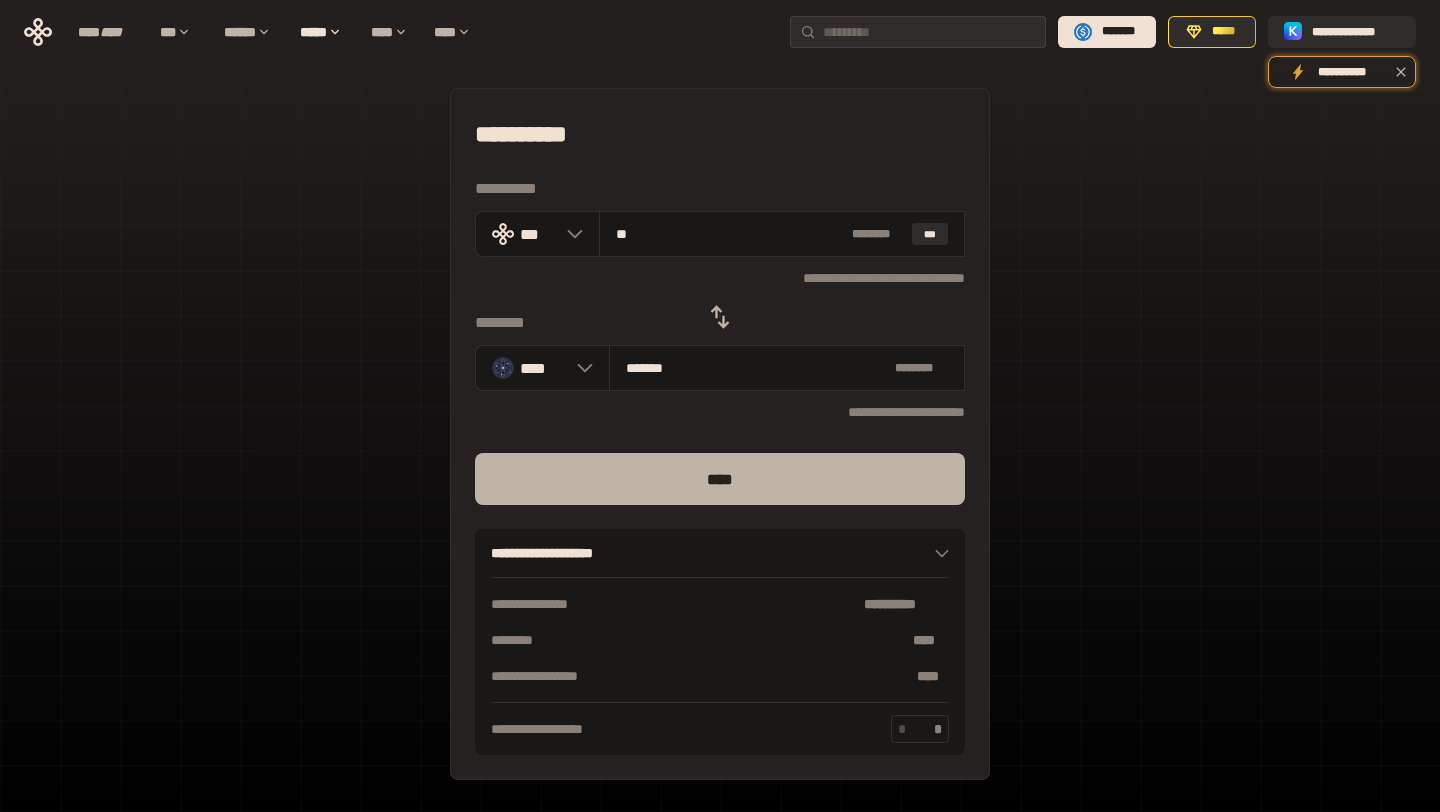 type on "**" 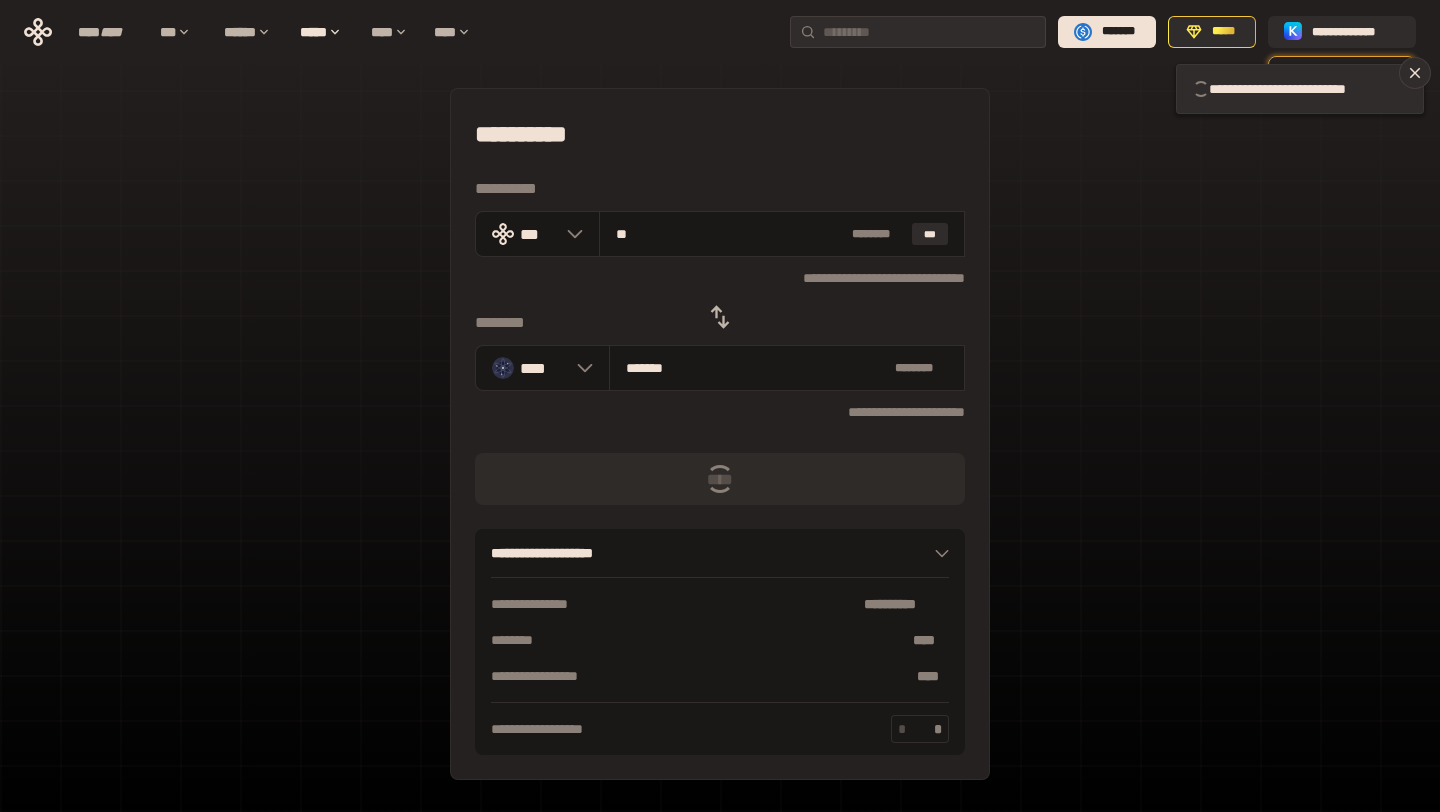 type 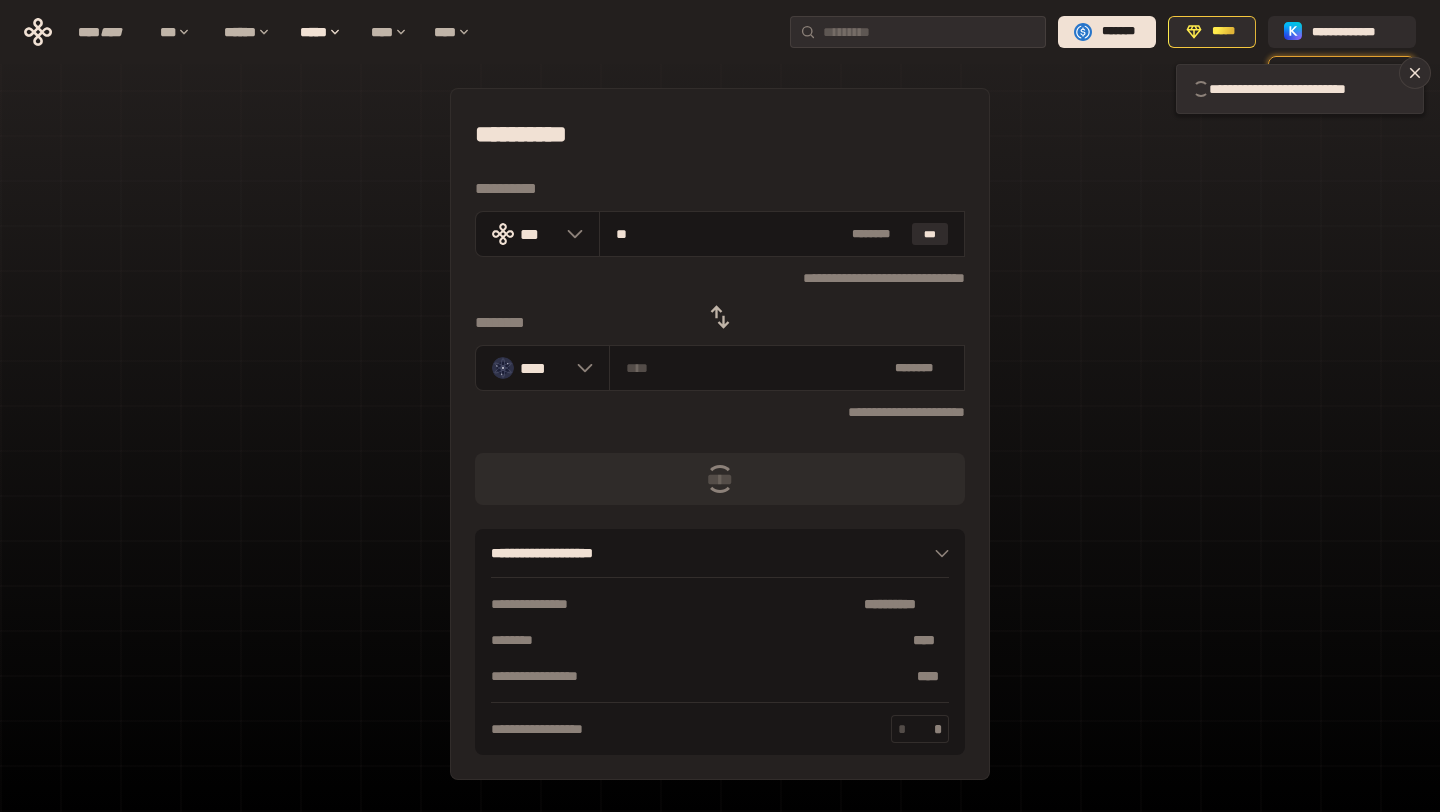 type 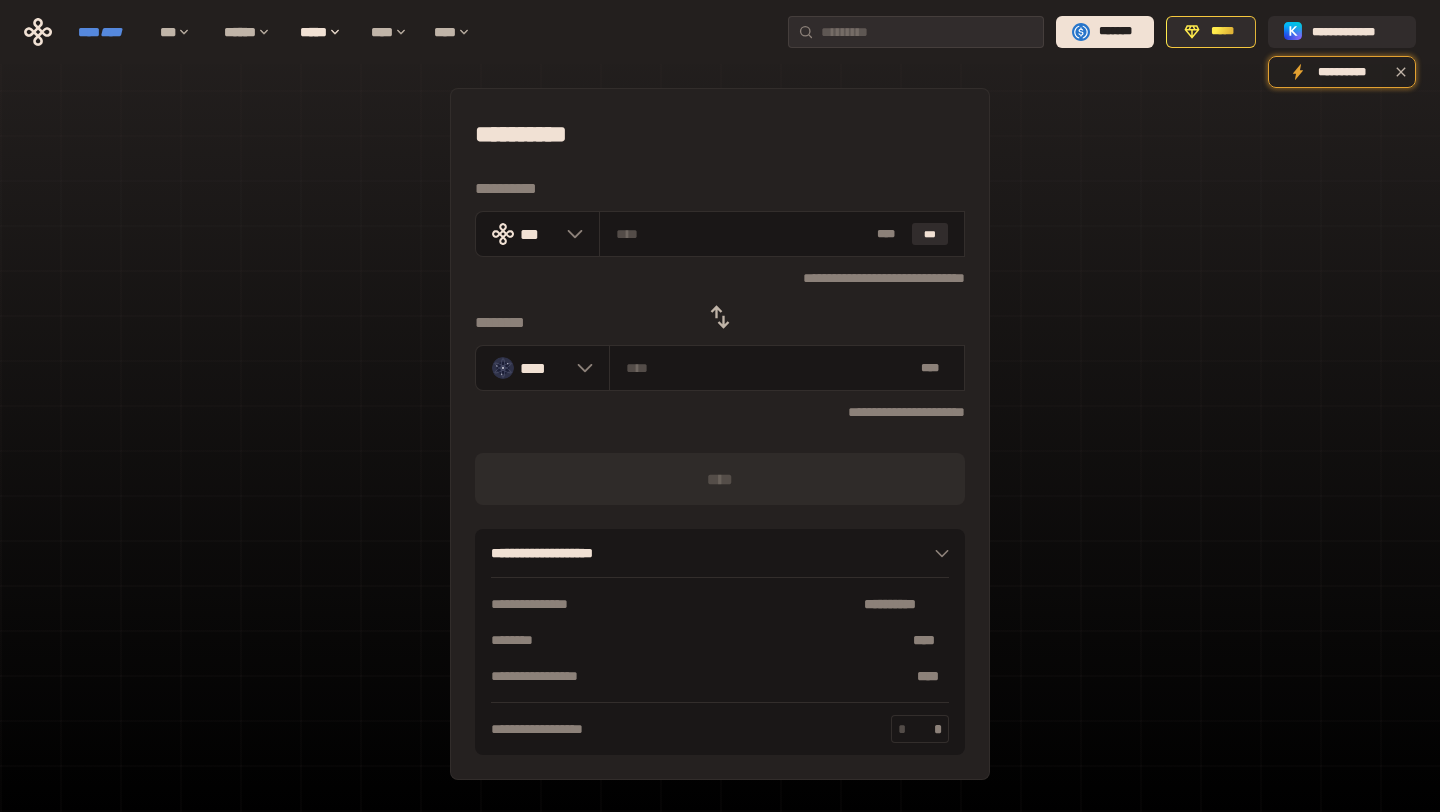 click on "**** ****" at bounding box center (109, 32) 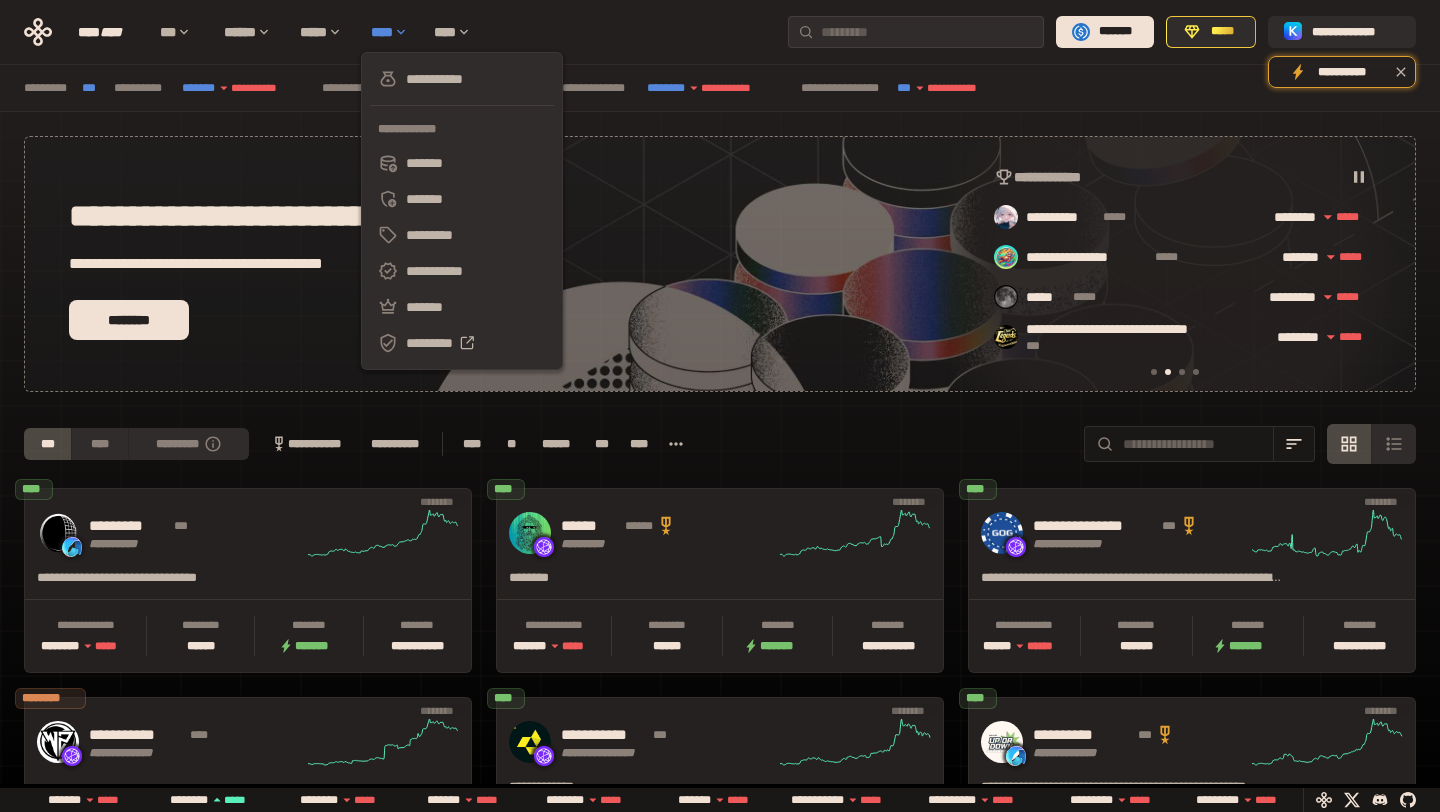scroll, scrollTop: 0, scrollLeft: 436, axis: horizontal 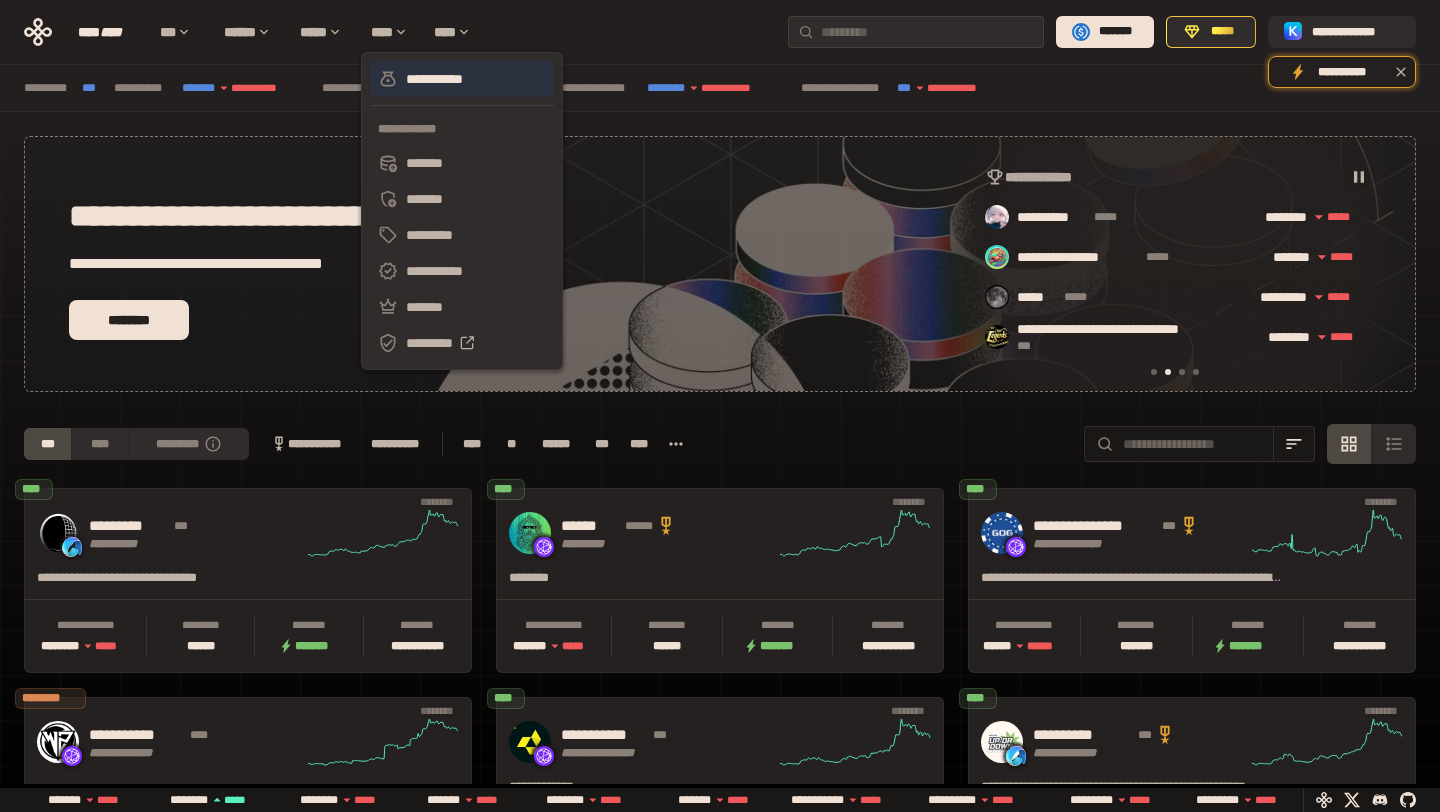 click on "**********" at bounding box center [462, 79] 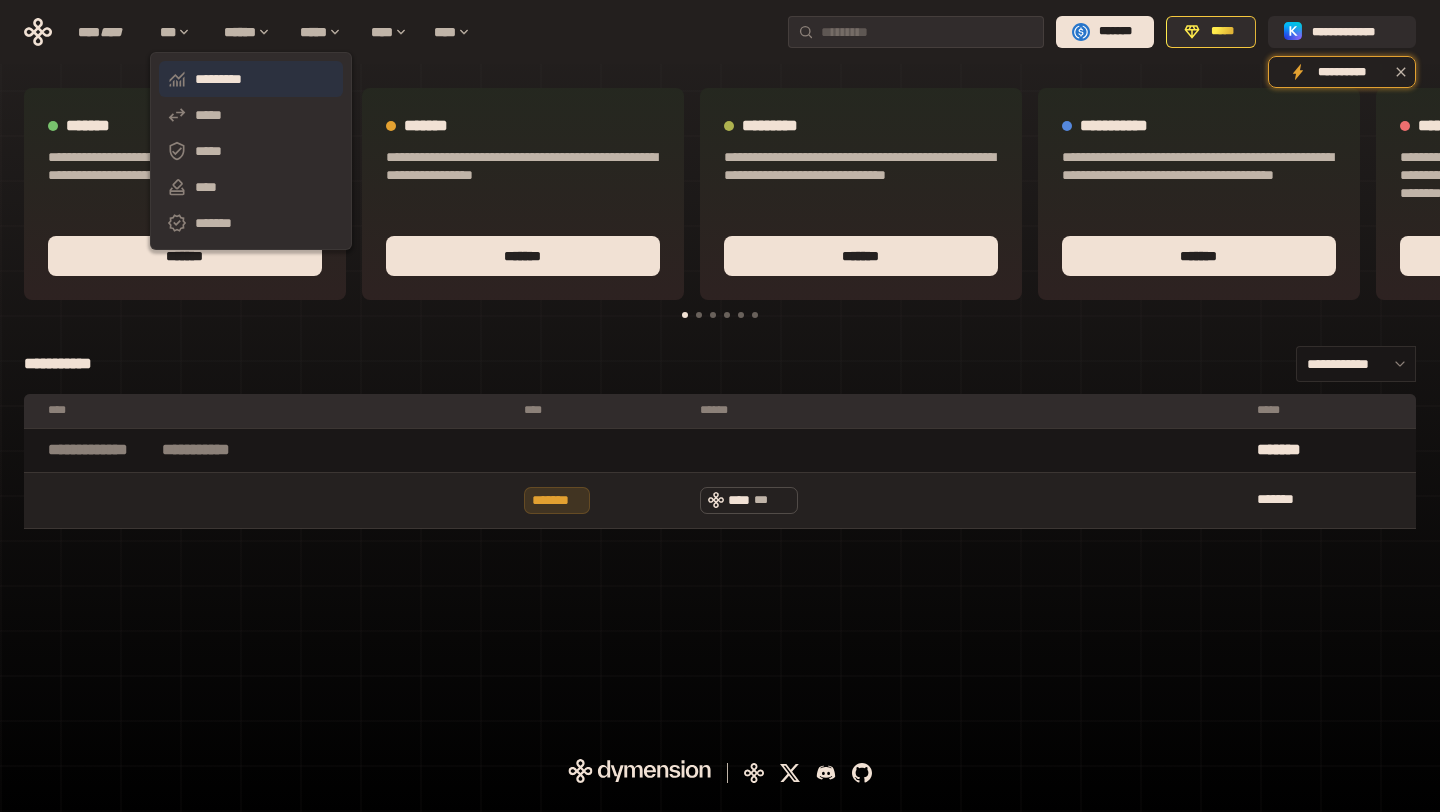 click on "*********" at bounding box center [251, 79] 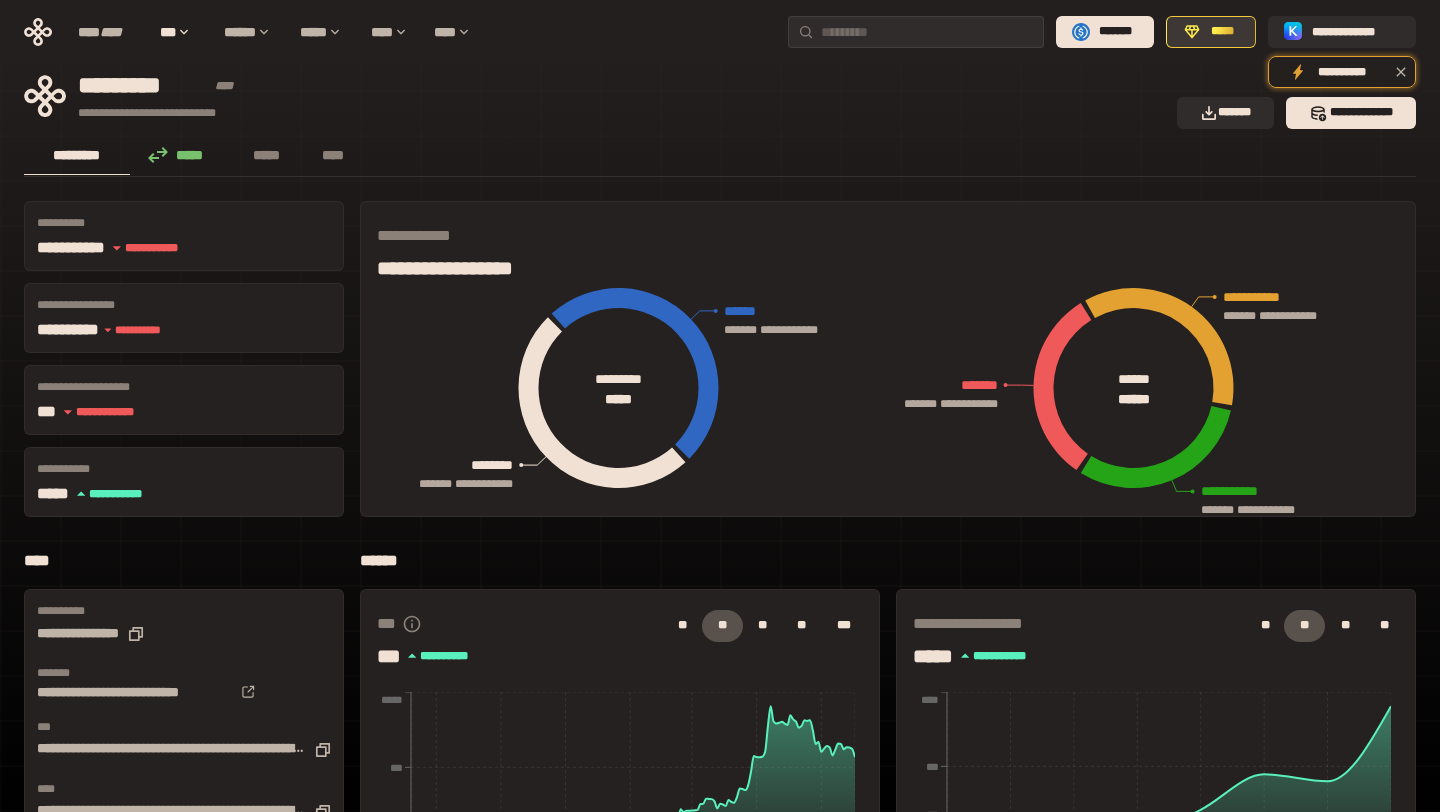 click on "*****" at bounding box center [1222, 32] 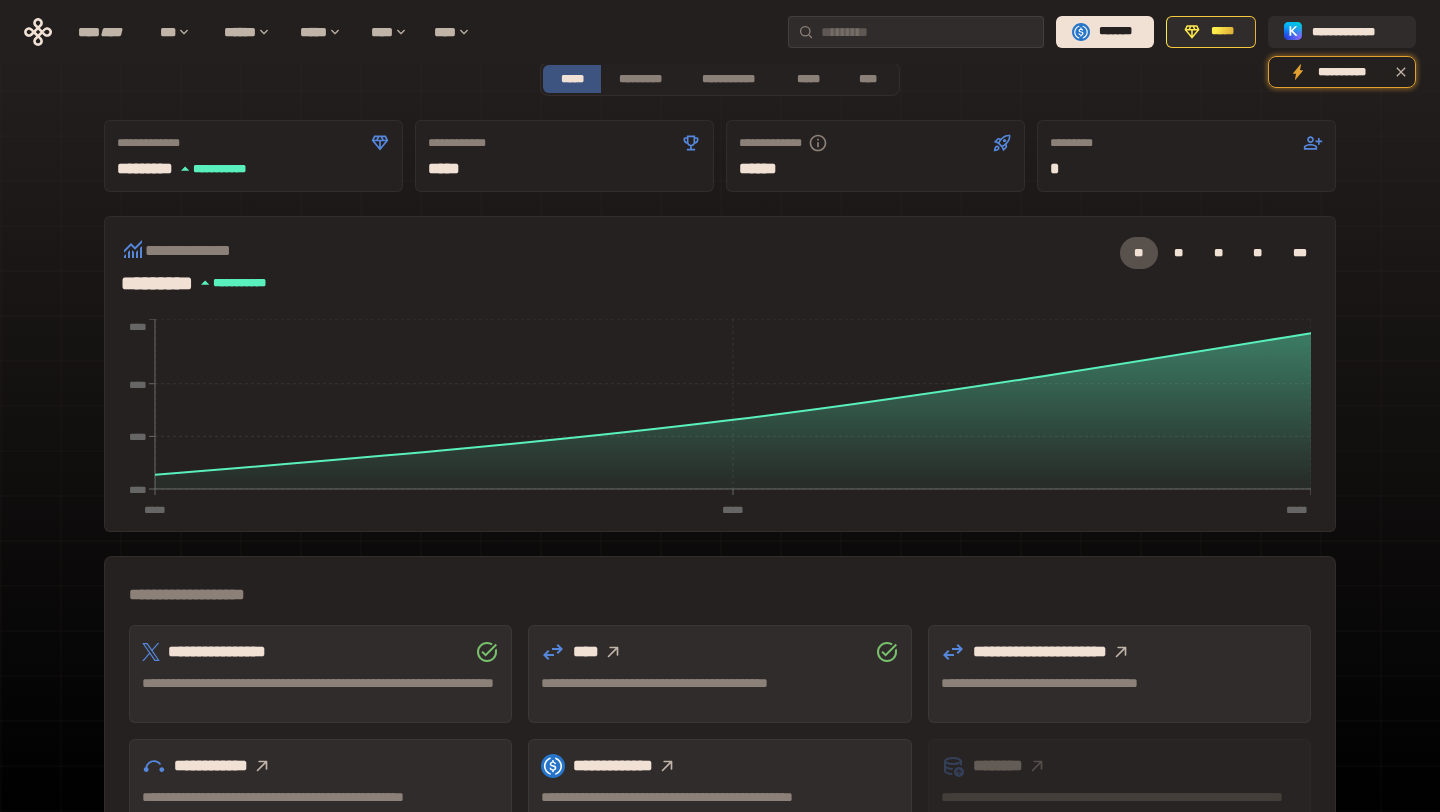 scroll, scrollTop: 476, scrollLeft: 0, axis: vertical 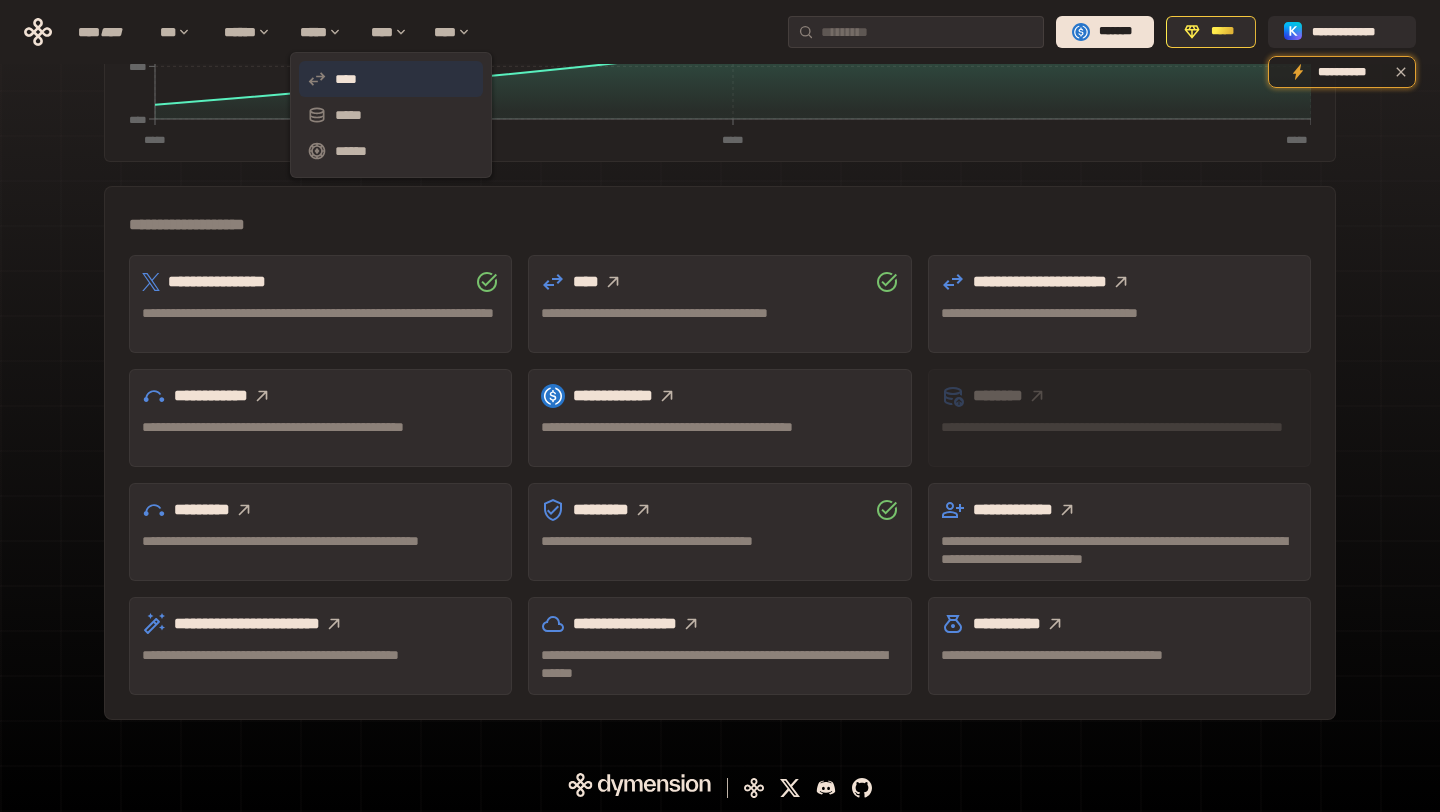 click on "****" at bounding box center (391, 79) 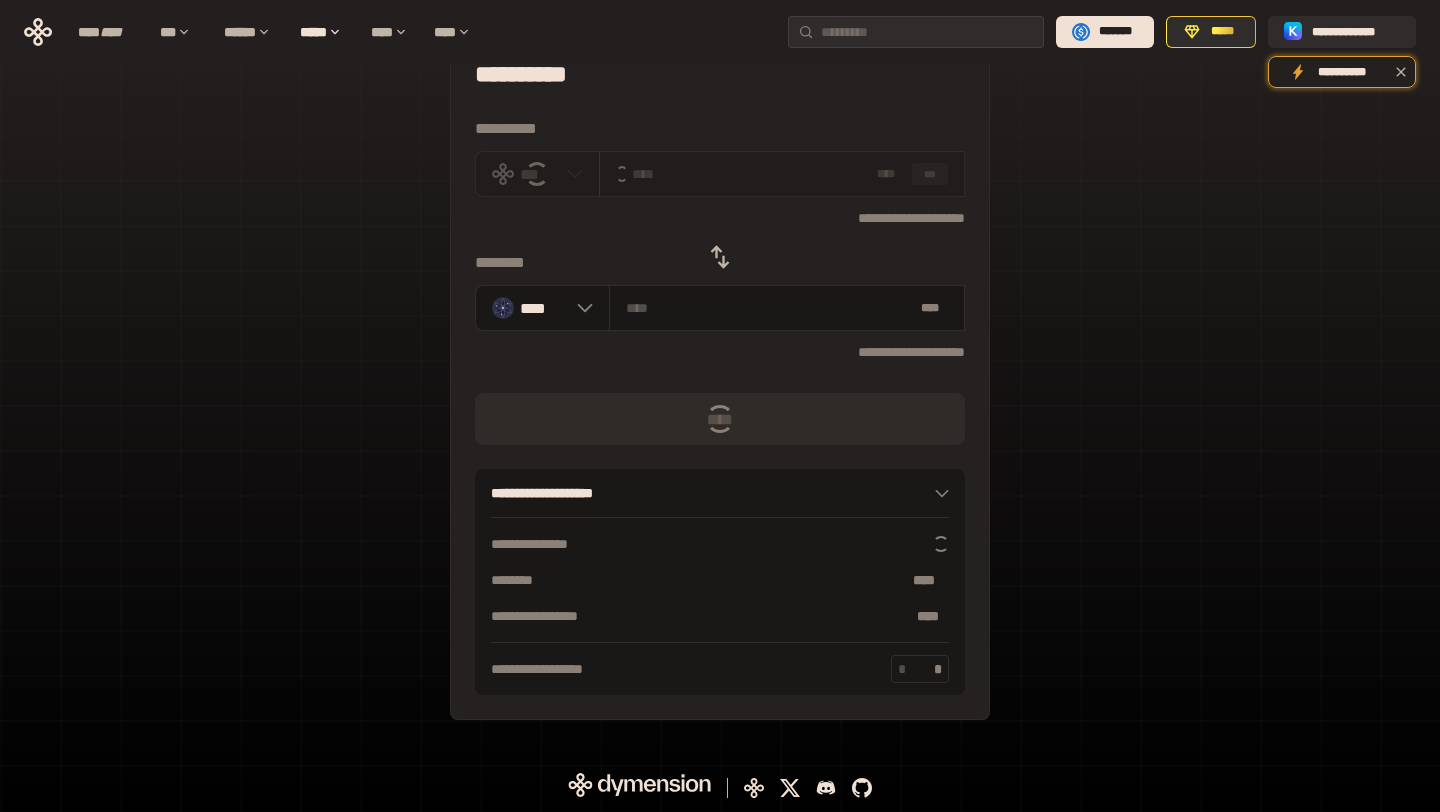 scroll, scrollTop: 0, scrollLeft: 0, axis: both 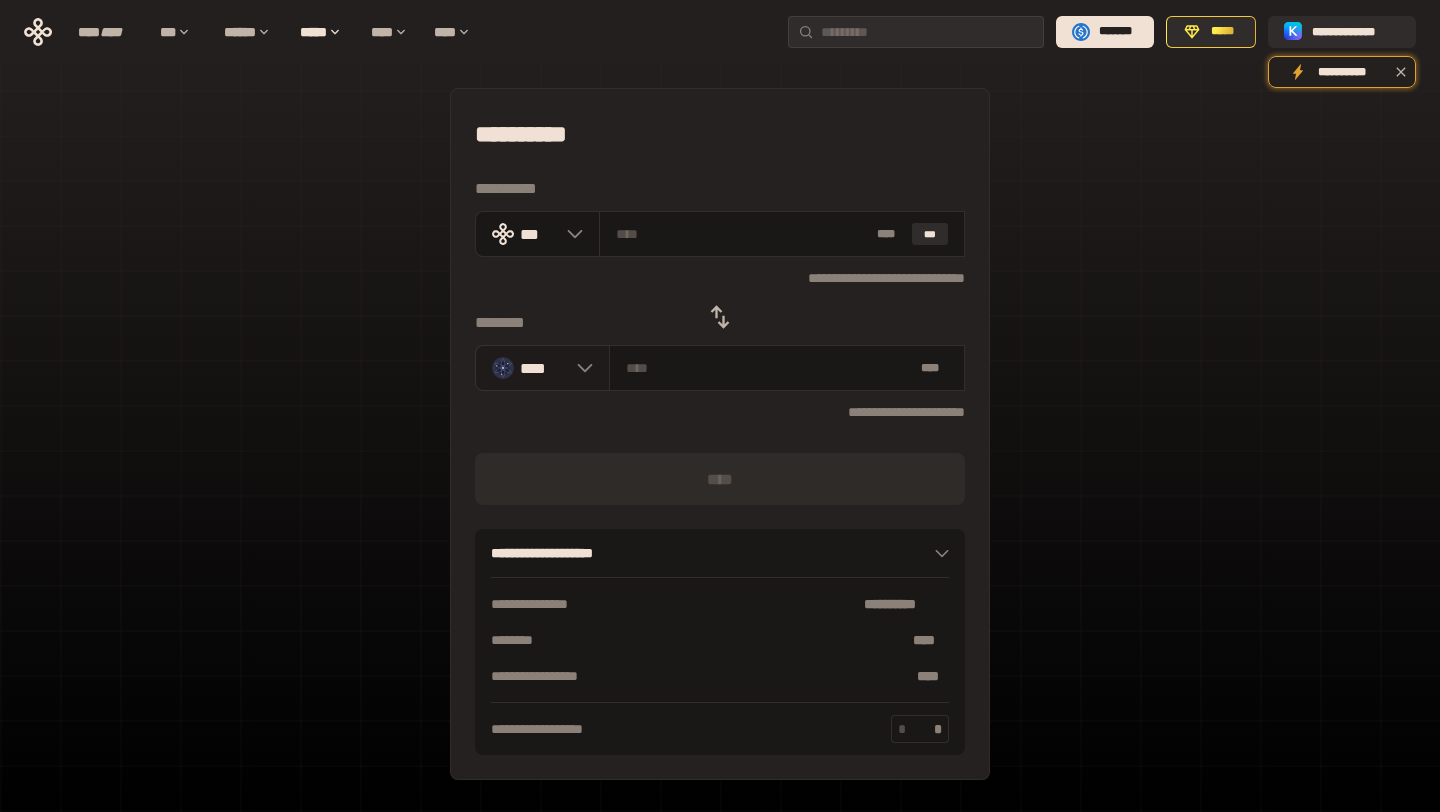 click on "****" at bounding box center [543, 368] 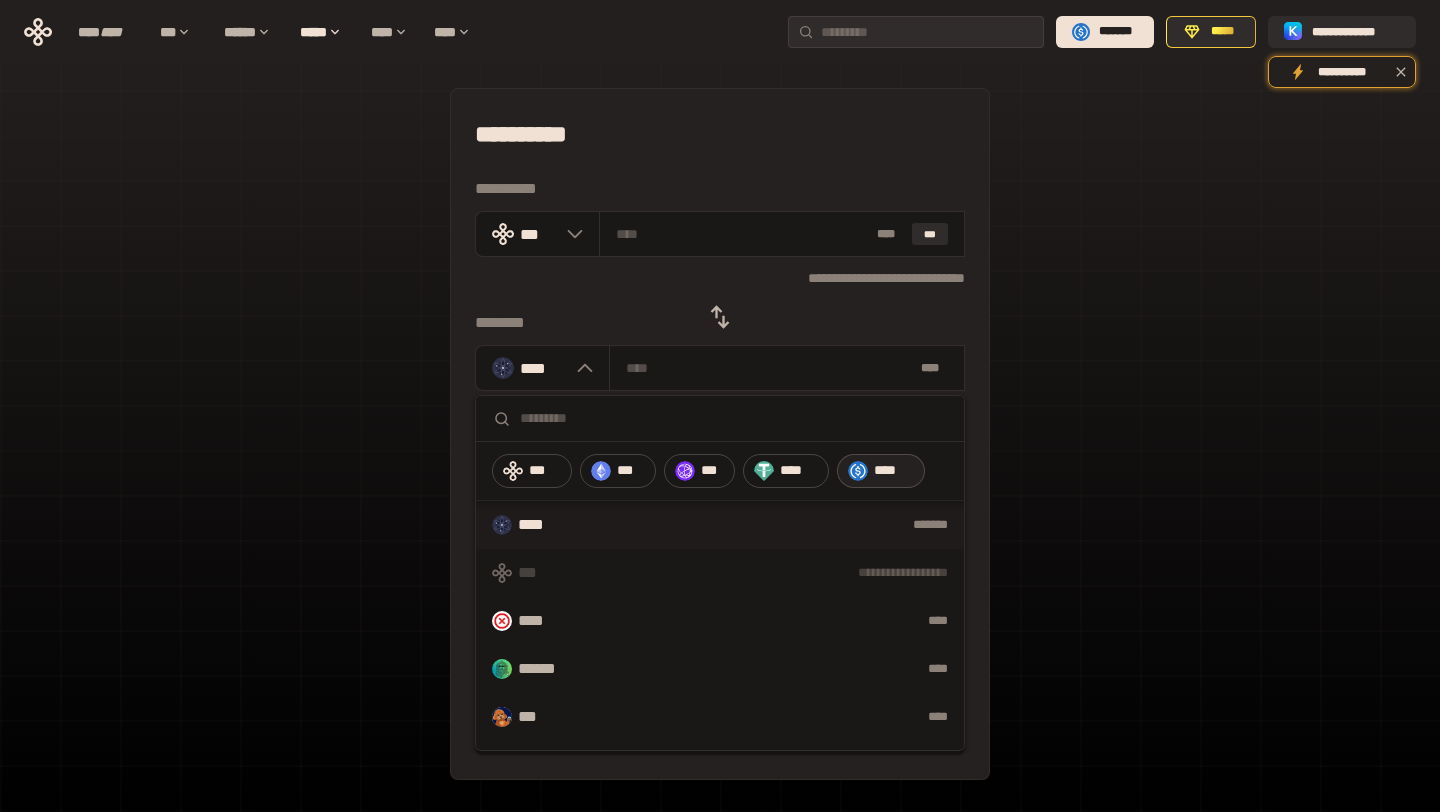 click on "****" at bounding box center [881, 471] 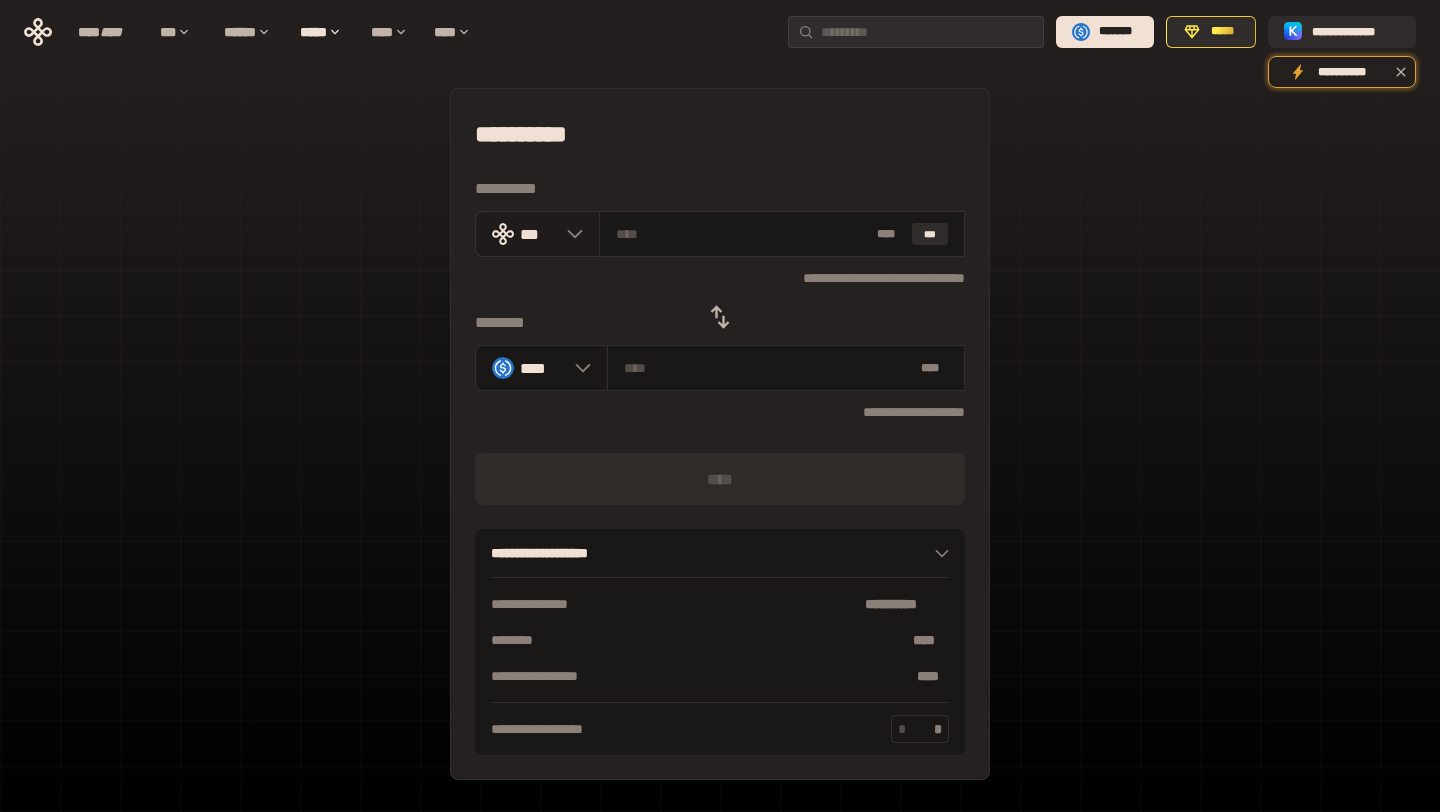 click on "***" at bounding box center [538, 234] 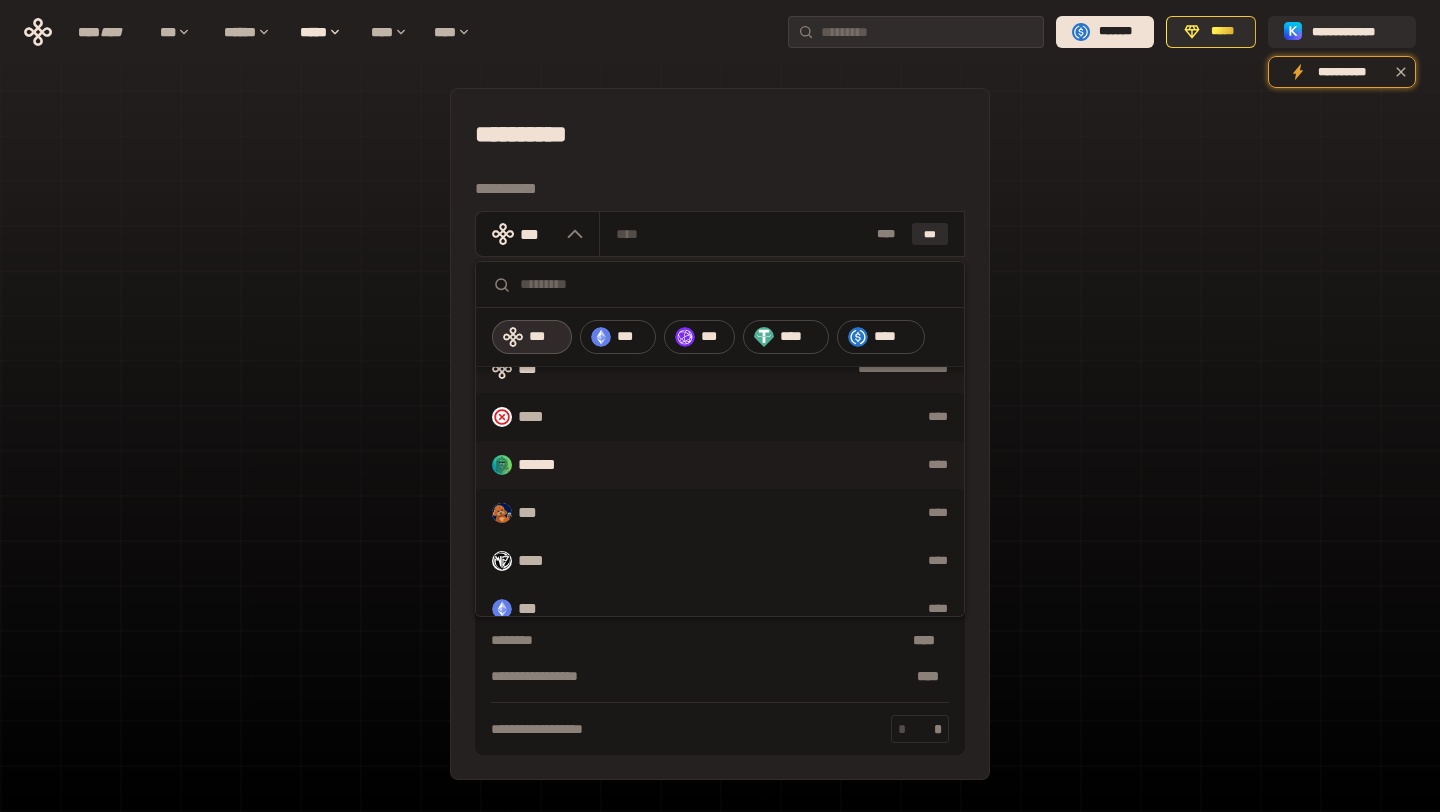 scroll, scrollTop: 0, scrollLeft: 0, axis: both 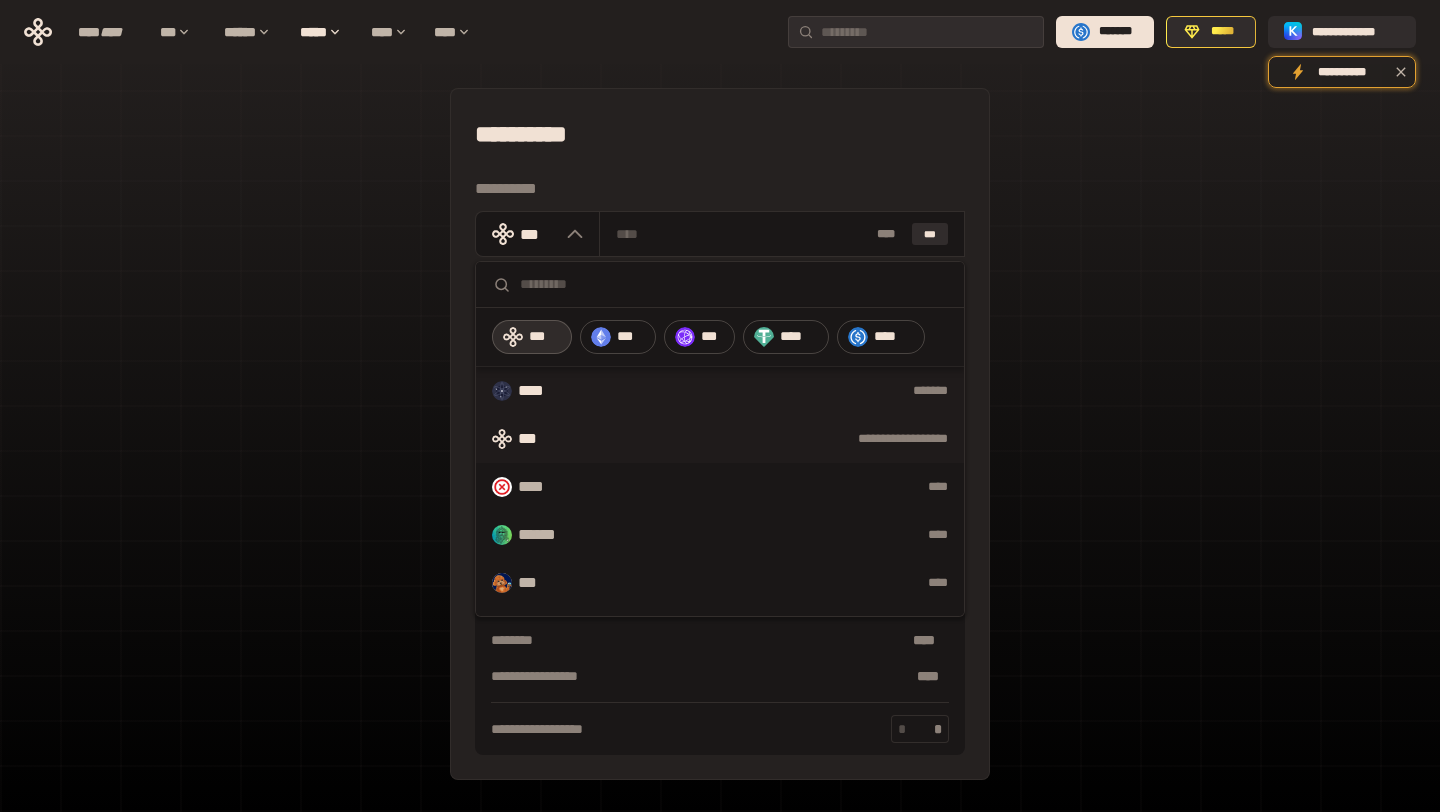 click on "**** *******" at bounding box center (720, 391) 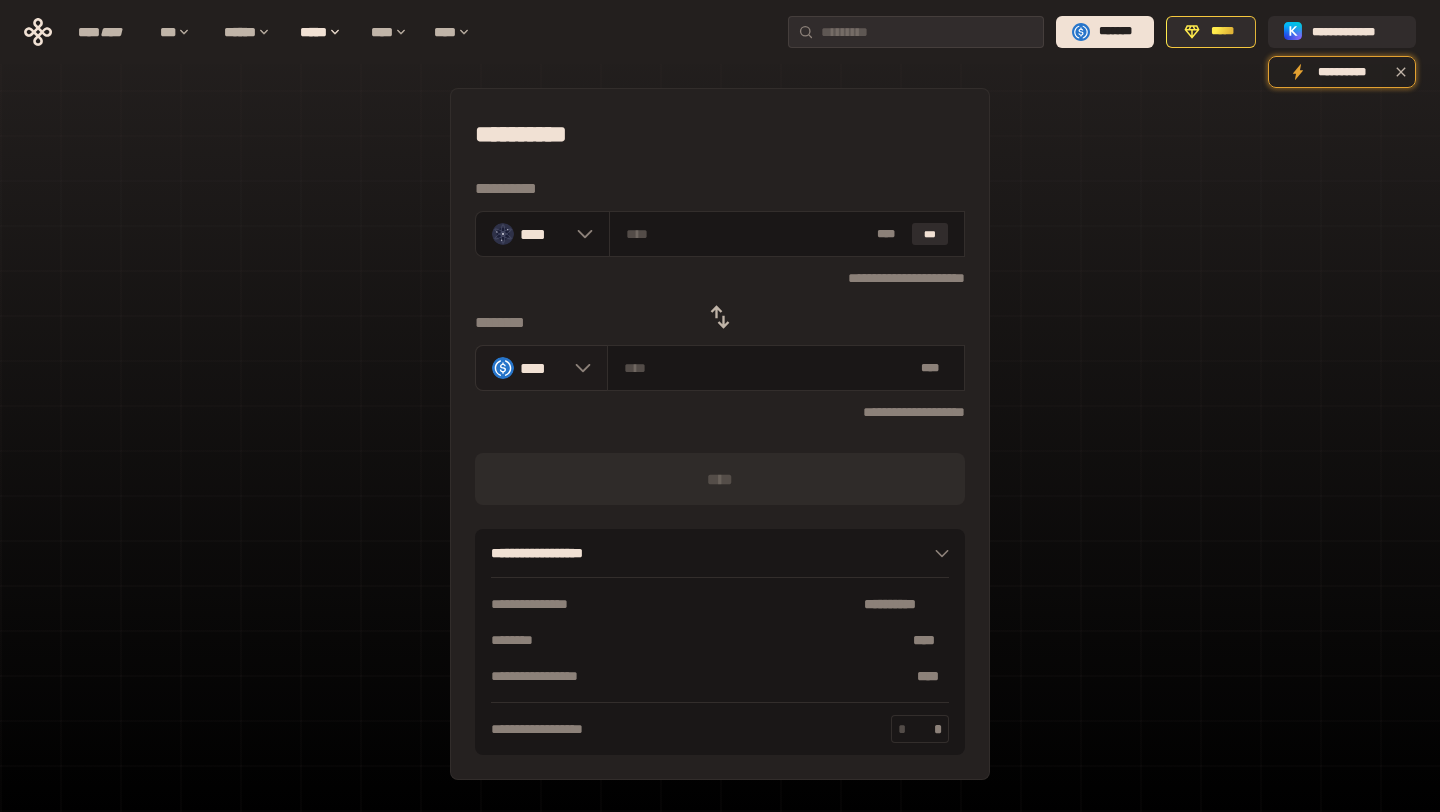 click 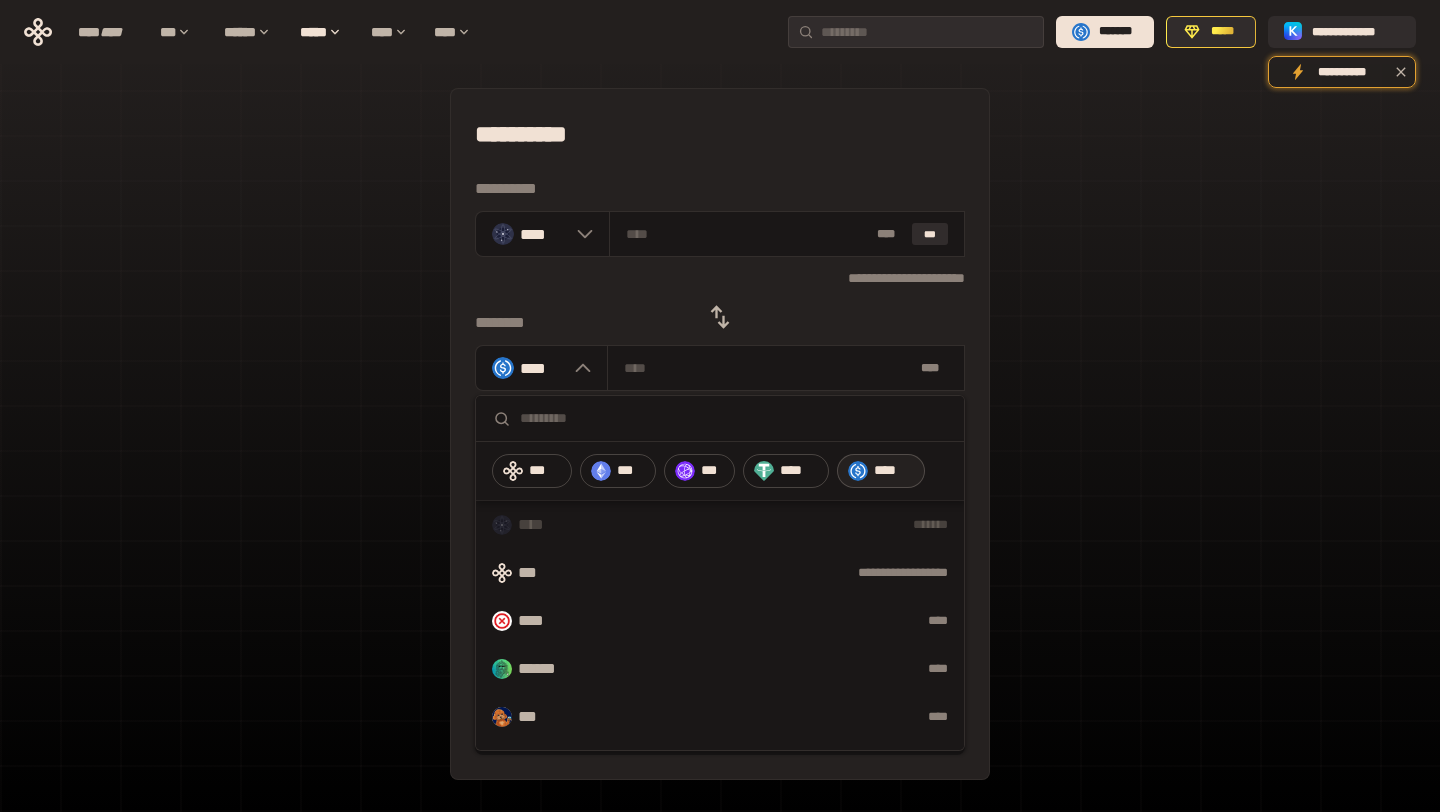 click on "****" at bounding box center [894, 471] 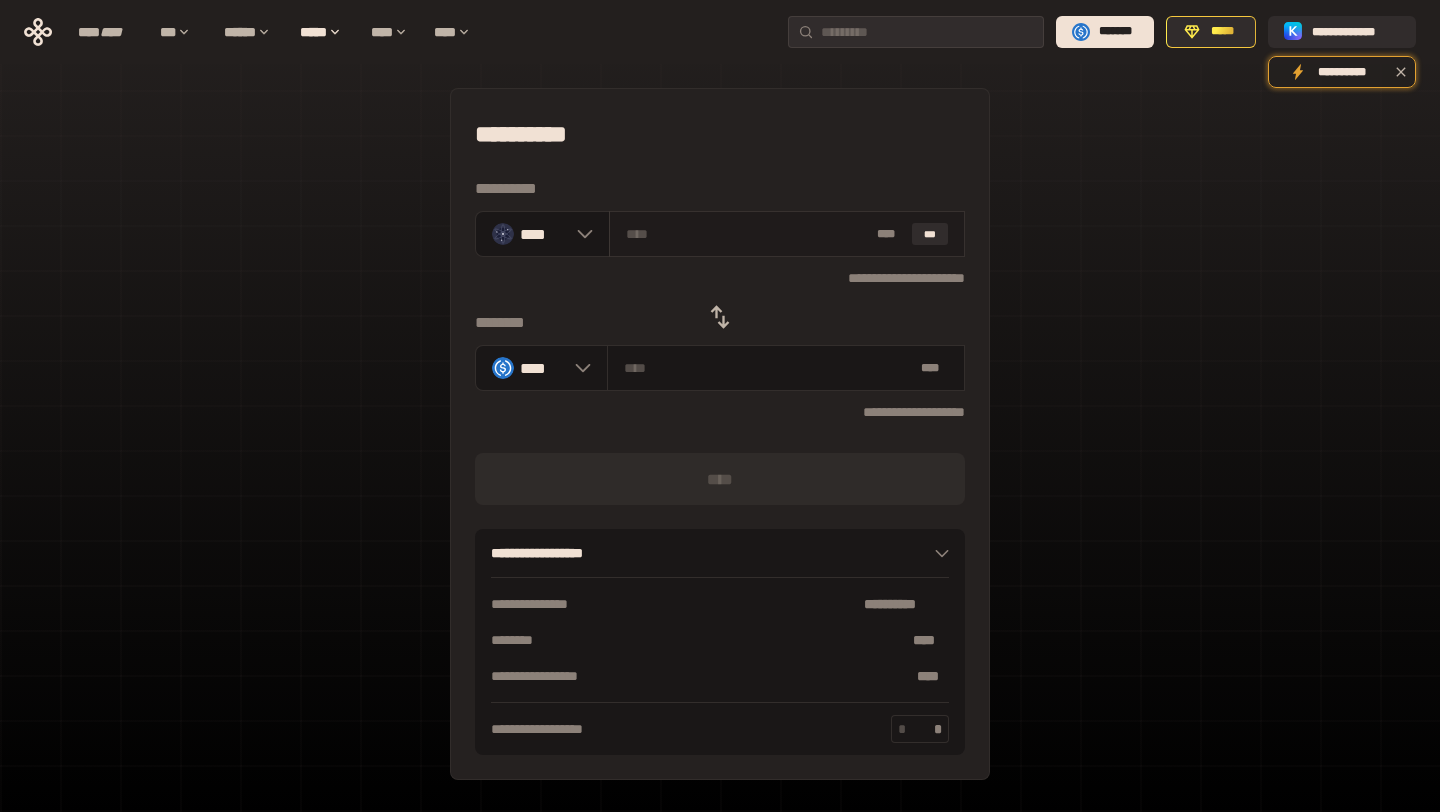 click on "* ** ***" at bounding box center [787, 234] 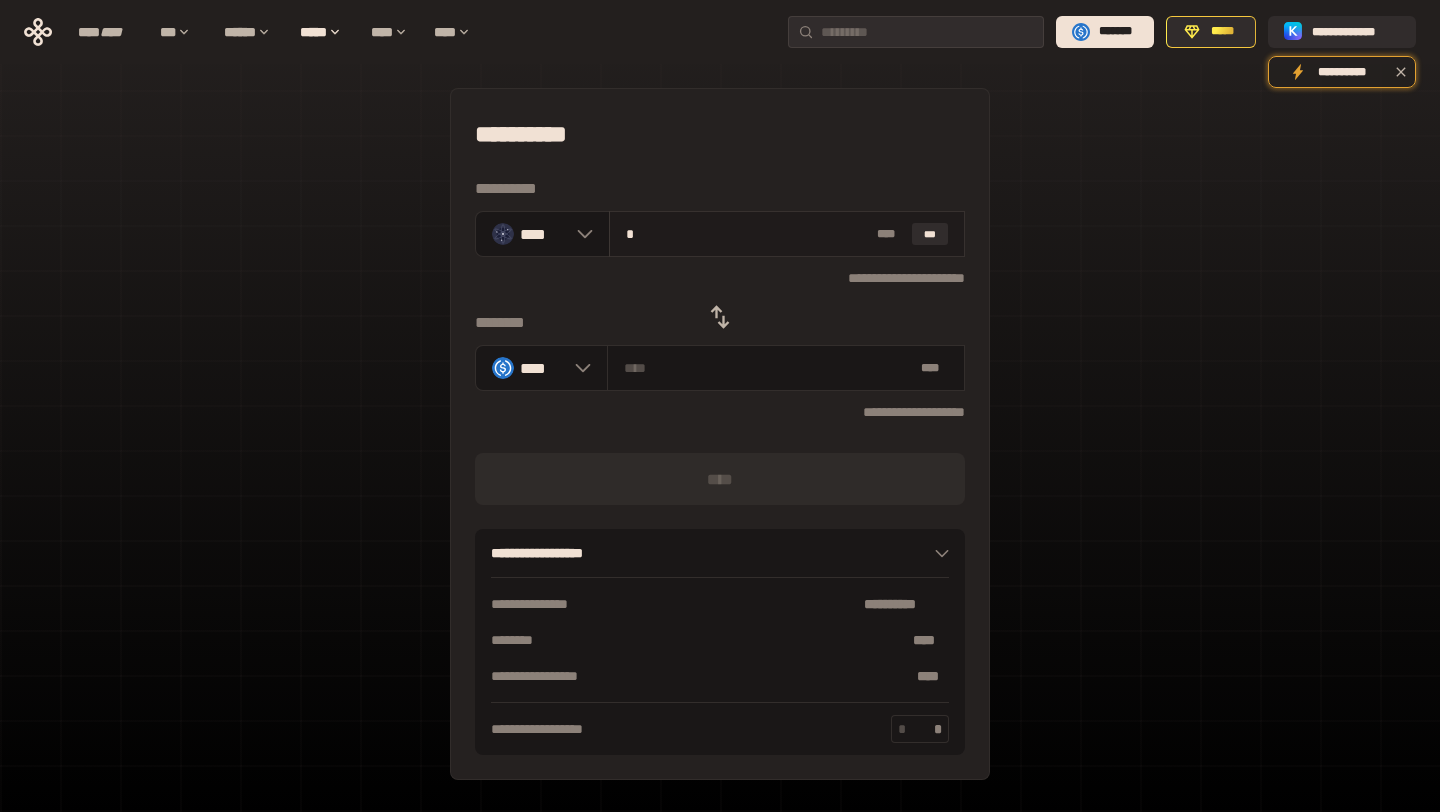 type on "********" 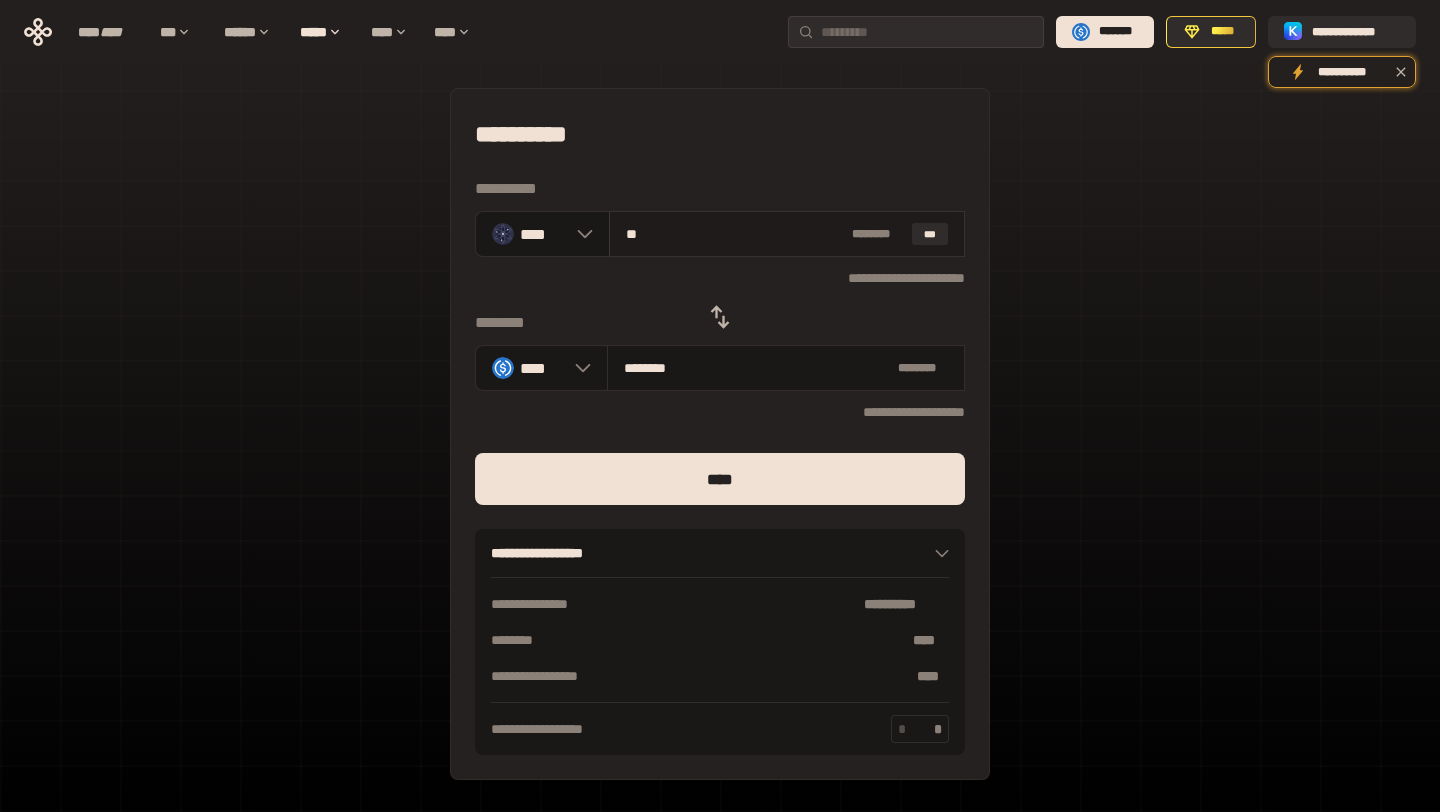 type on "***" 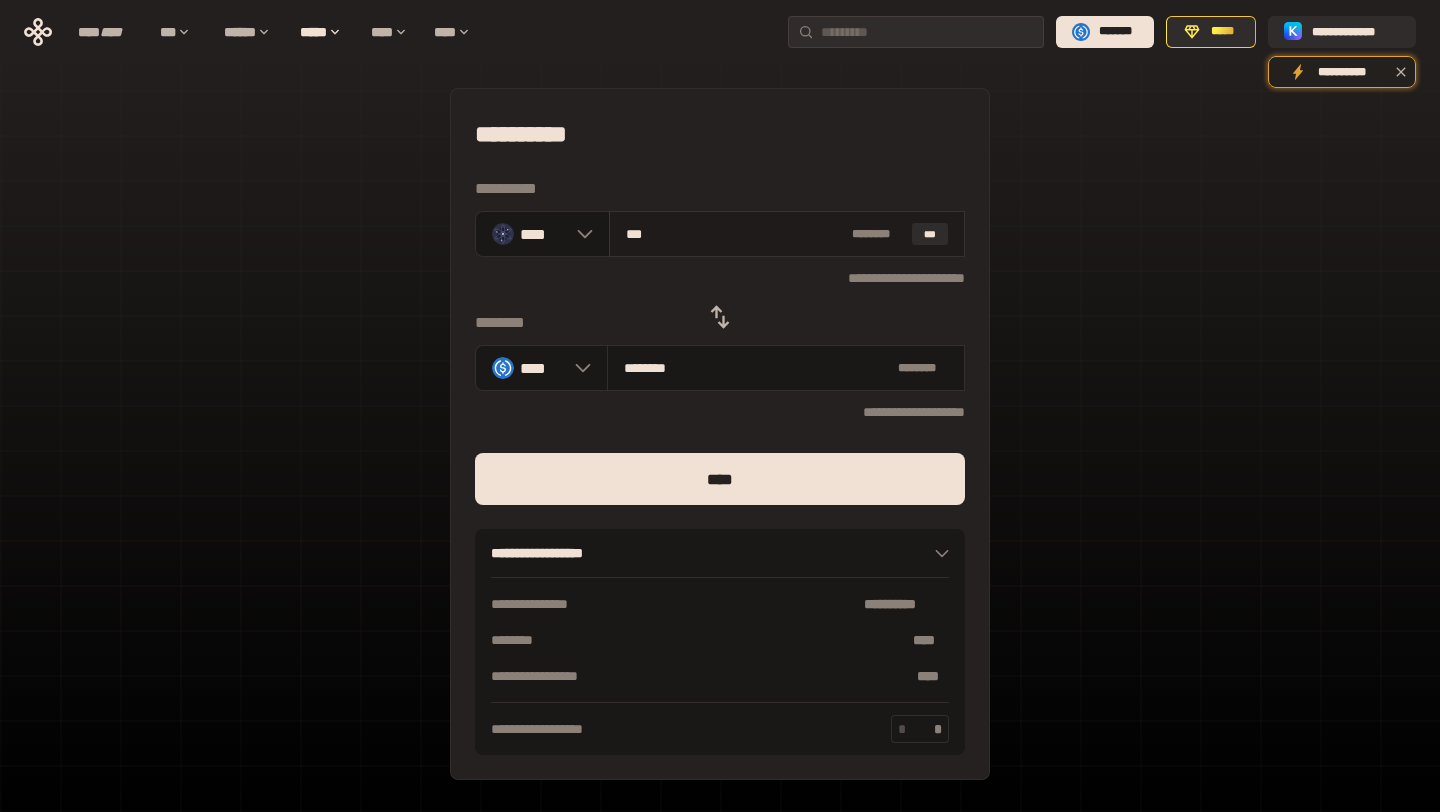 type on "********" 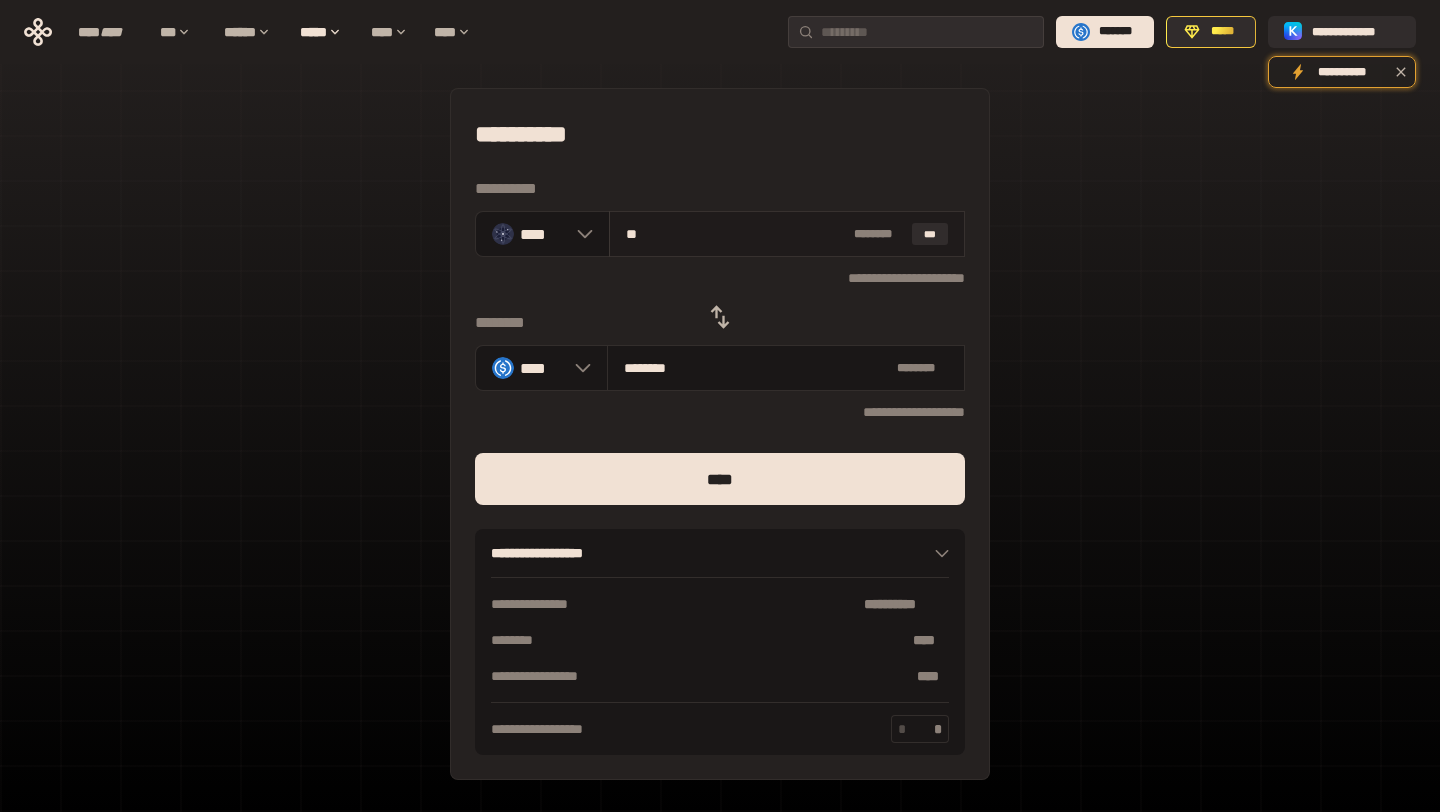 type on "*" 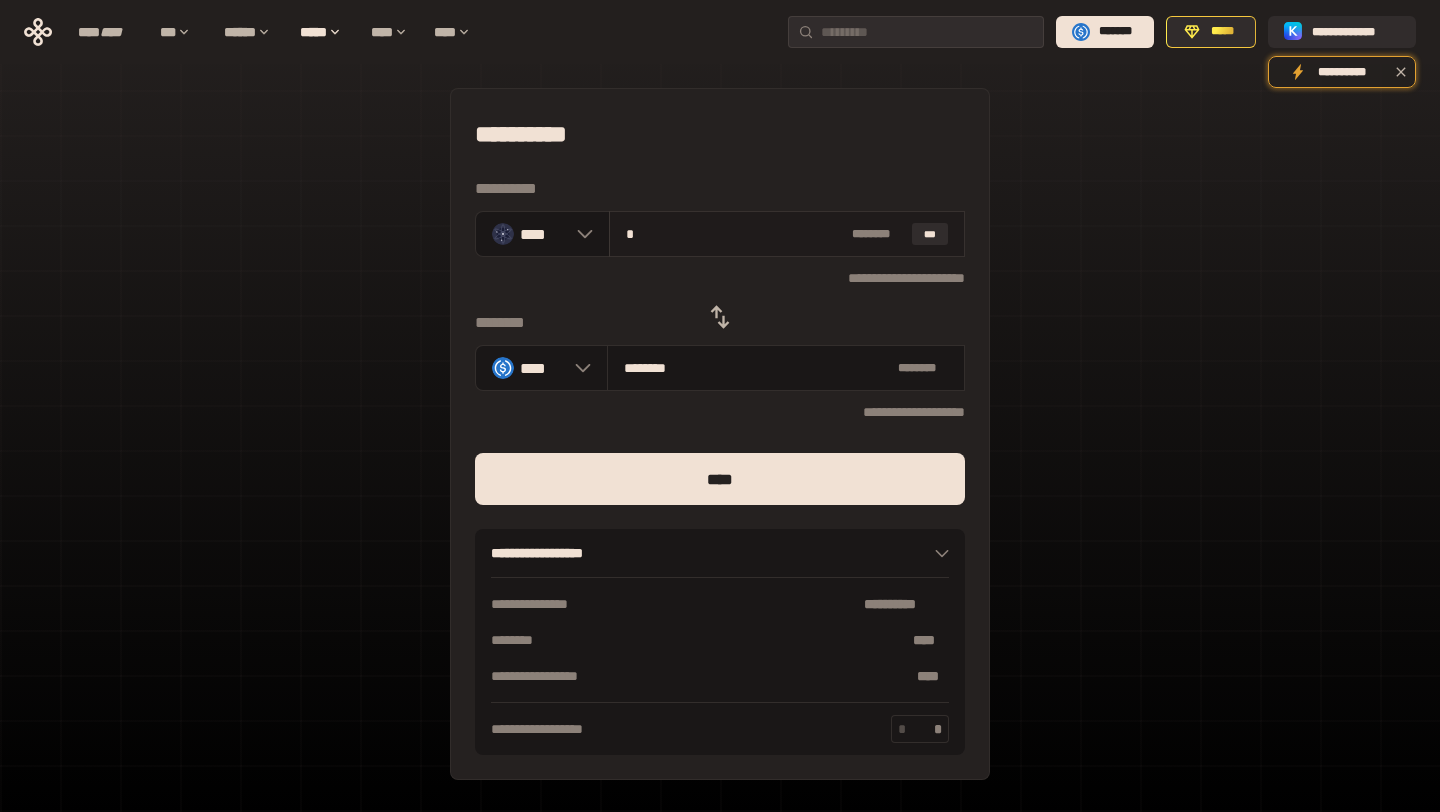 type on "*******" 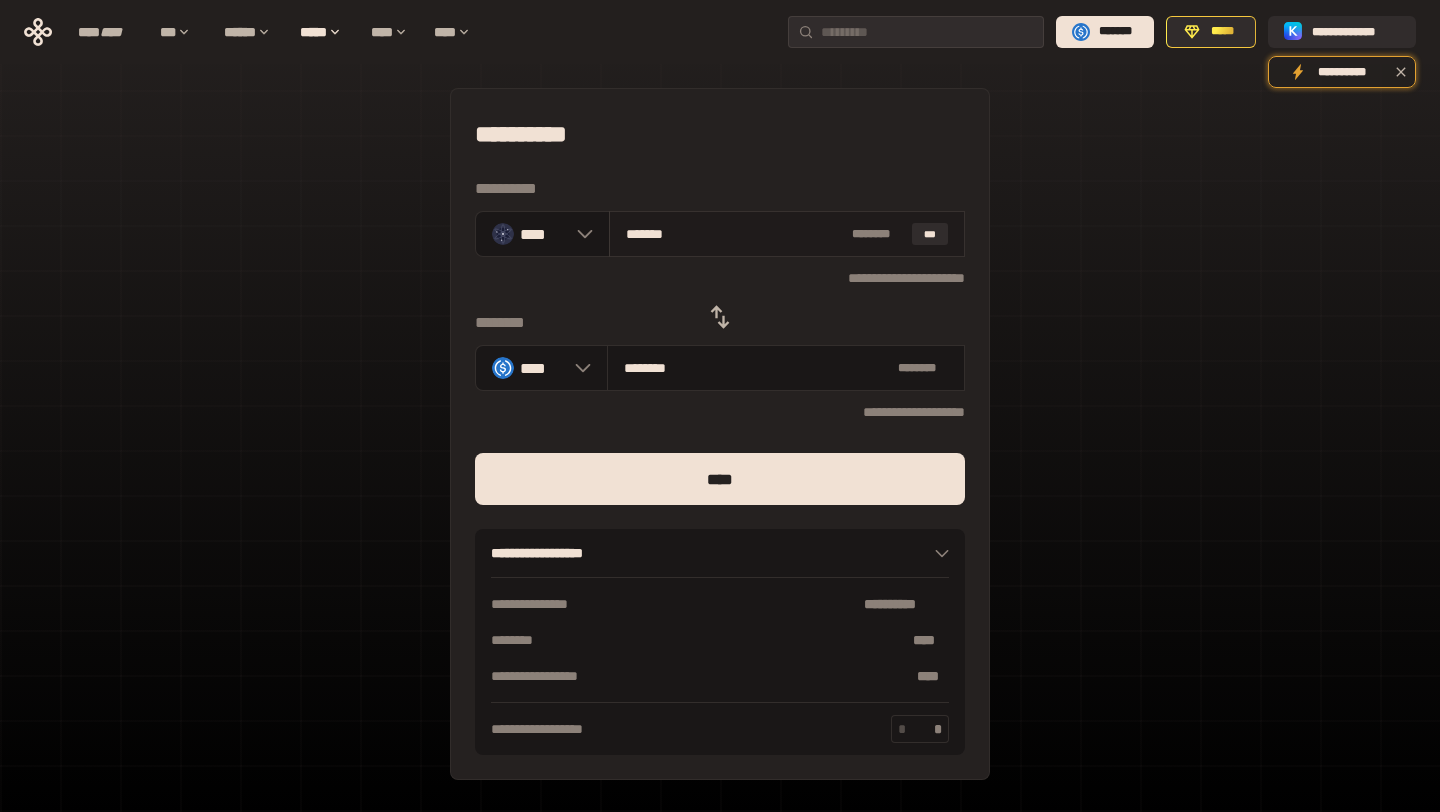 type on "********" 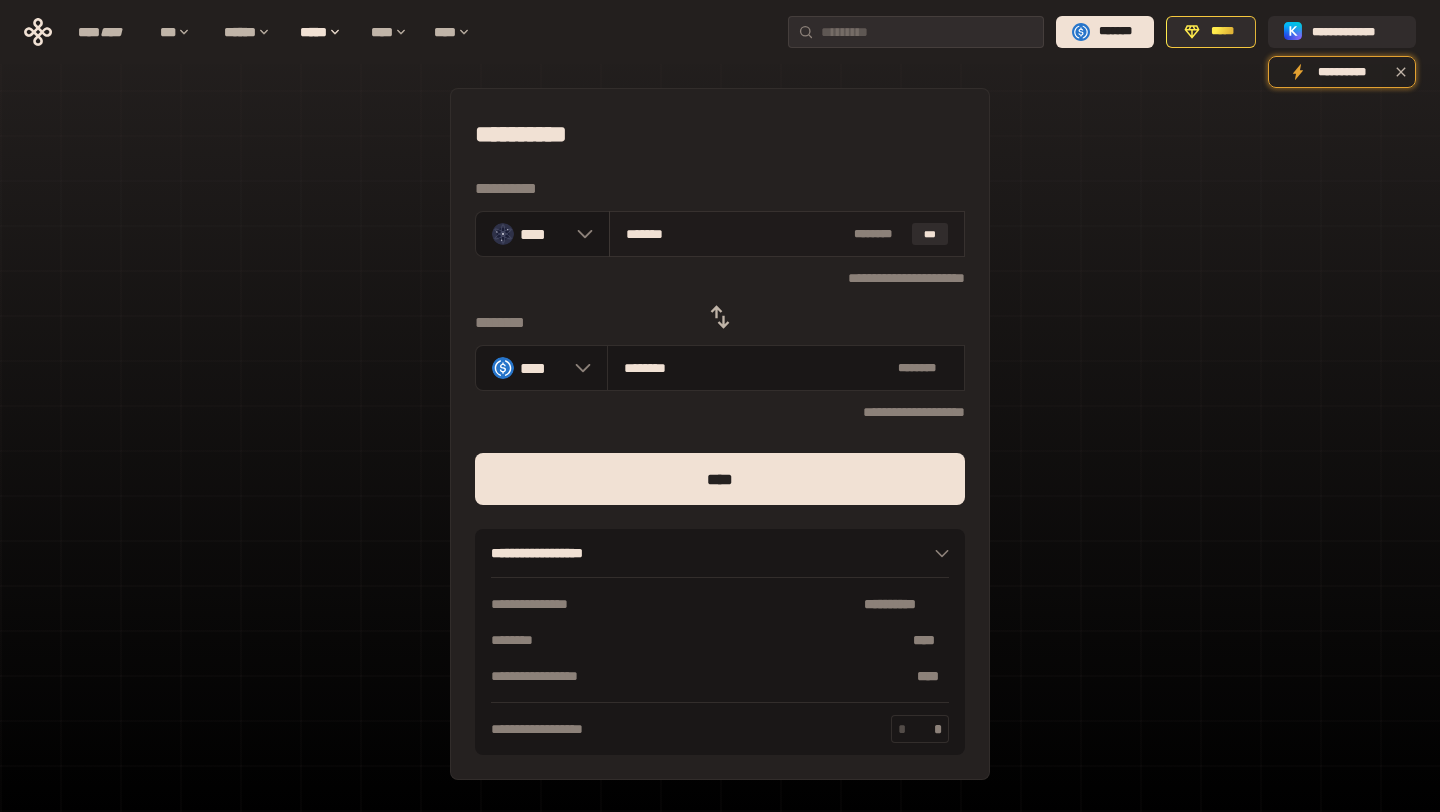 type on "******" 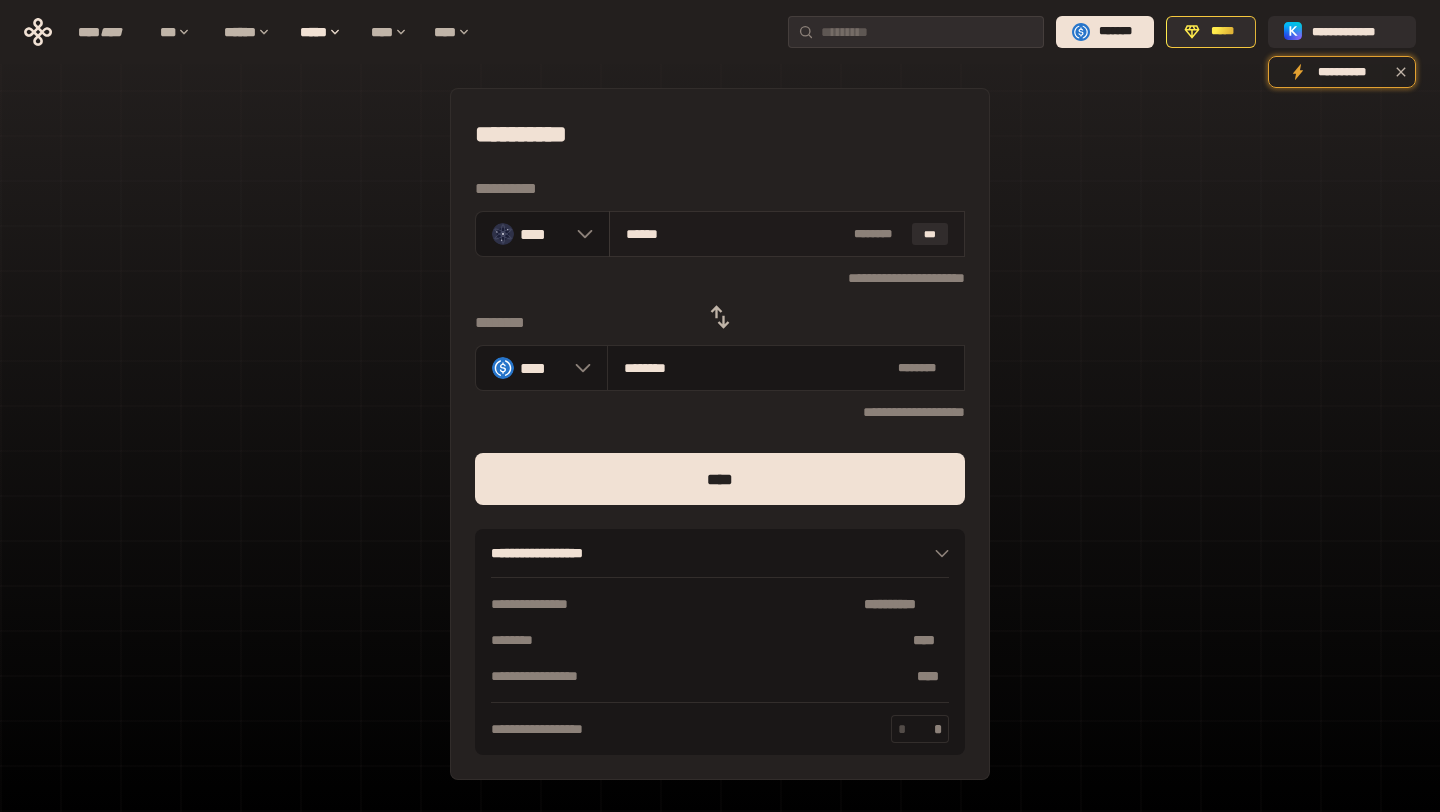 type on "********" 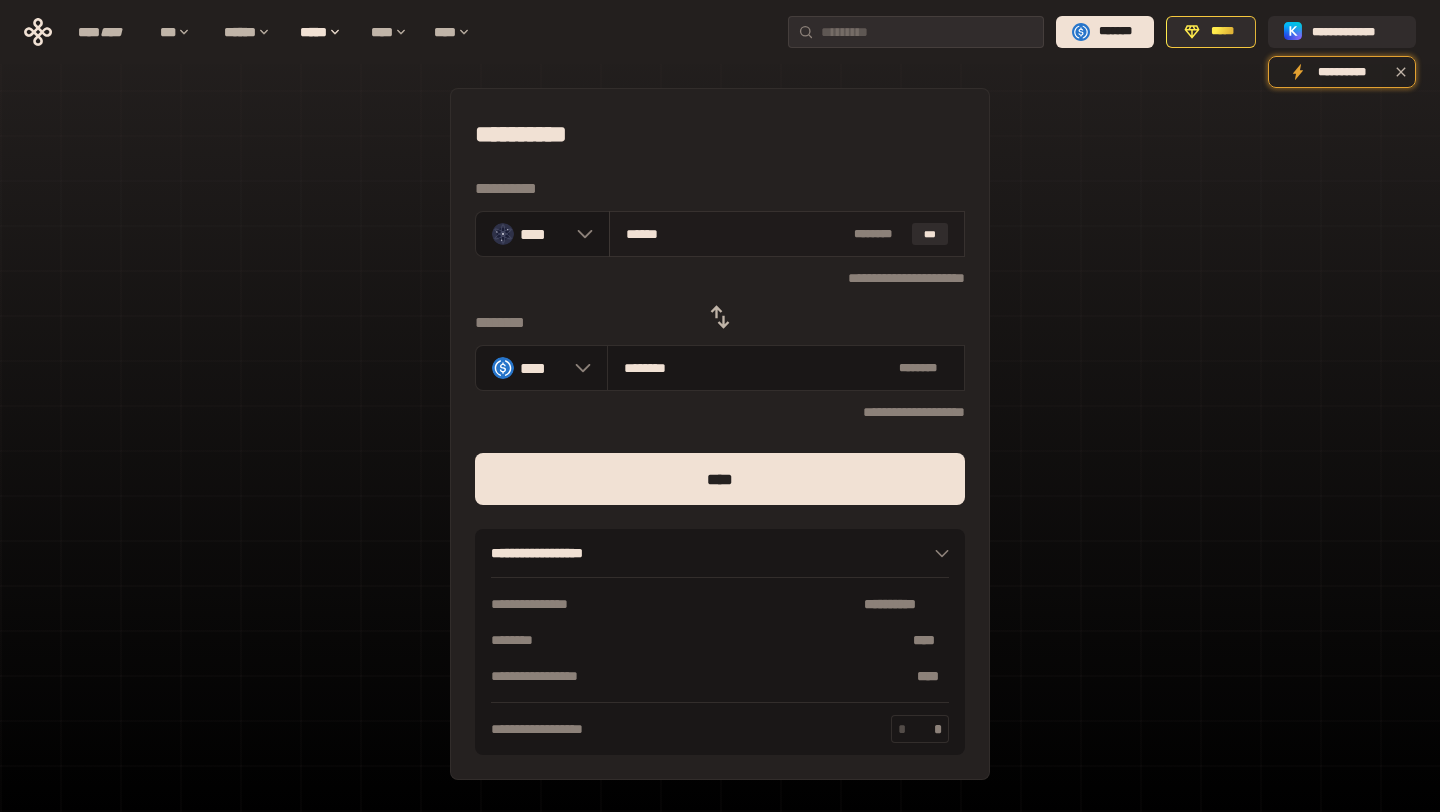 type on "*****" 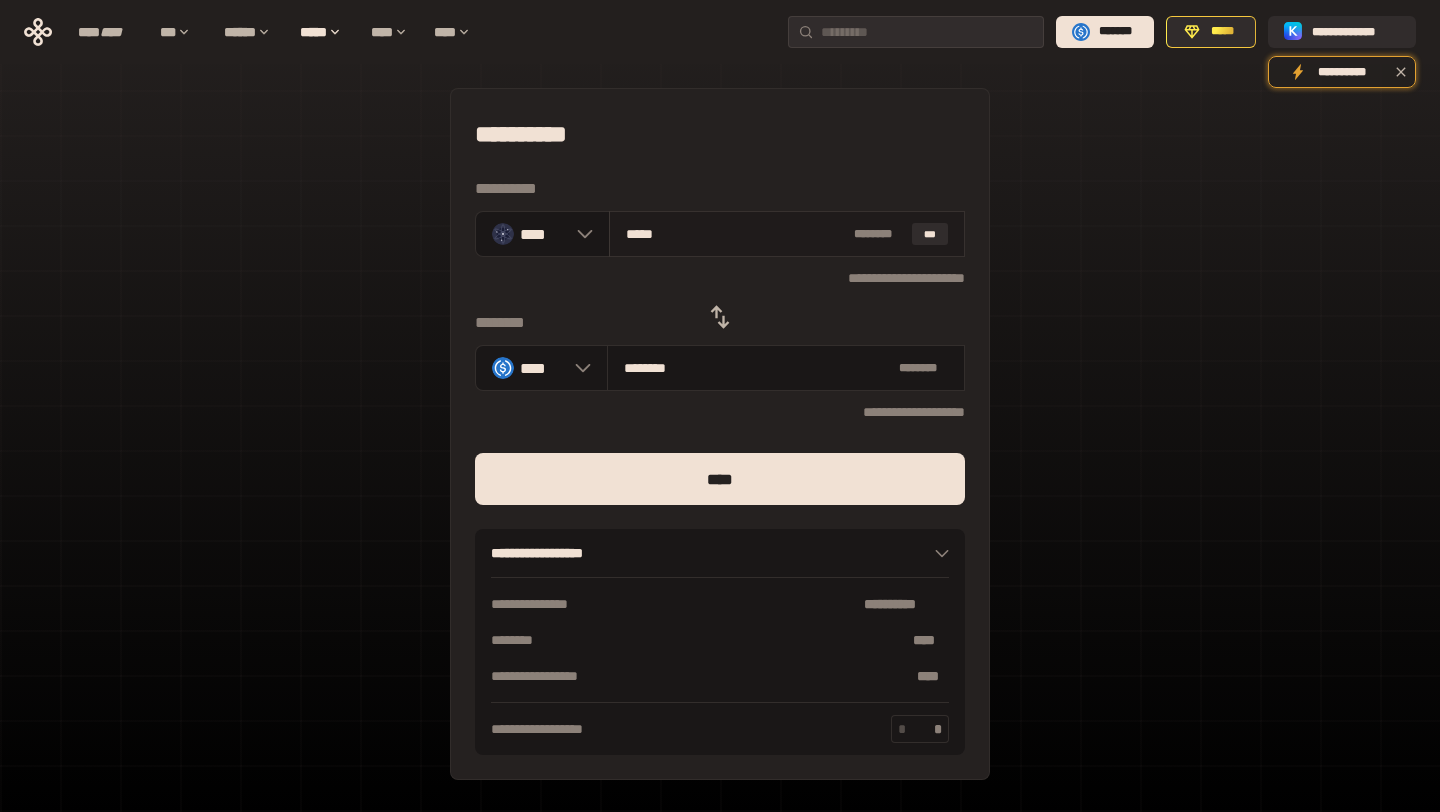 type on "********" 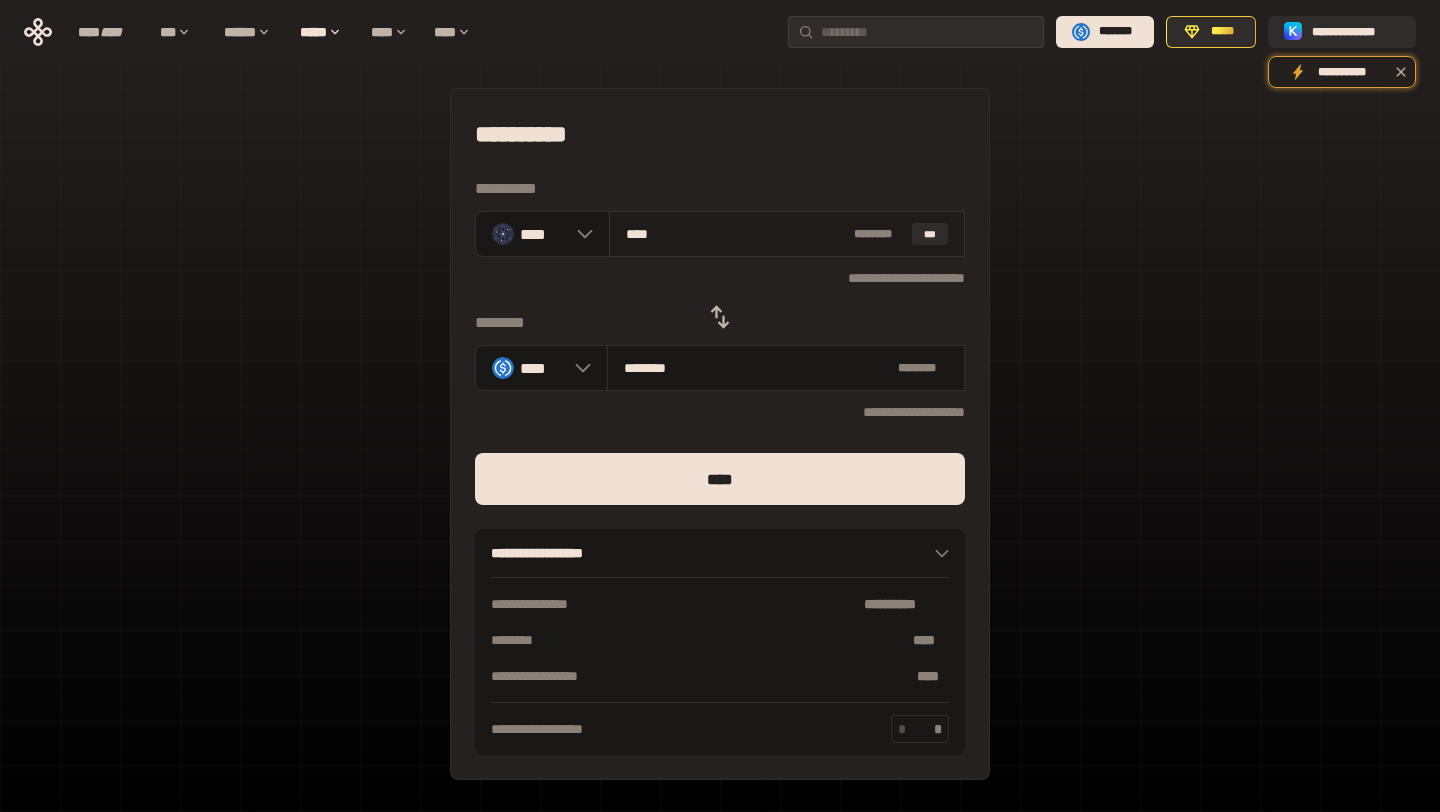 type on "***" 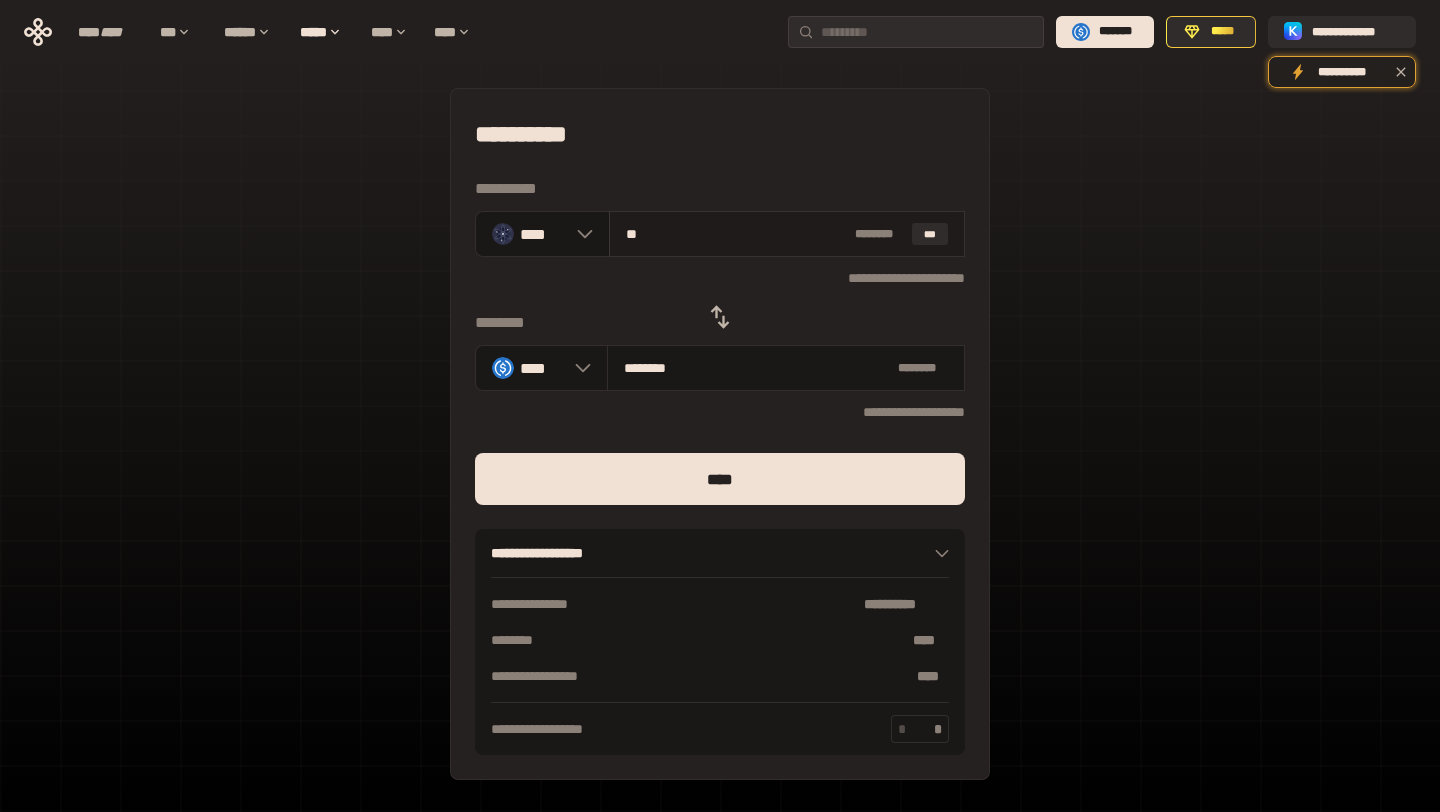 type on "*" 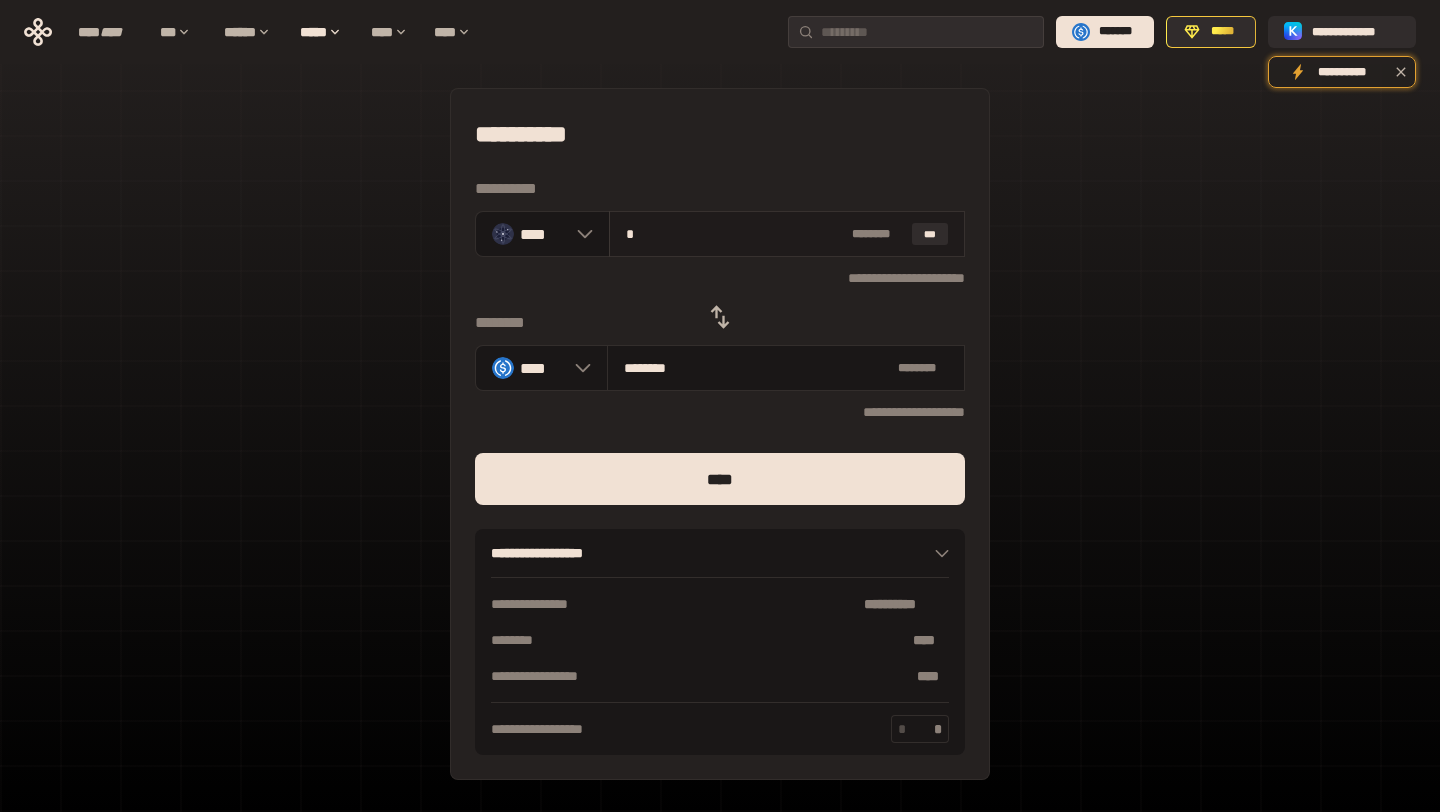 type on "*******" 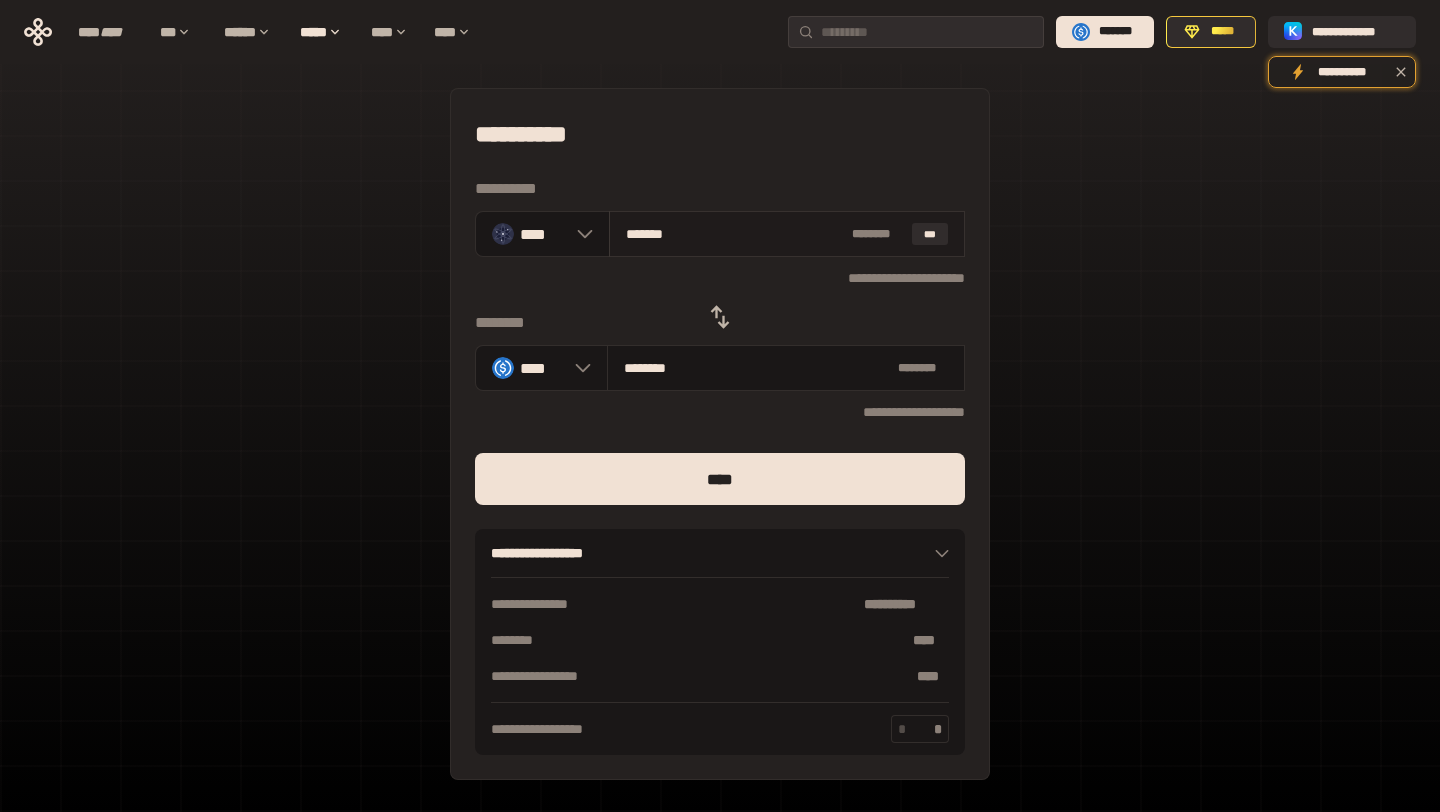 type on "********" 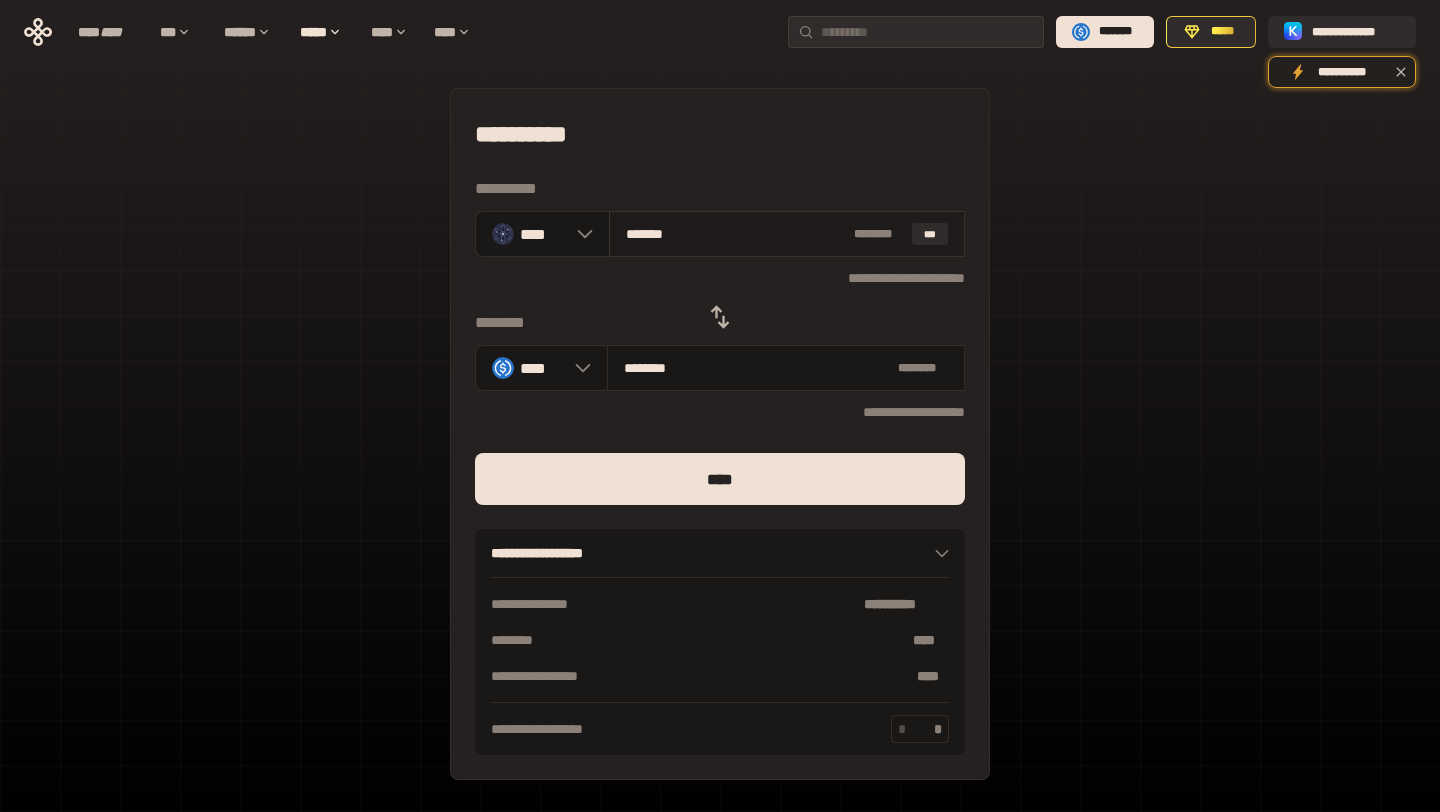 click on "******* * ****** ***" at bounding box center (787, 234) 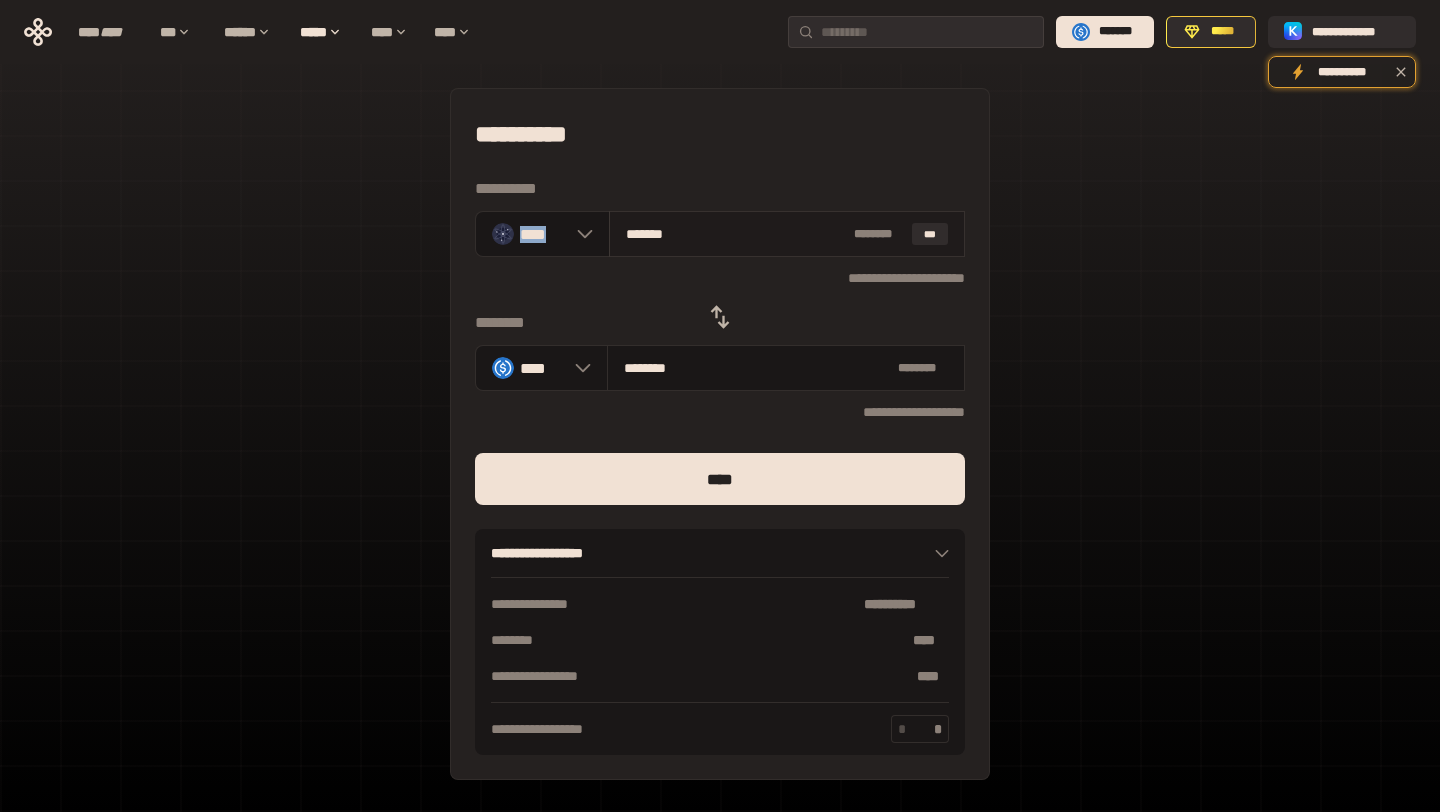 click on "******* * ****** ***" at bounding box center (787, 234) 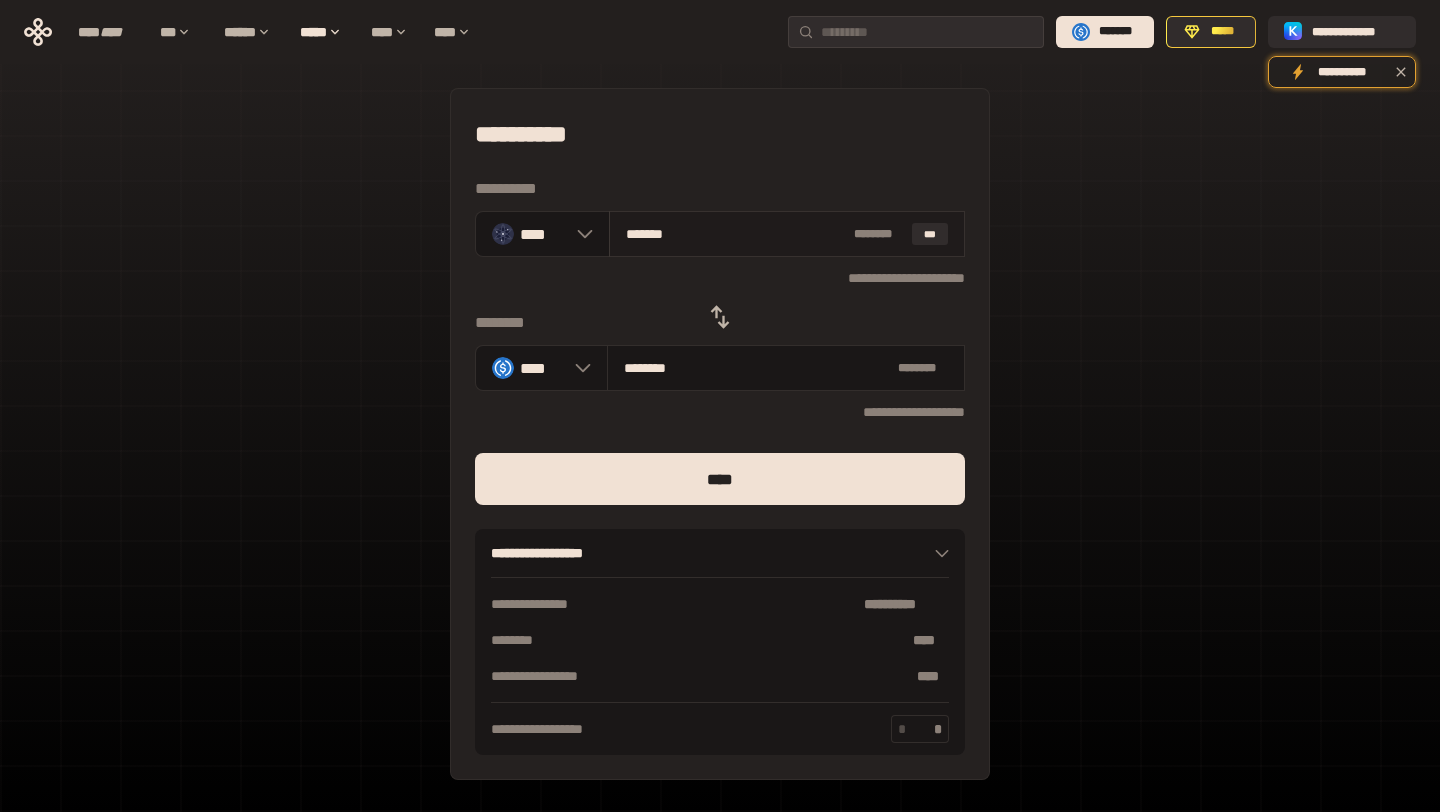 click on "*******" at bounding box center (736, 234) 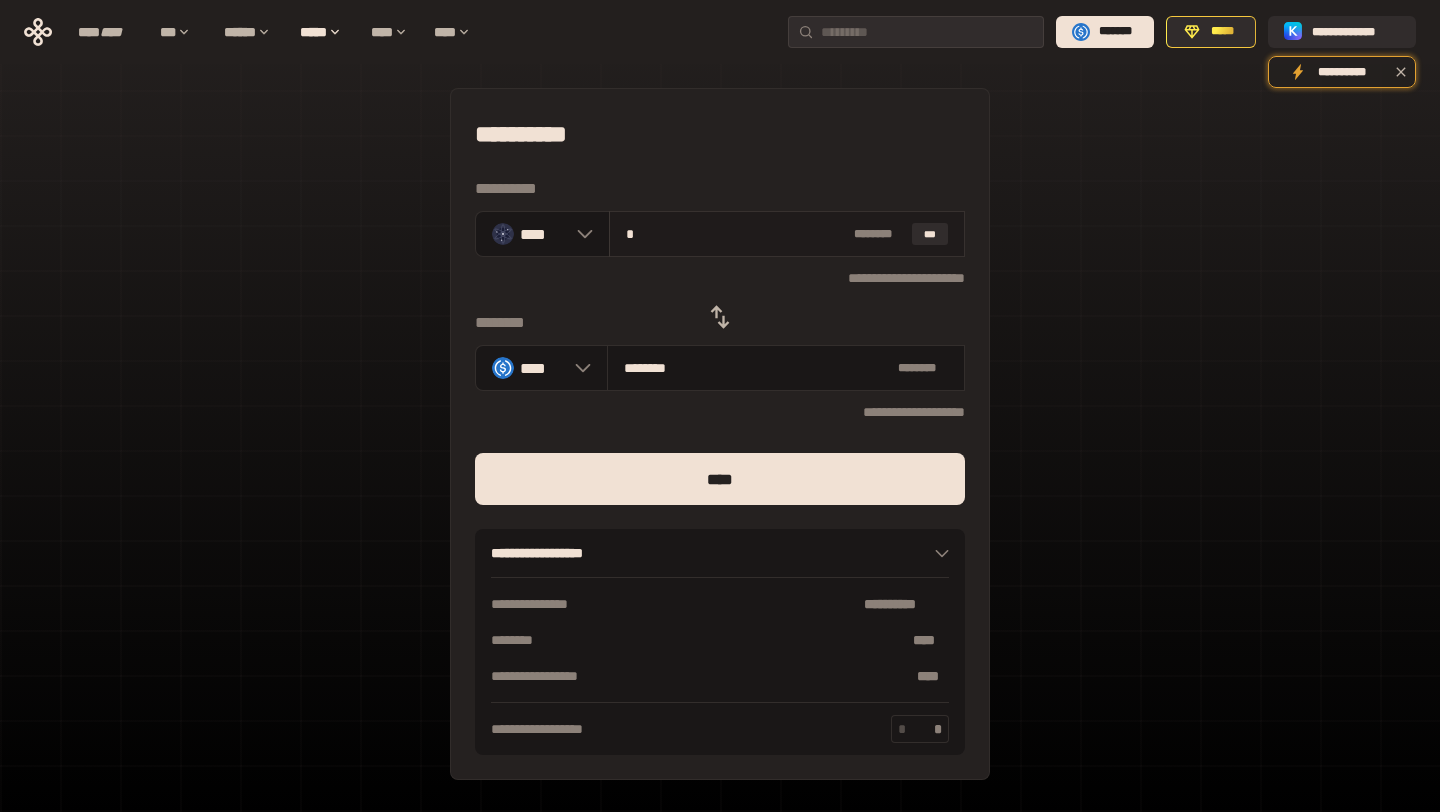 type on "********" 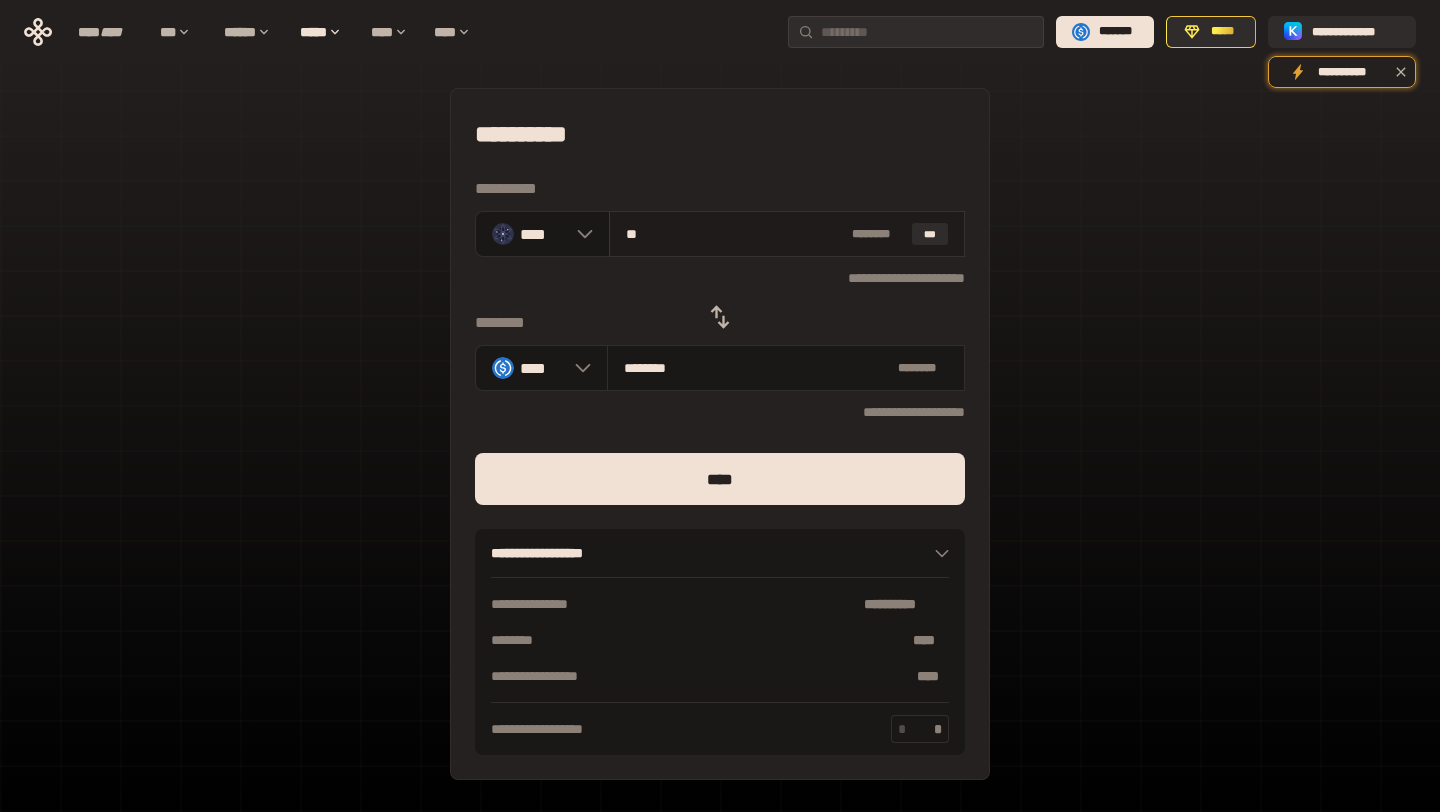 type on "***" 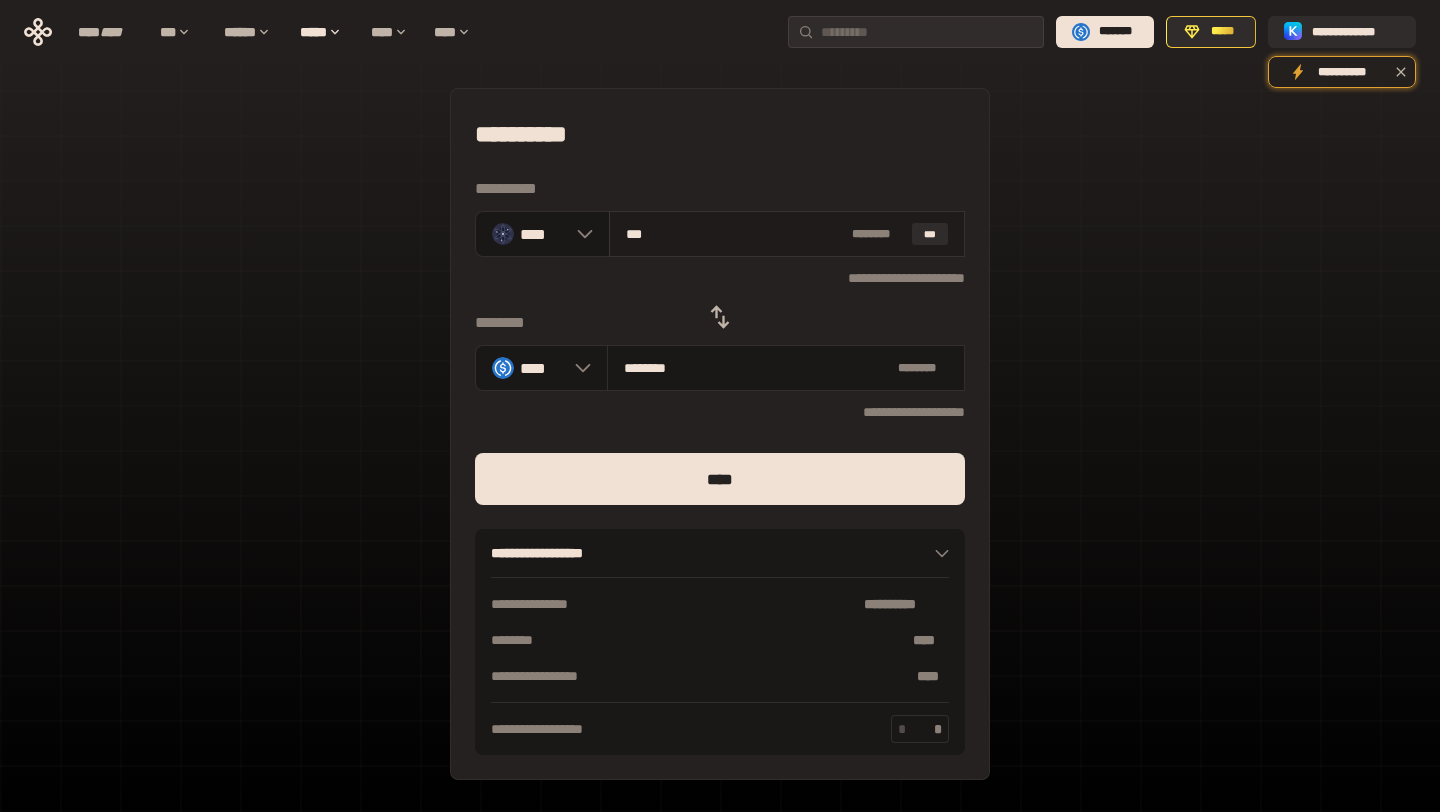 type on "********" 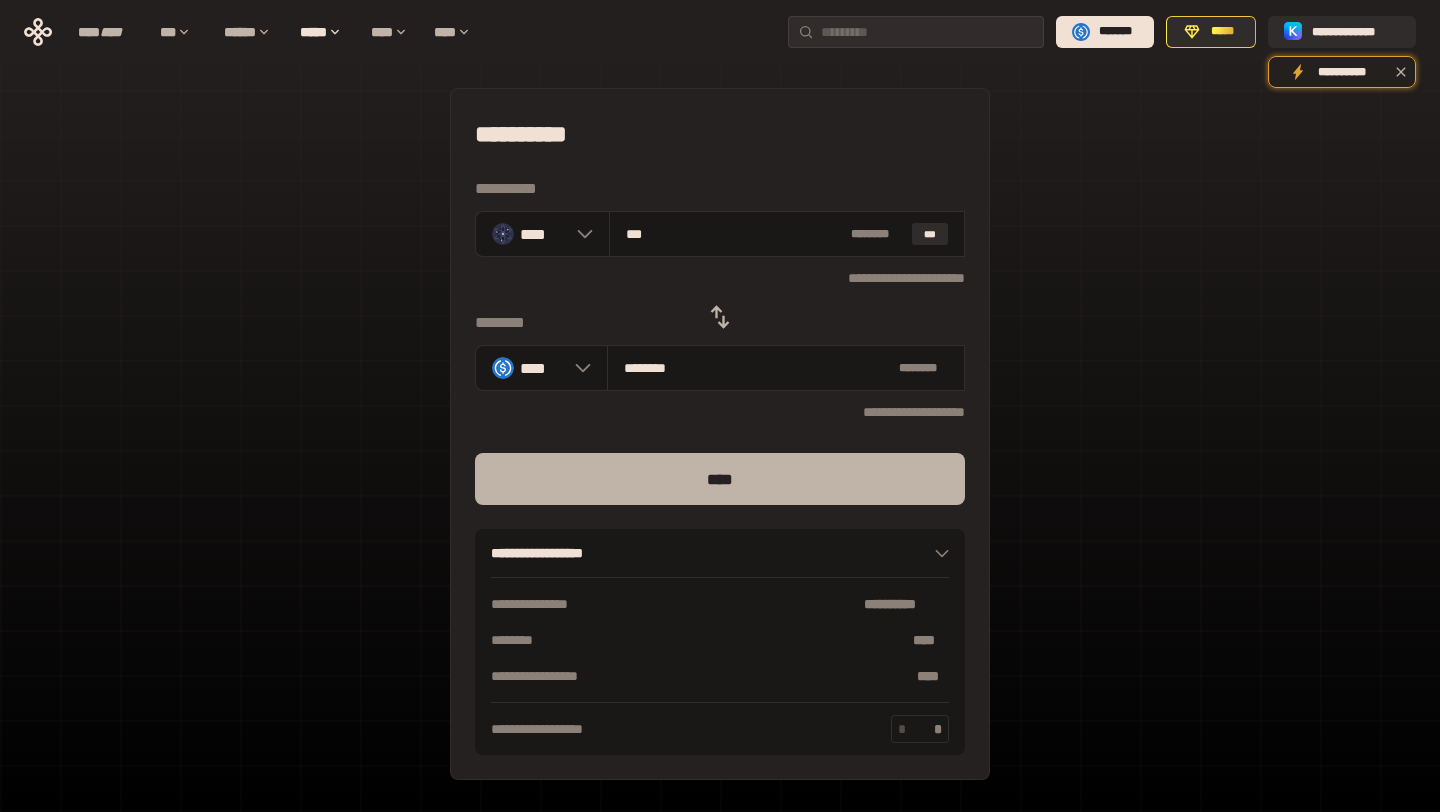 type on "***" 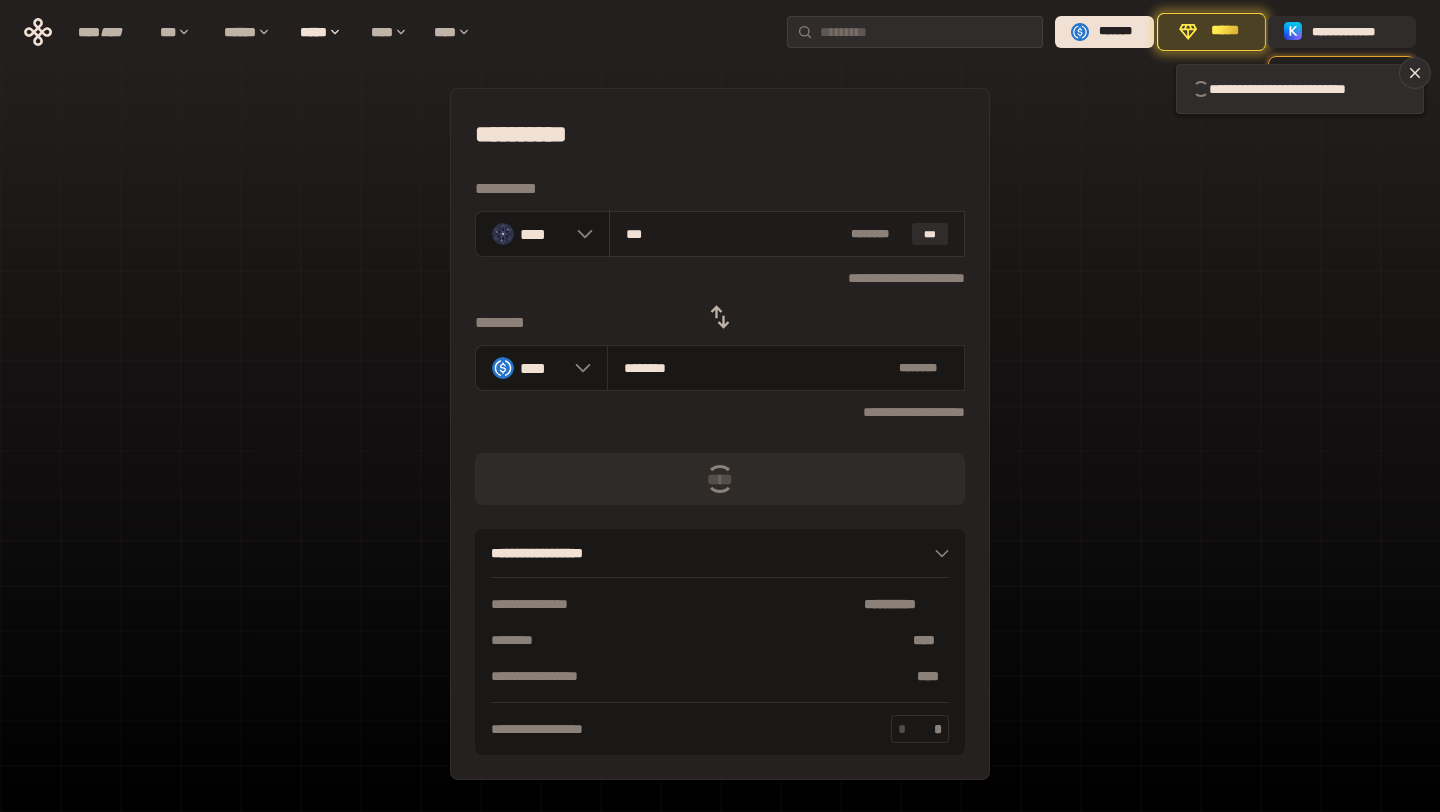 type 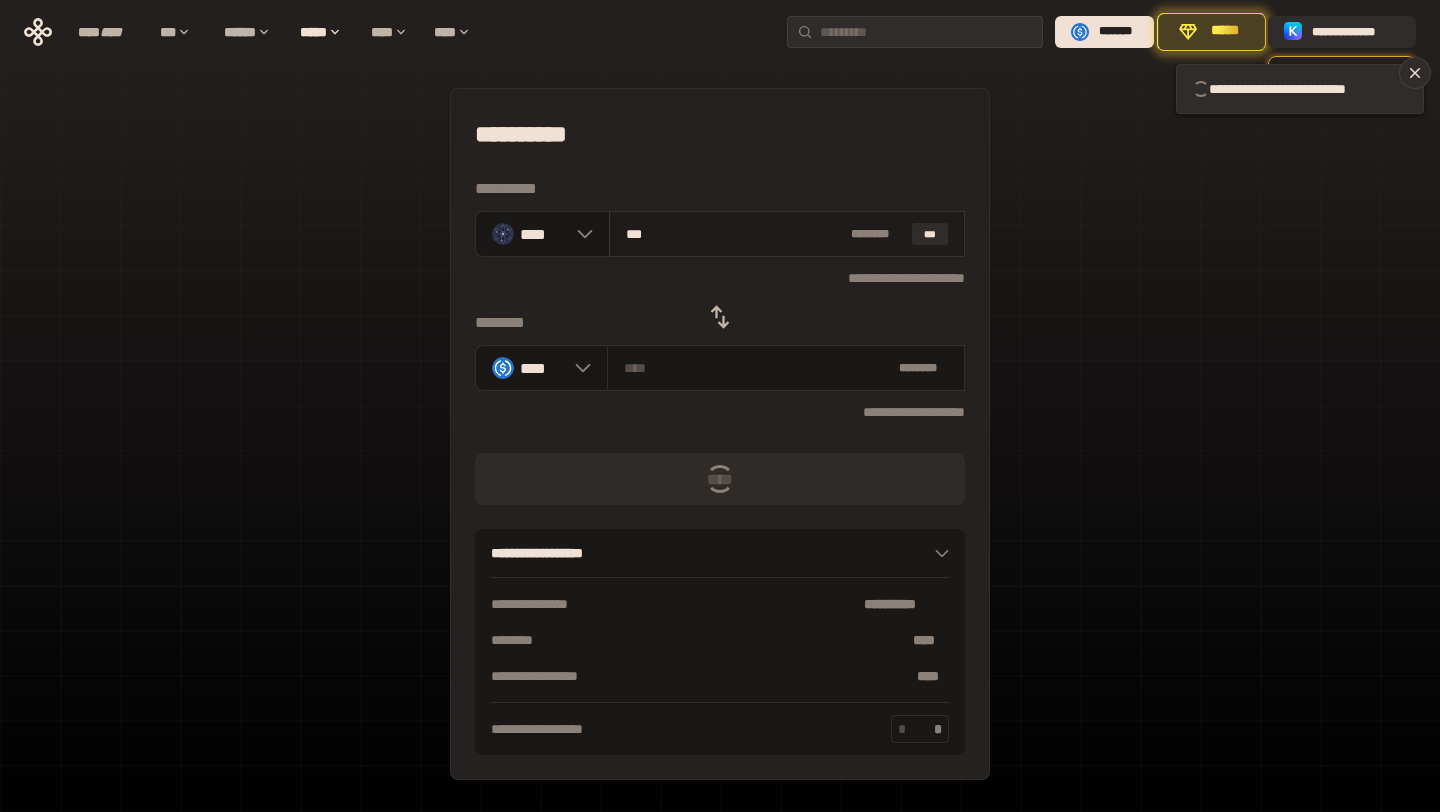 type 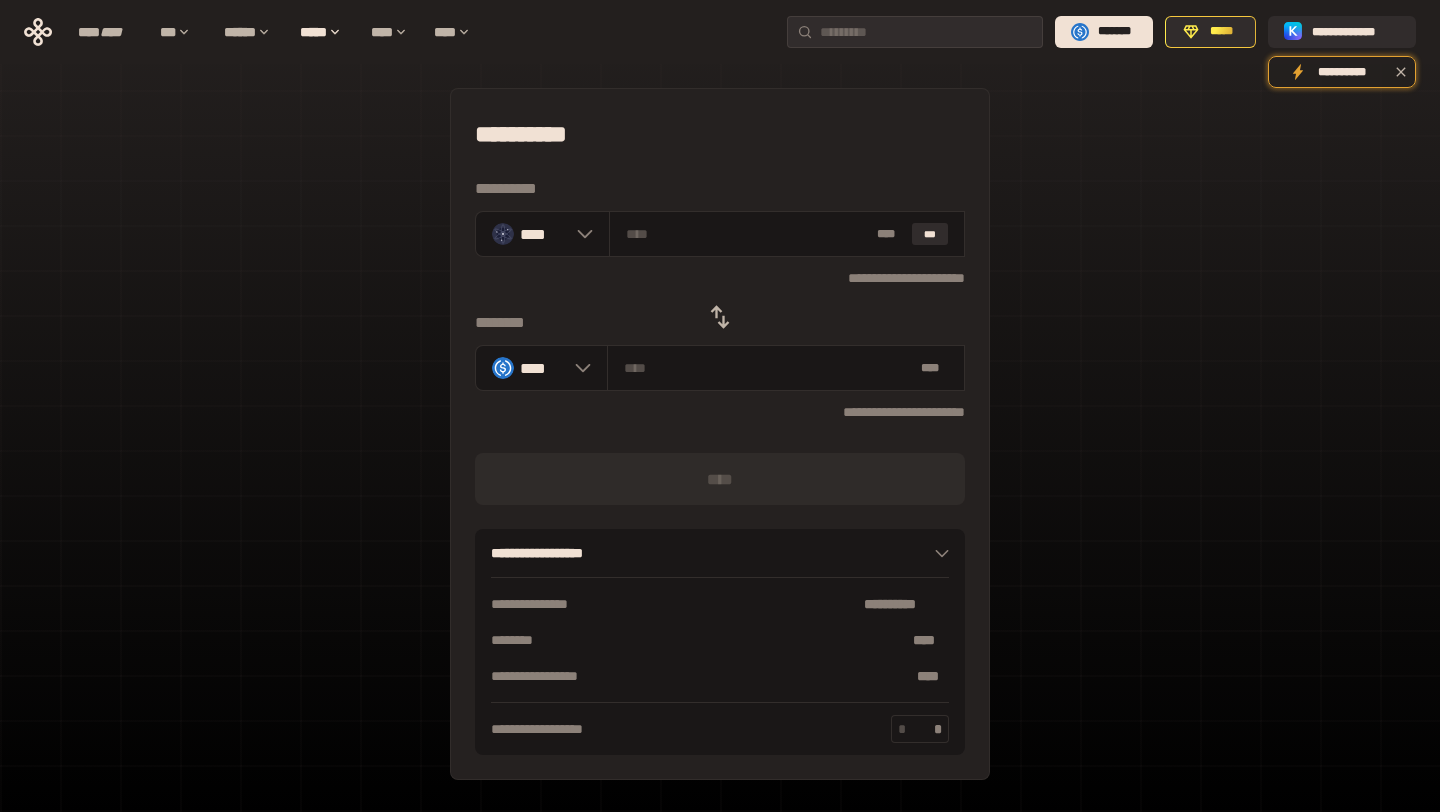 click 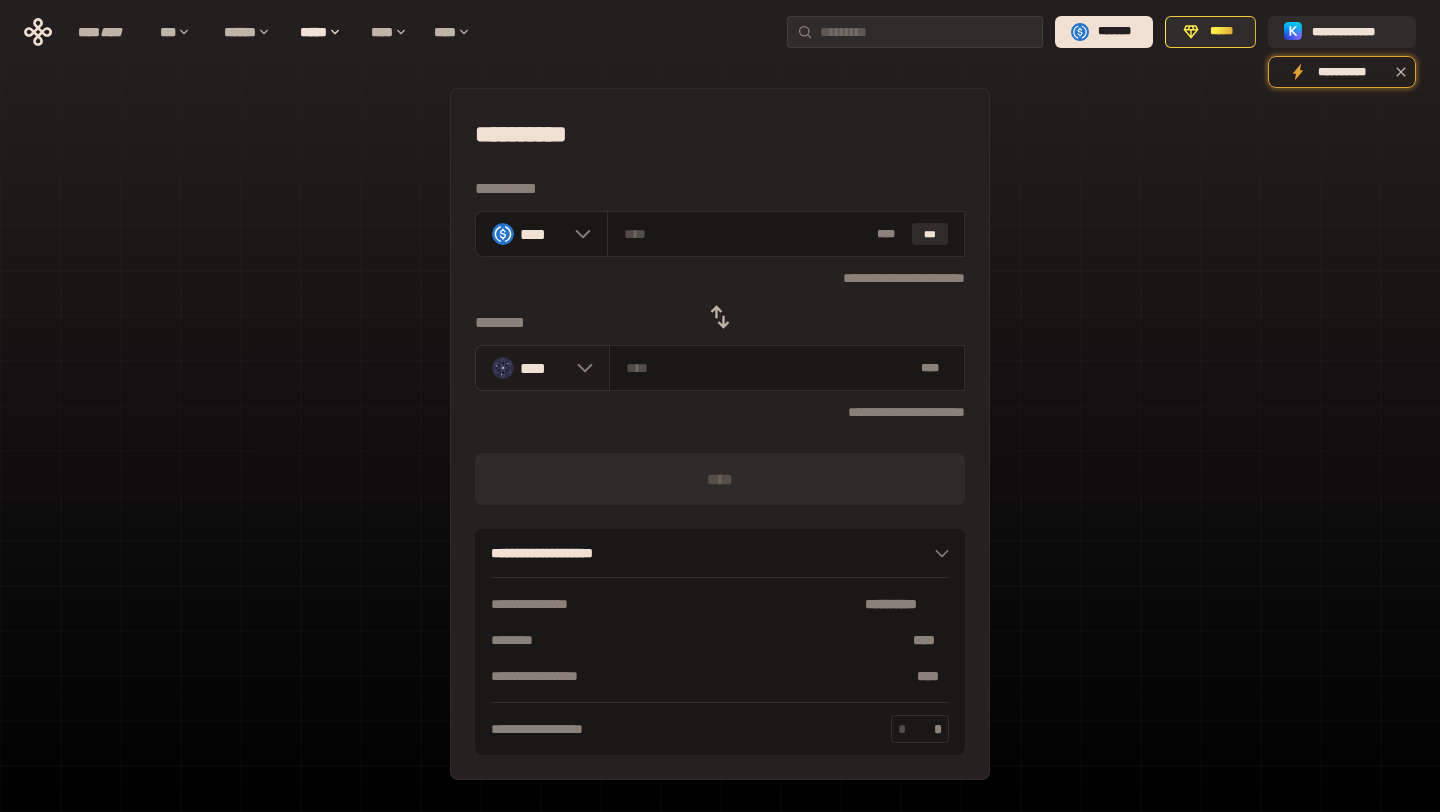 click on "****" at bounding box center (543, 368) 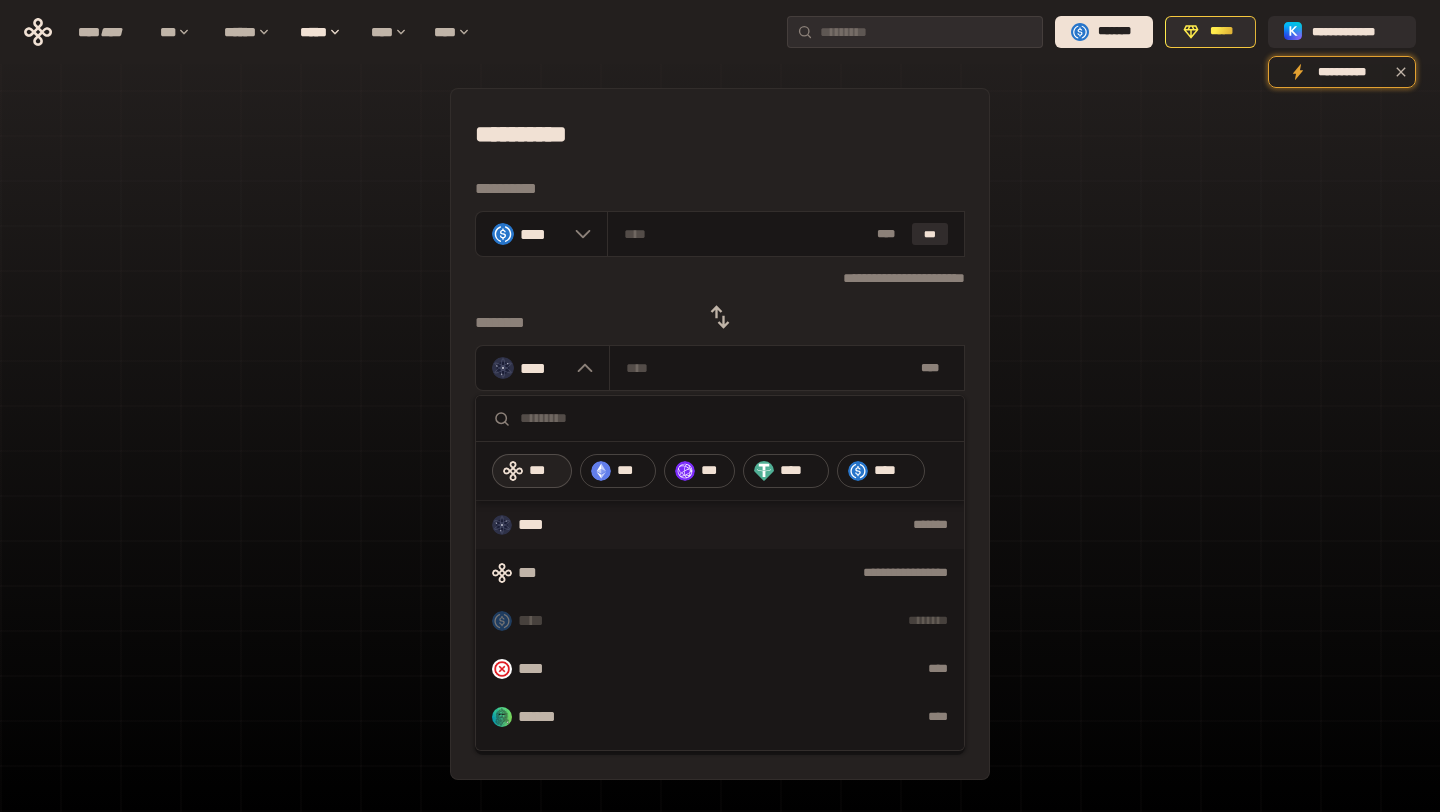 click on "***" at bounding box center [545, 471] 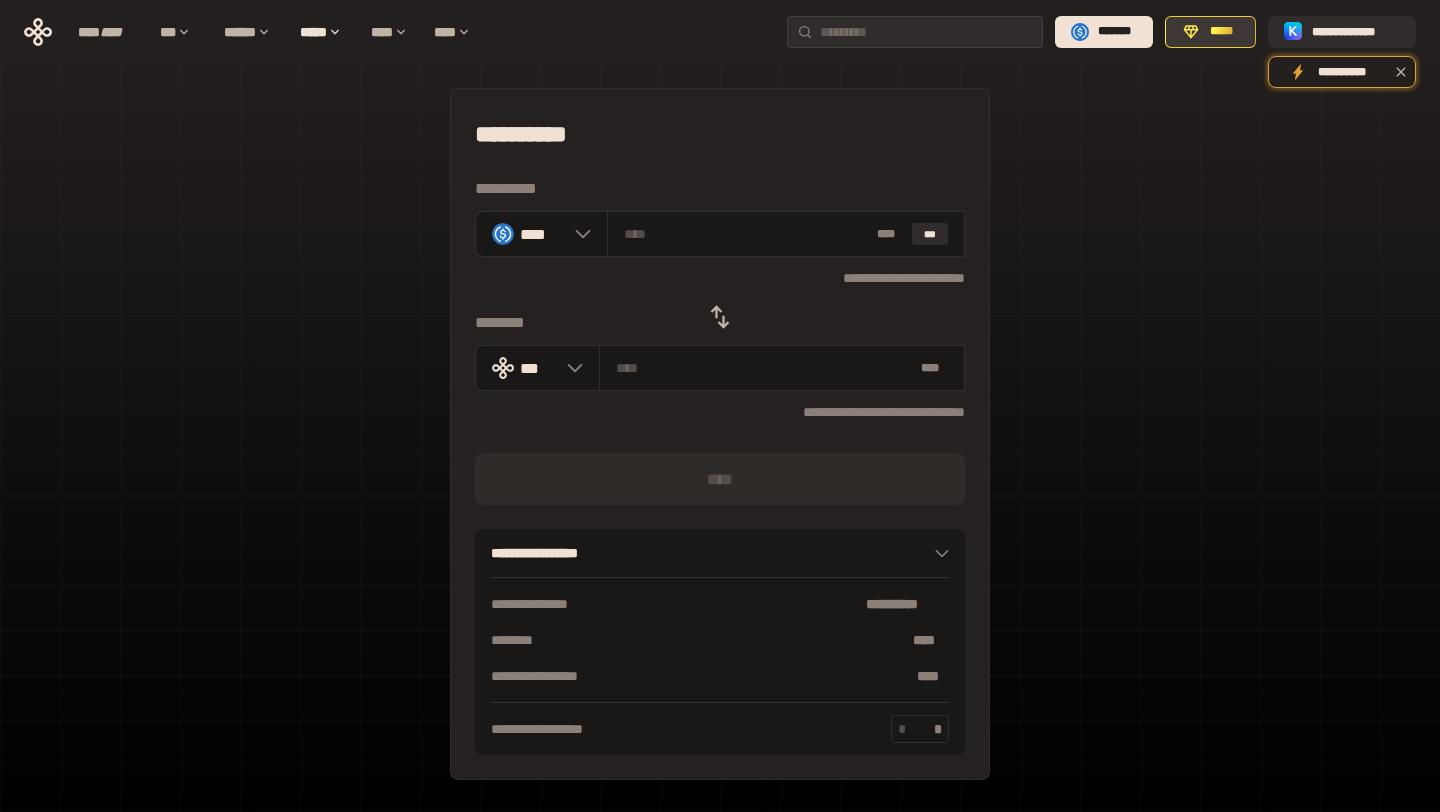 click on "*****" at bounding box center [1221, 32] 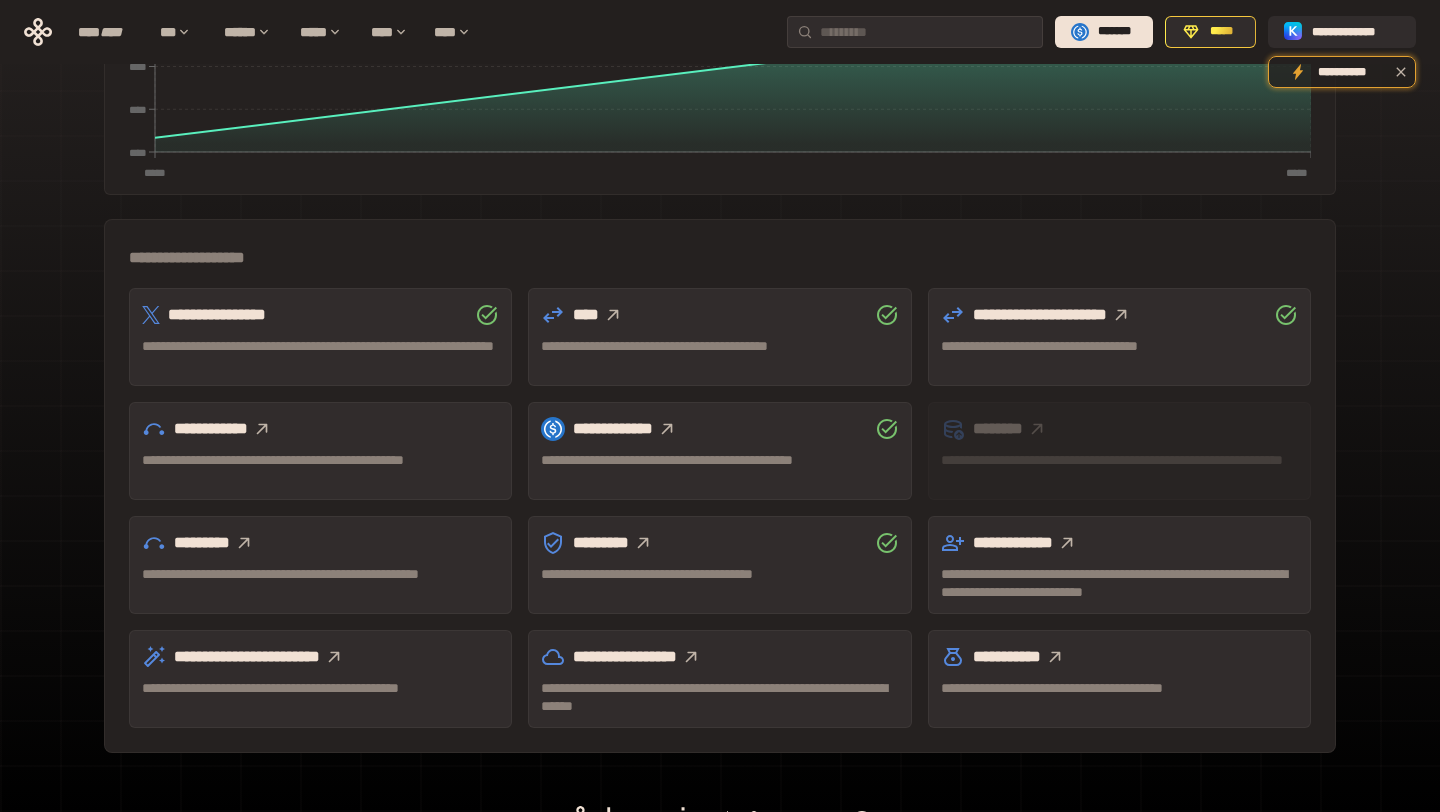 scroll, scrollTop: 476, scrollLeft: 0, axis: vertical 